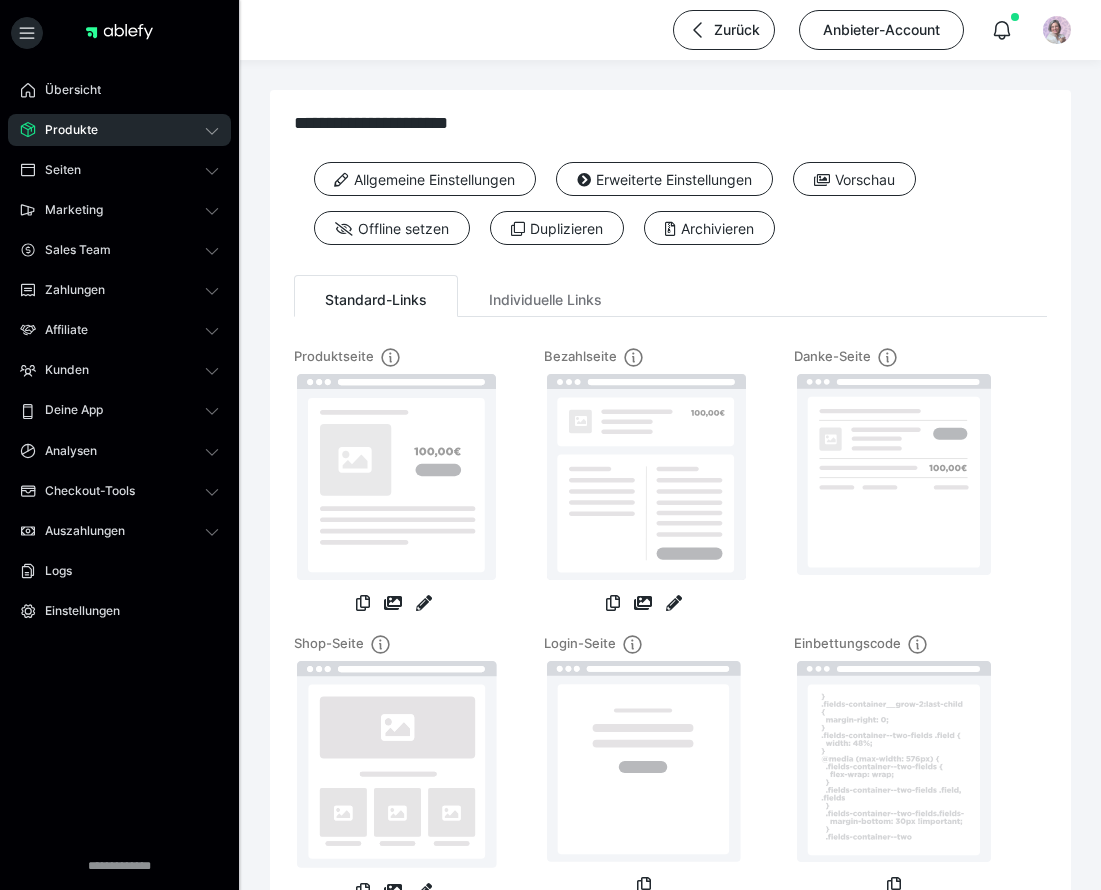 scroll, scrollTop: 0, scrollLeft: 0, axis: both 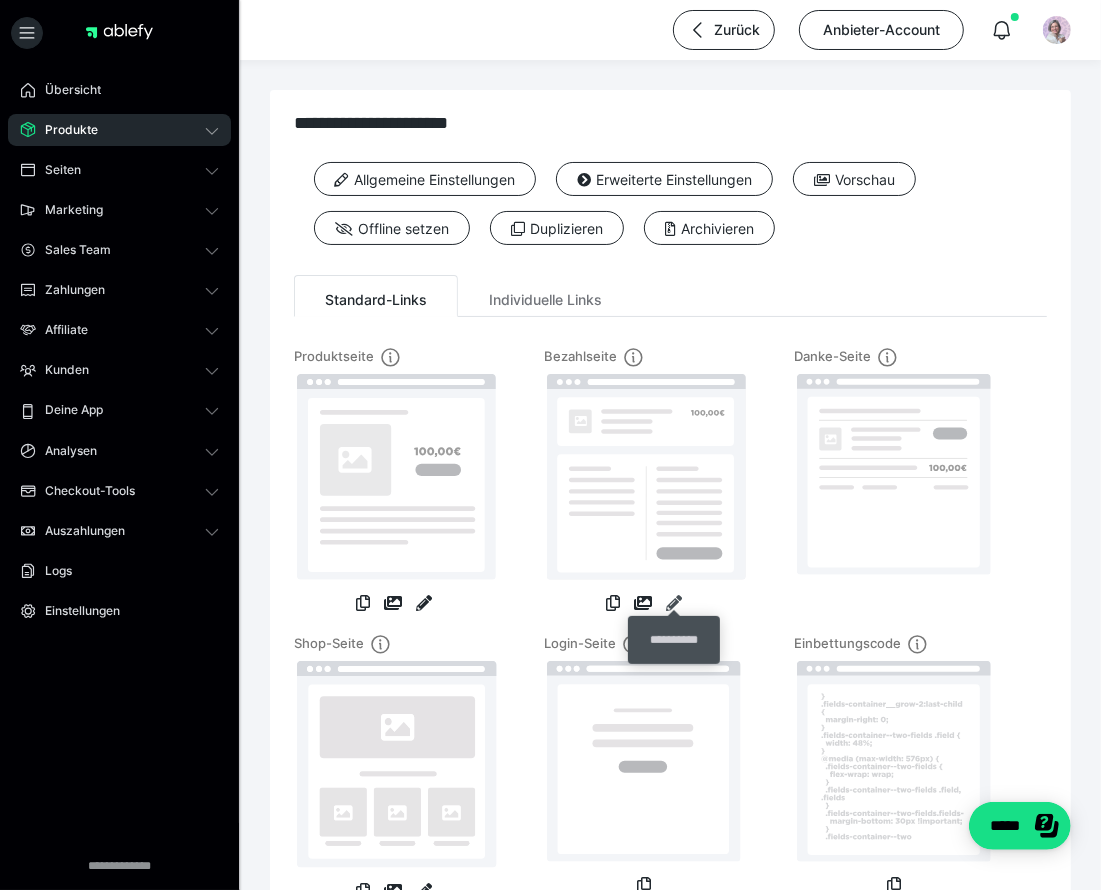 click at bounding box center [674, 603] 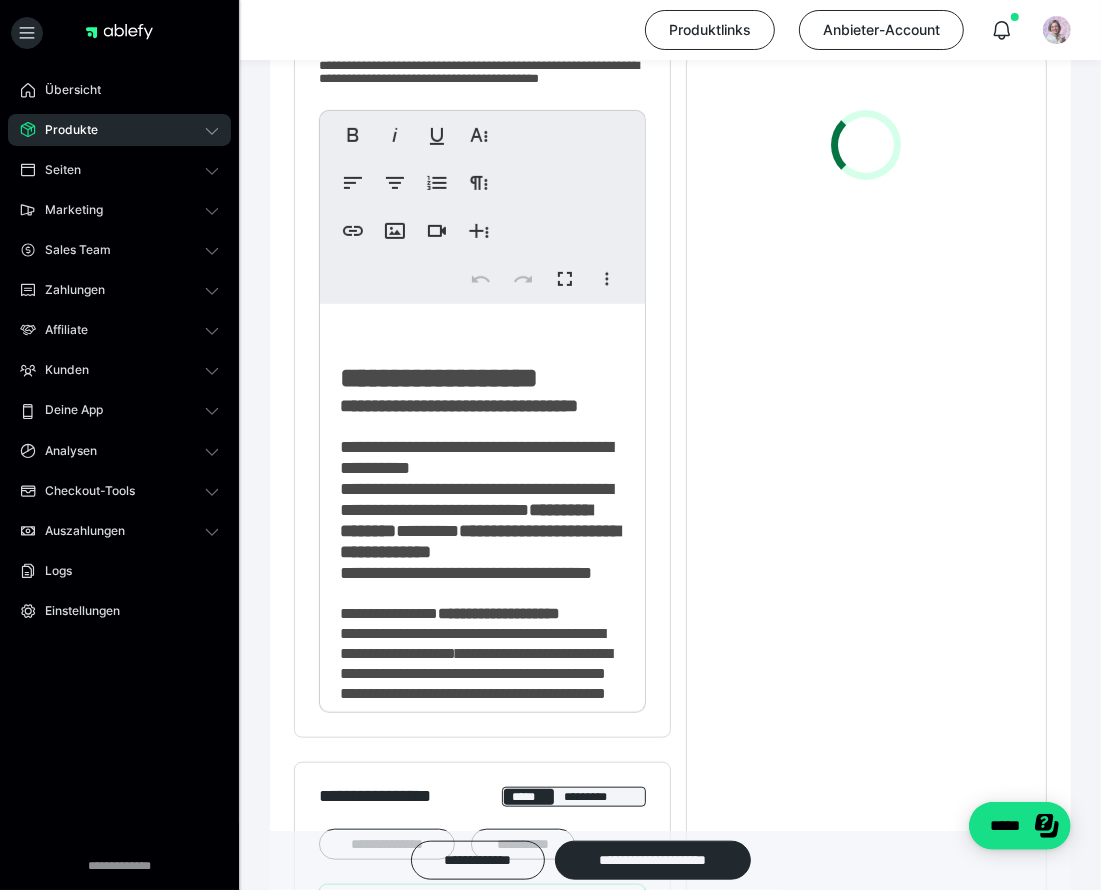 scroll, scrollTop: 718, scrollLeft: 0, axis: vertical 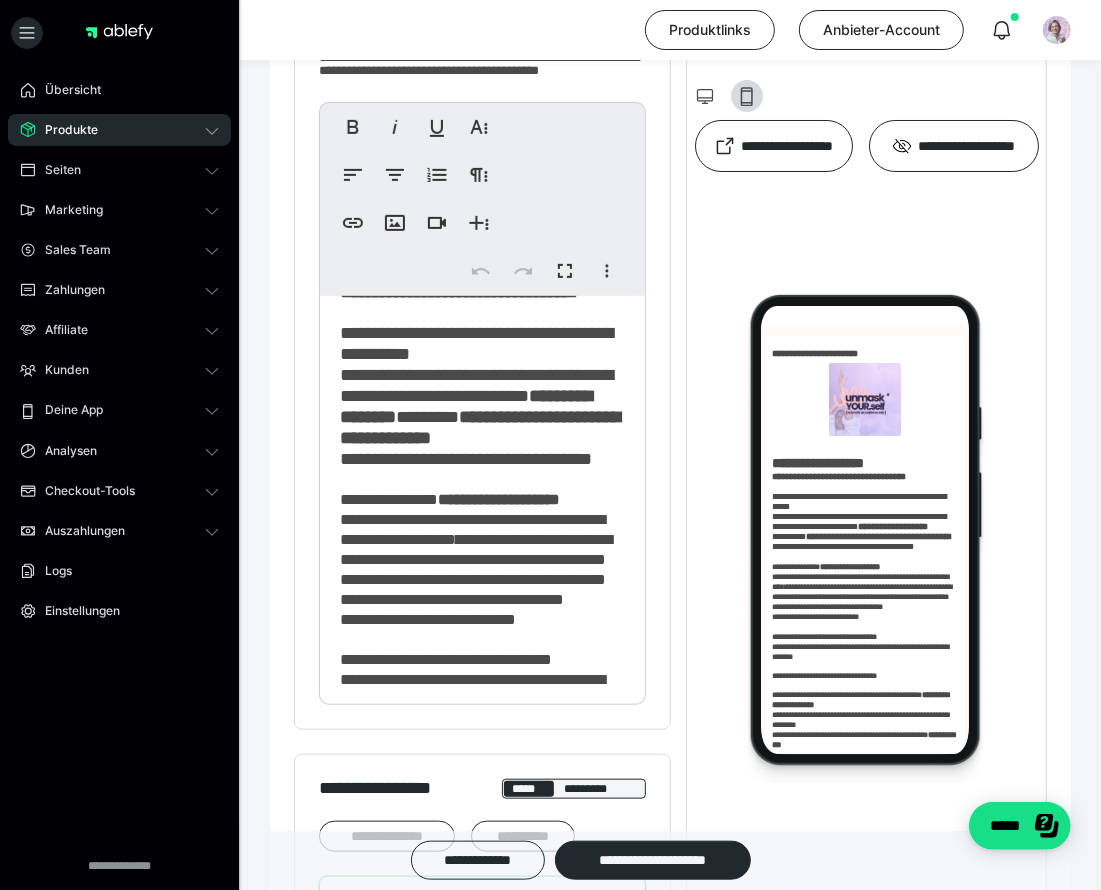click on "**********" at bounding box center (480, 396) 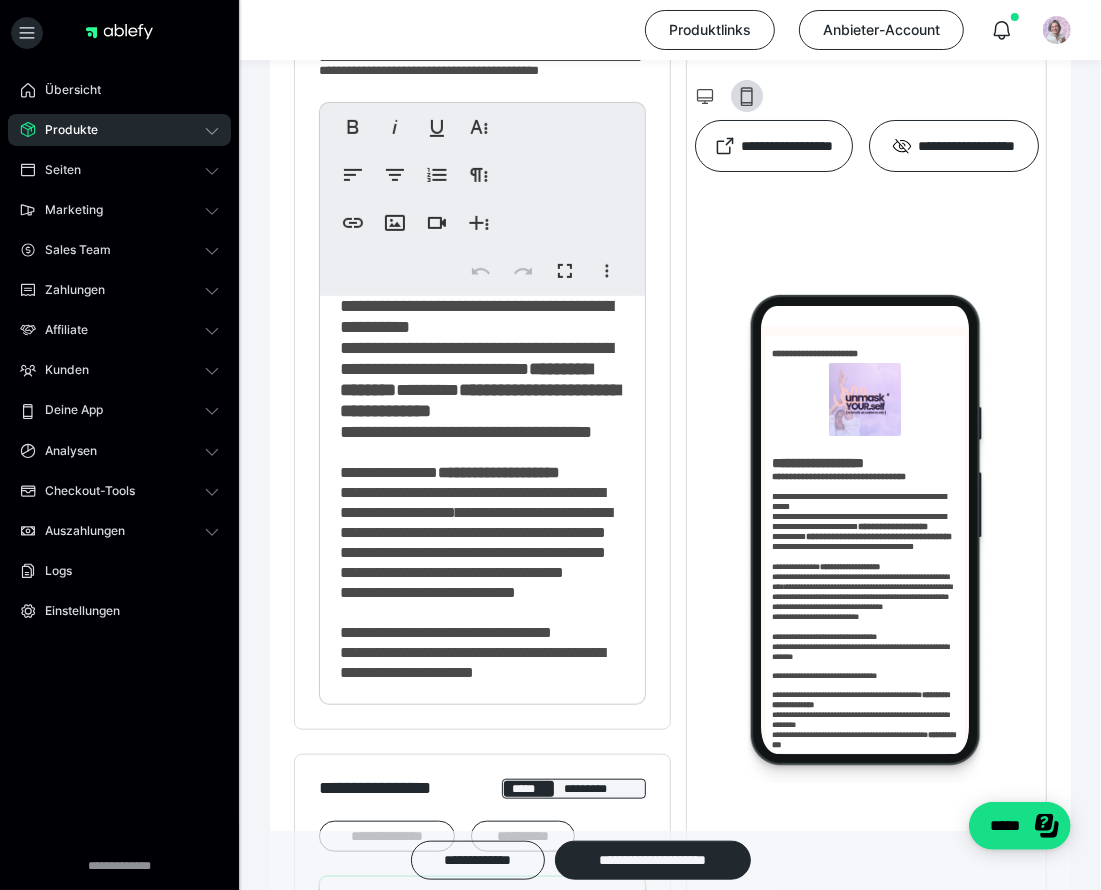 scroll, scrollTop: 132, scrollLeft: 0, axis: vertical 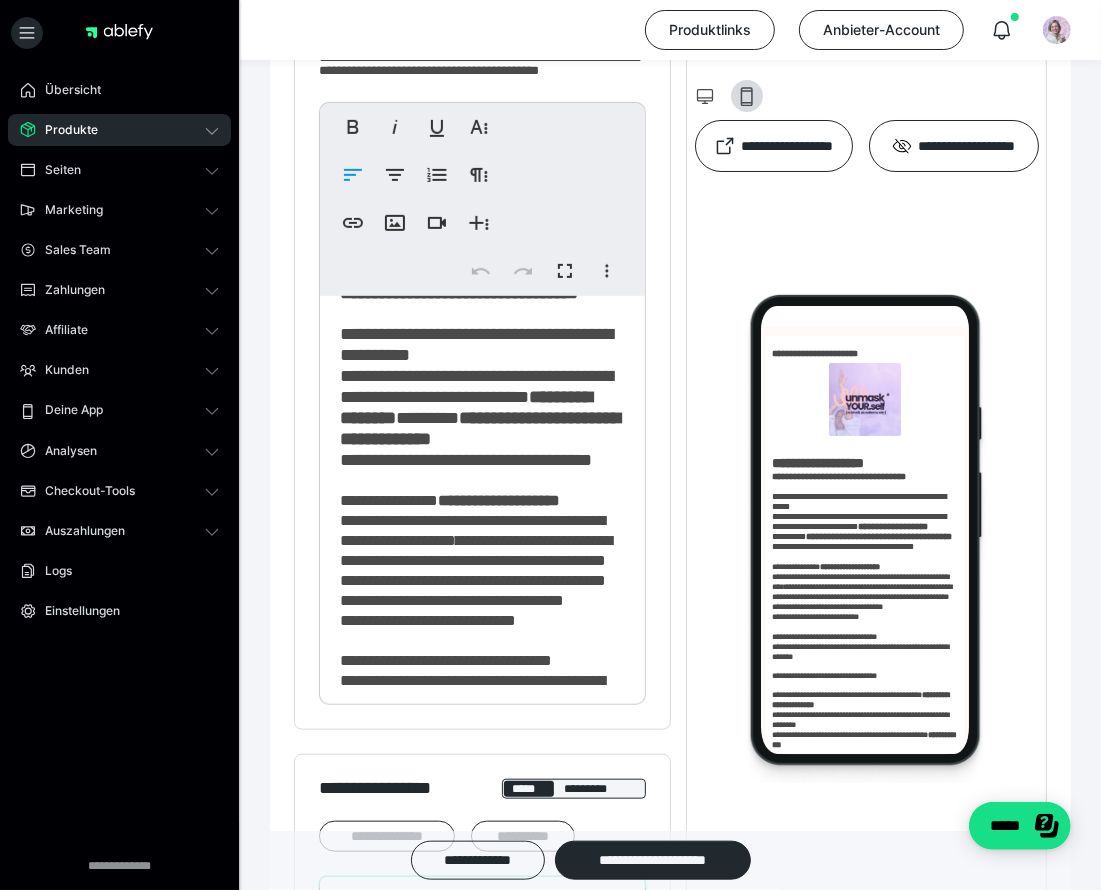 click on "**********" at bounding box center [482, 497] 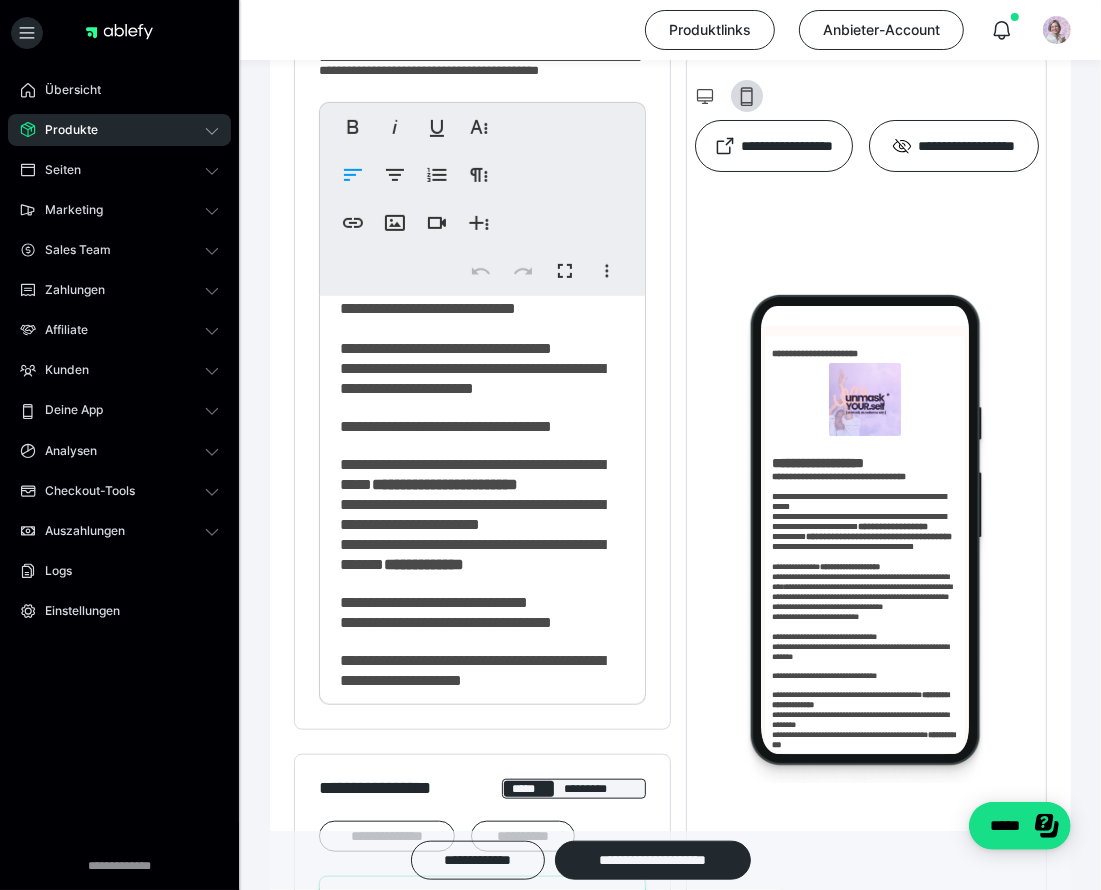 scroll, scrollTop: 425, scrollLeft: 0, axis: vertical 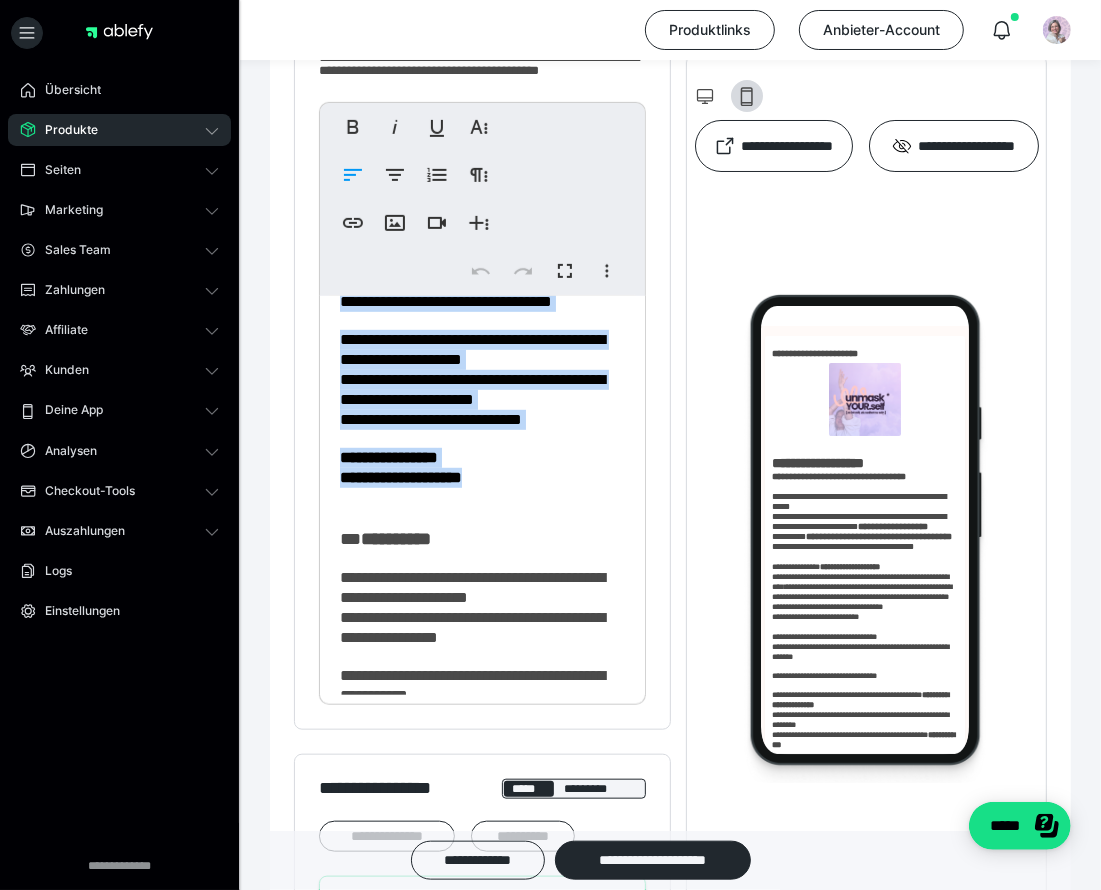 drag, startPoint x: 337, startPoint y: 423, endPoint x: 553, endPoint y: 665, distance: 324.3763 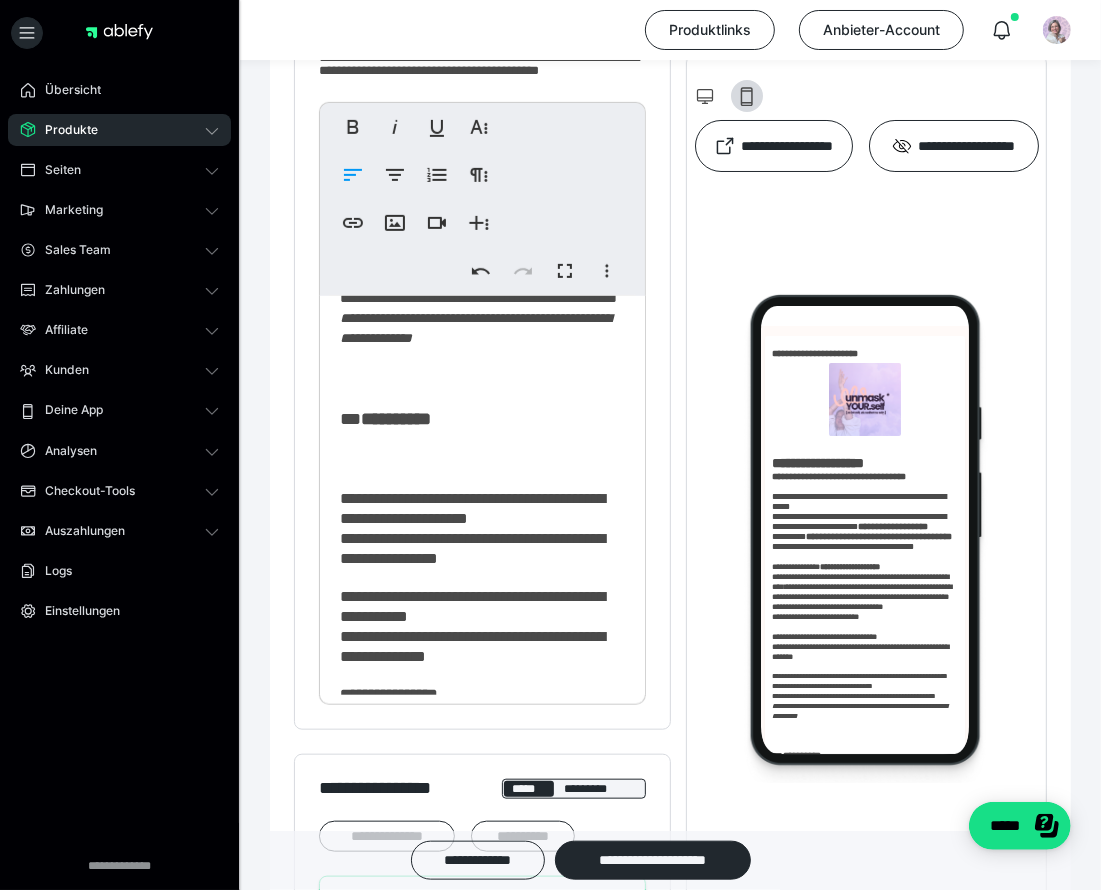 scroll, scrollTop: 490, scrollLeft: 0, axis: vertical 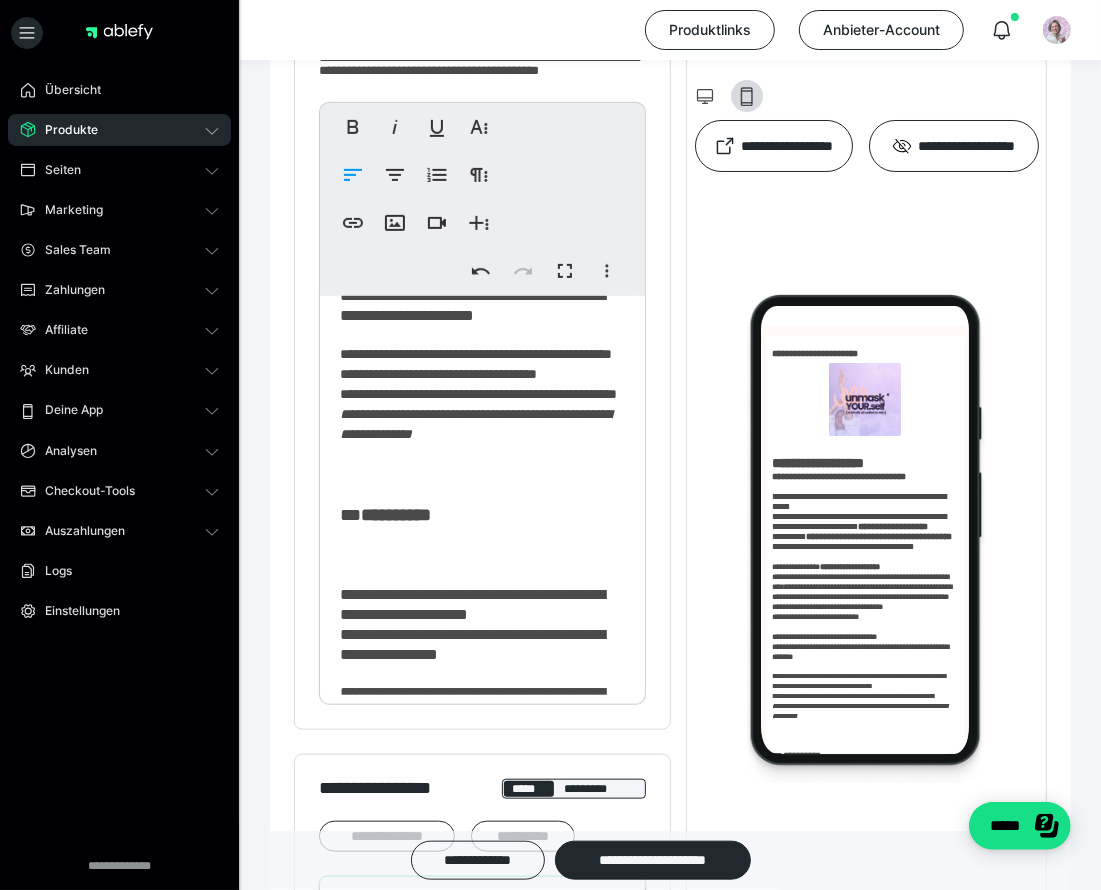 click on "**********" at bounding box center [473, 245] 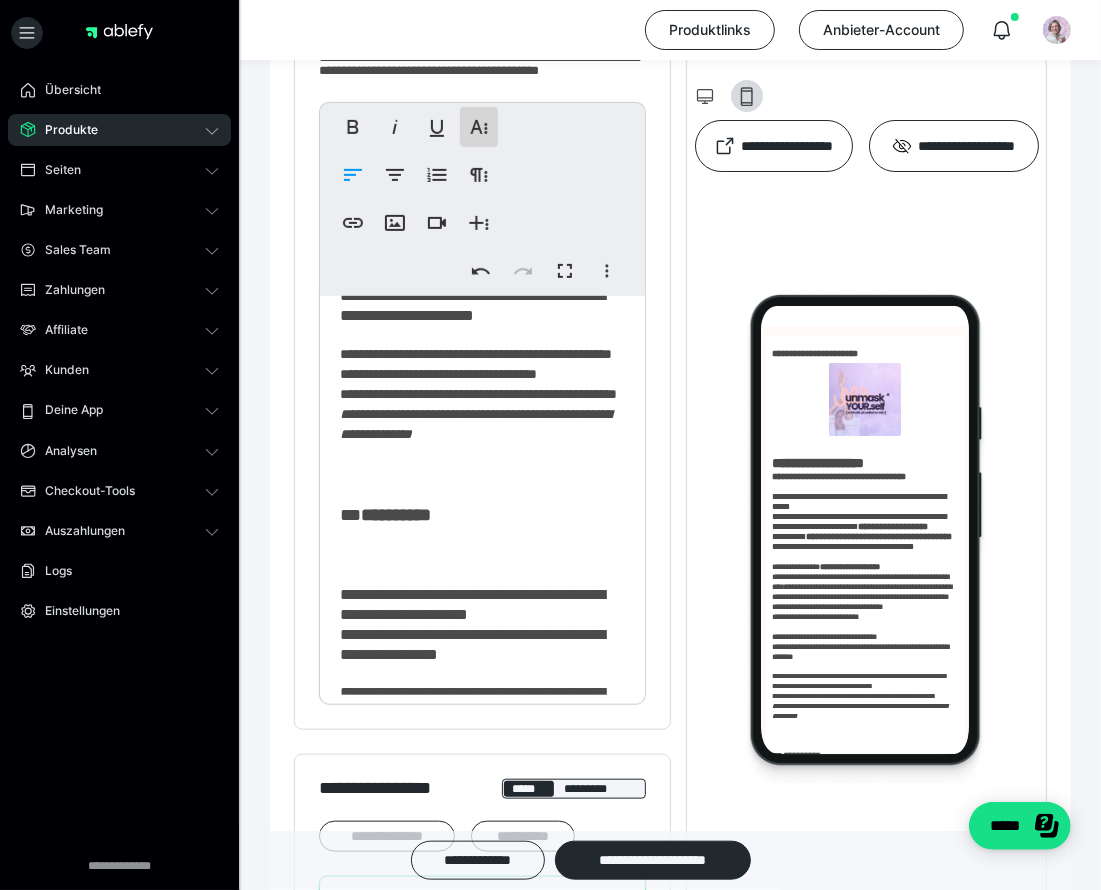 click 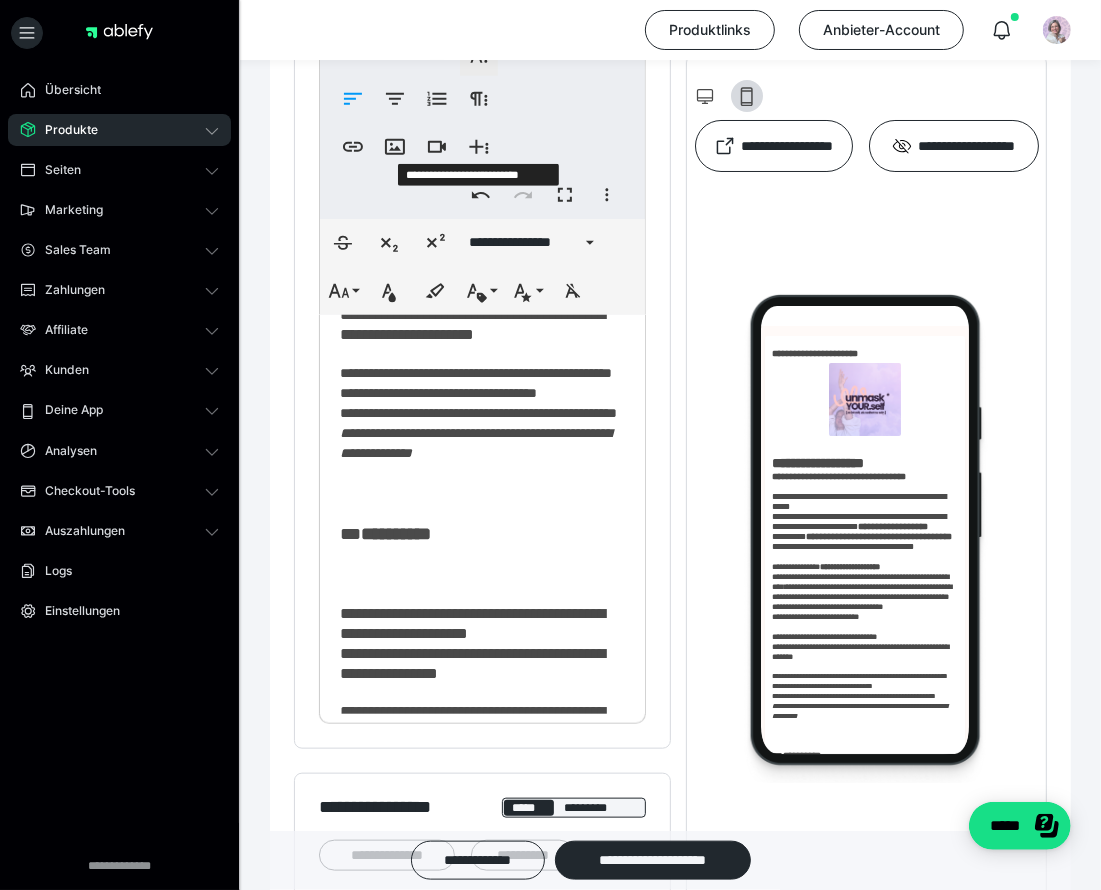 scroll, scrollTop: 814, scrollLeft: 0, axis: vertical 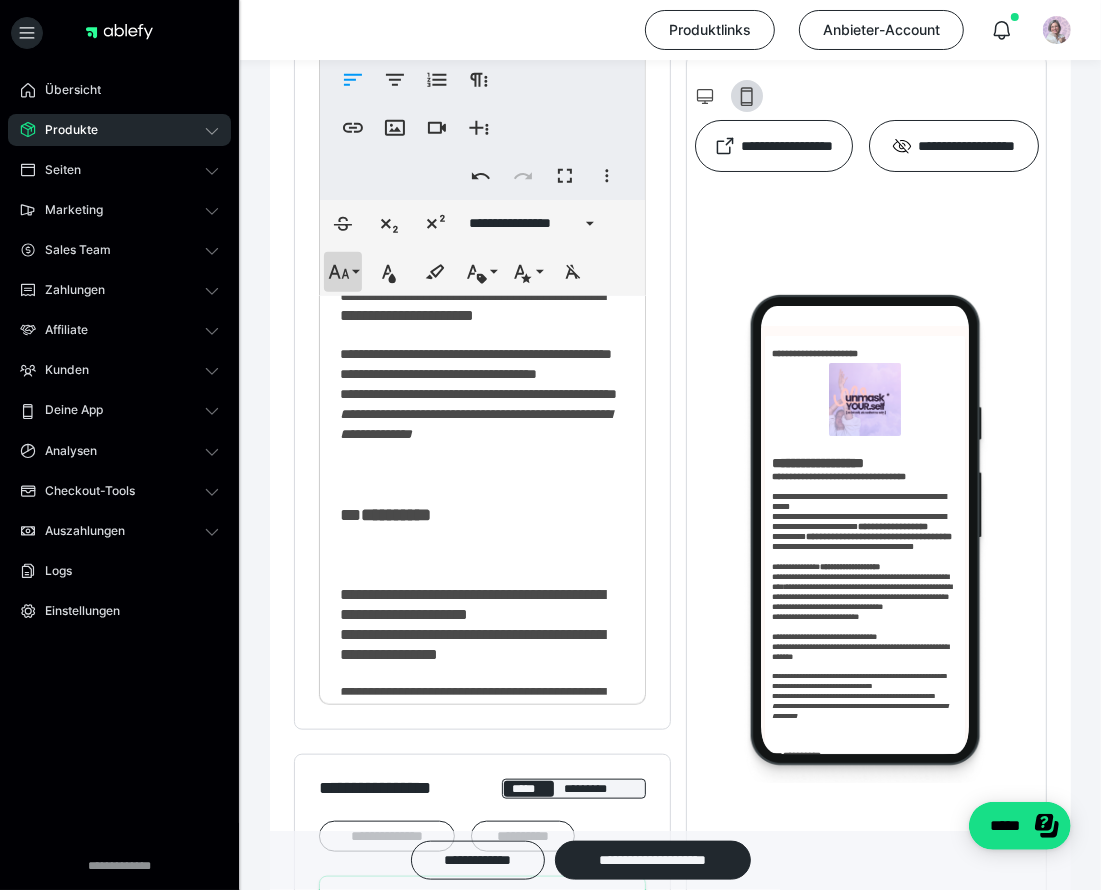 click 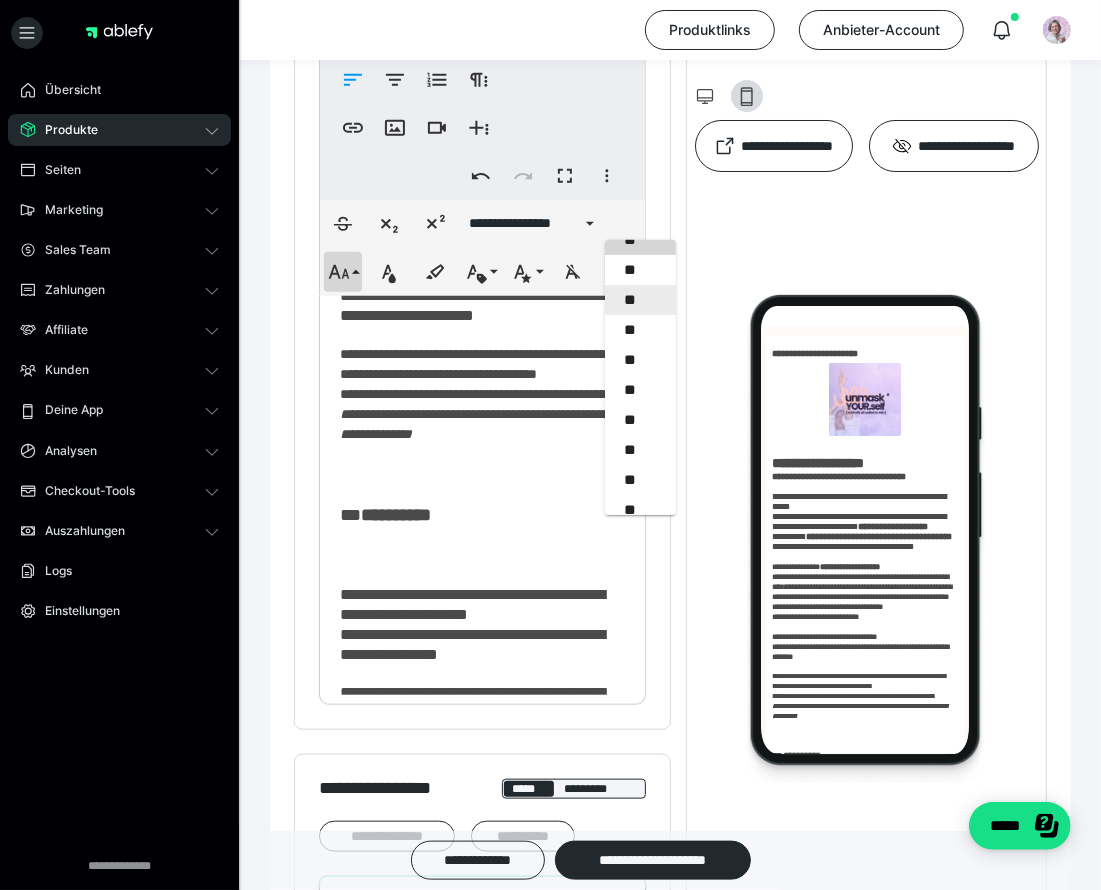 scroll, scrollTop: 395, scrollLeft: 0, axis: vertical 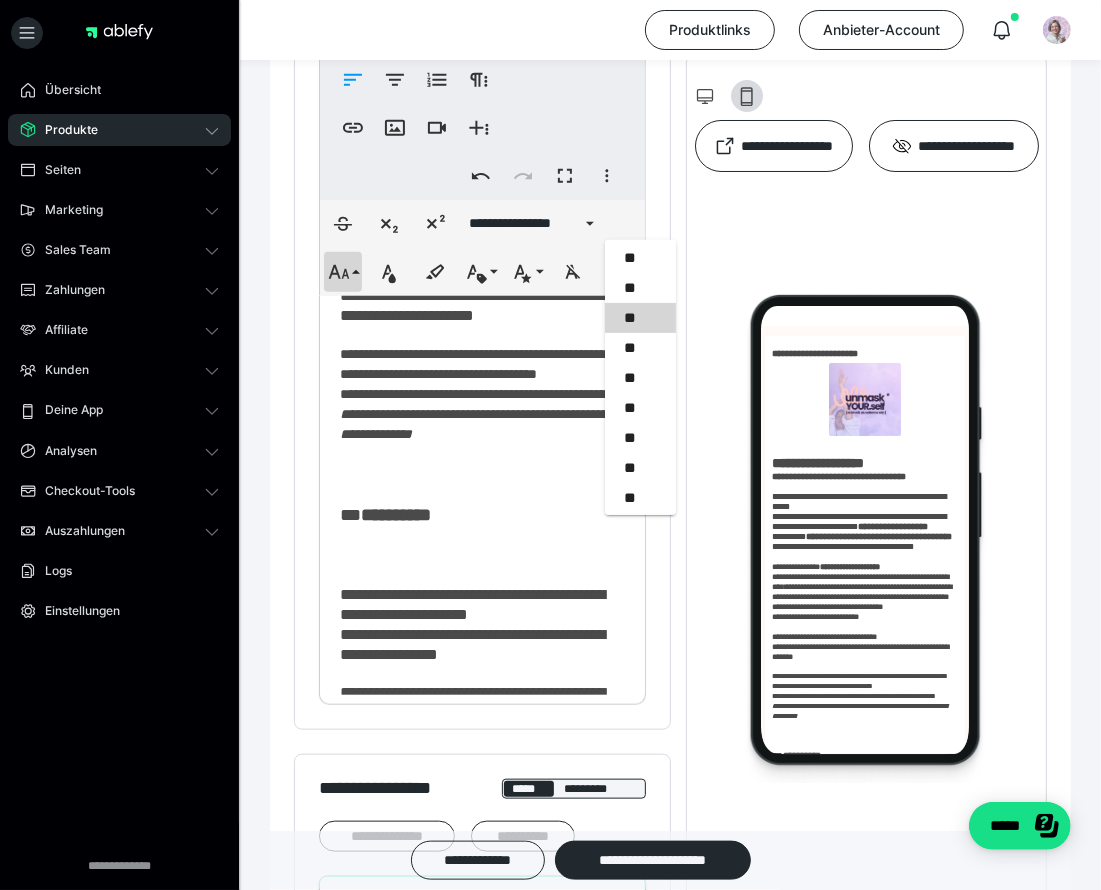 click on "**********" at bounding box center (473, 245) 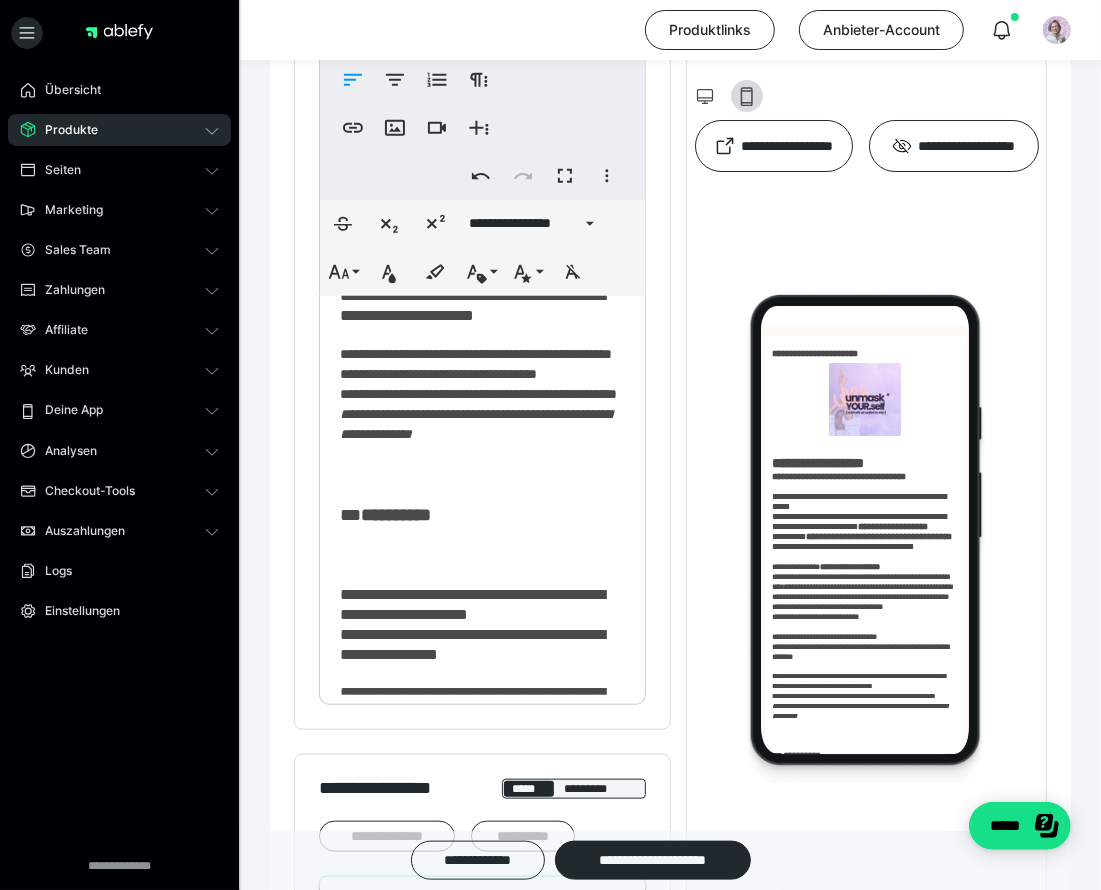 click on "**********" at bounding box center (483, 455) 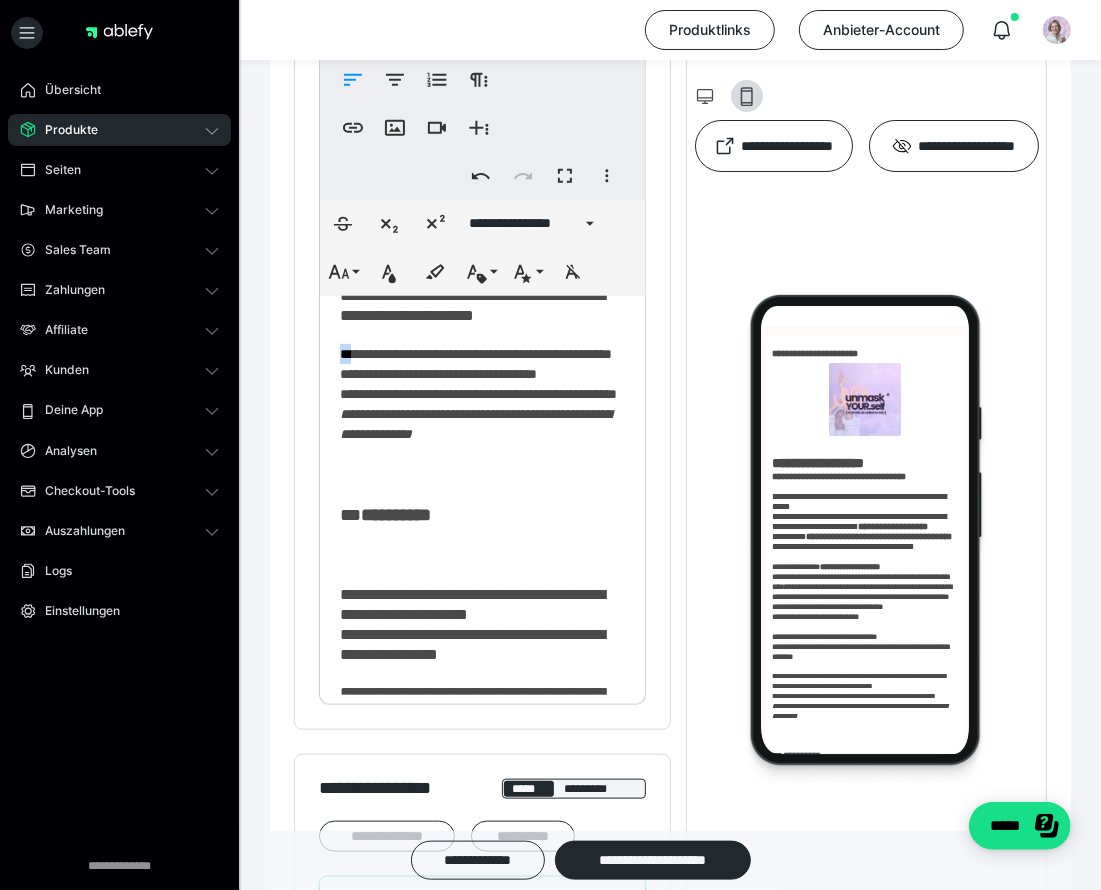 click on "**********" at bounding box center (483, 455) 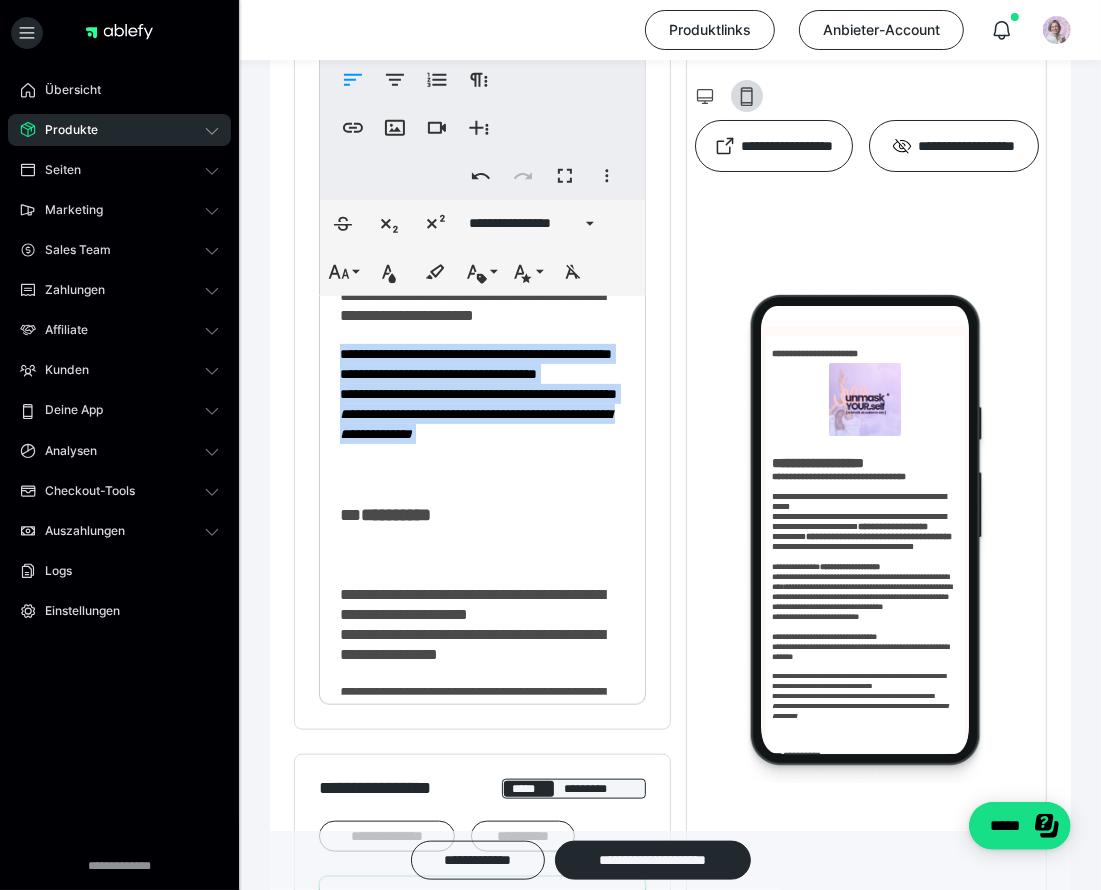drag, startPoint x: 340, startPoint y: 482, endPoint x: 482, endPoint y: 617, distance: 195.9311 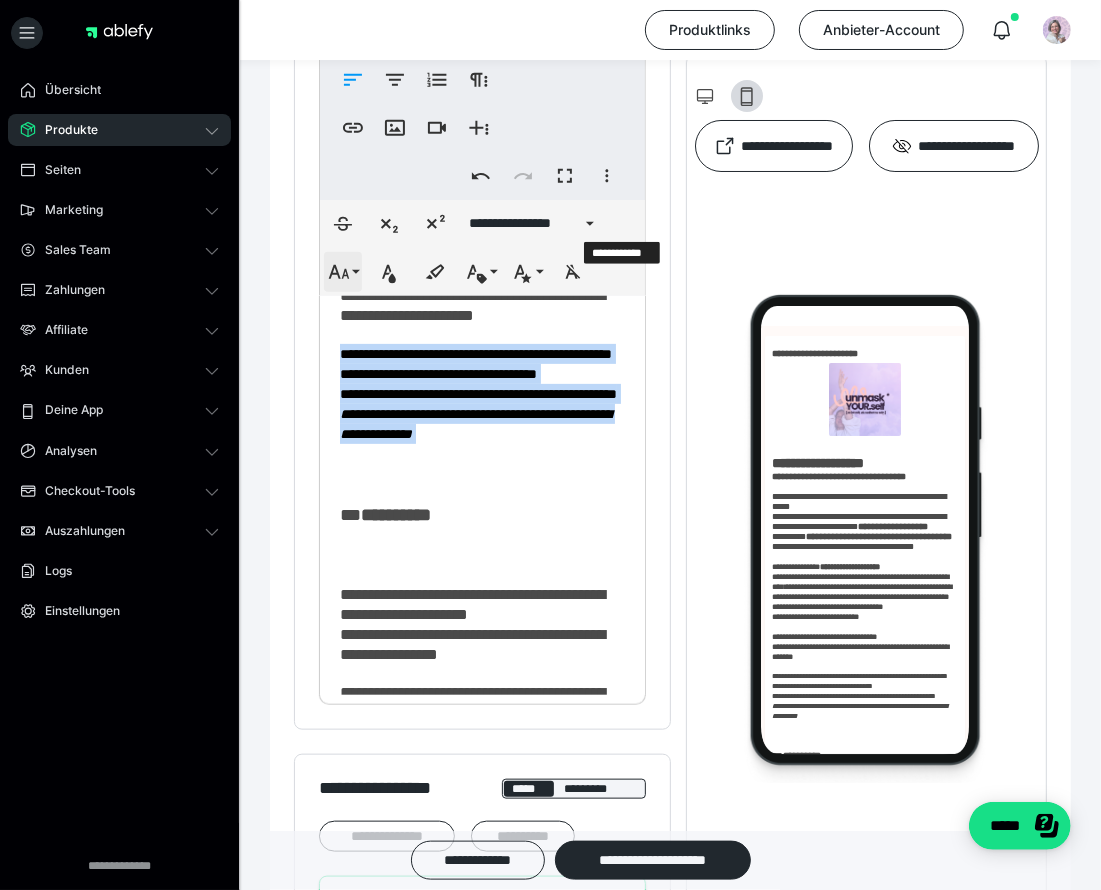 click on "**********" at bounding box center (343, 272) 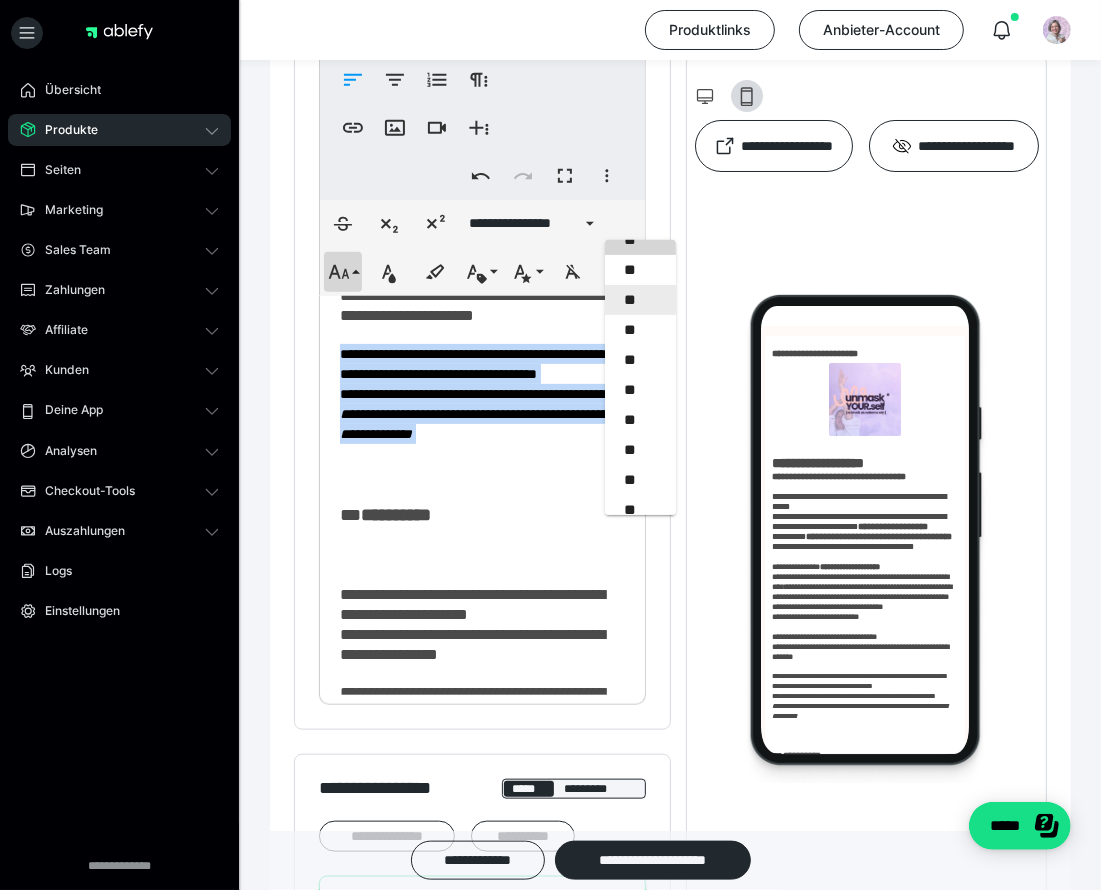 click on "**" at bounding box center [641, 300] 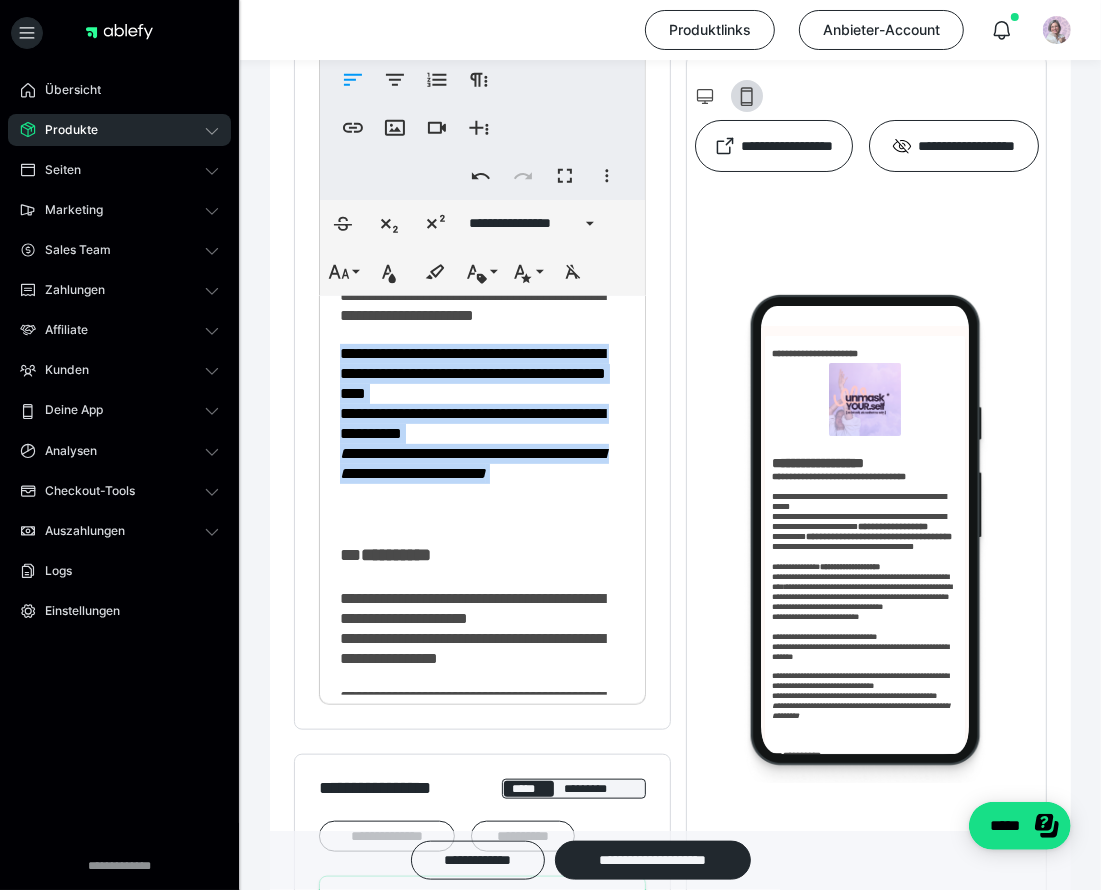 click on "**********" at bounding box center (473, 413) 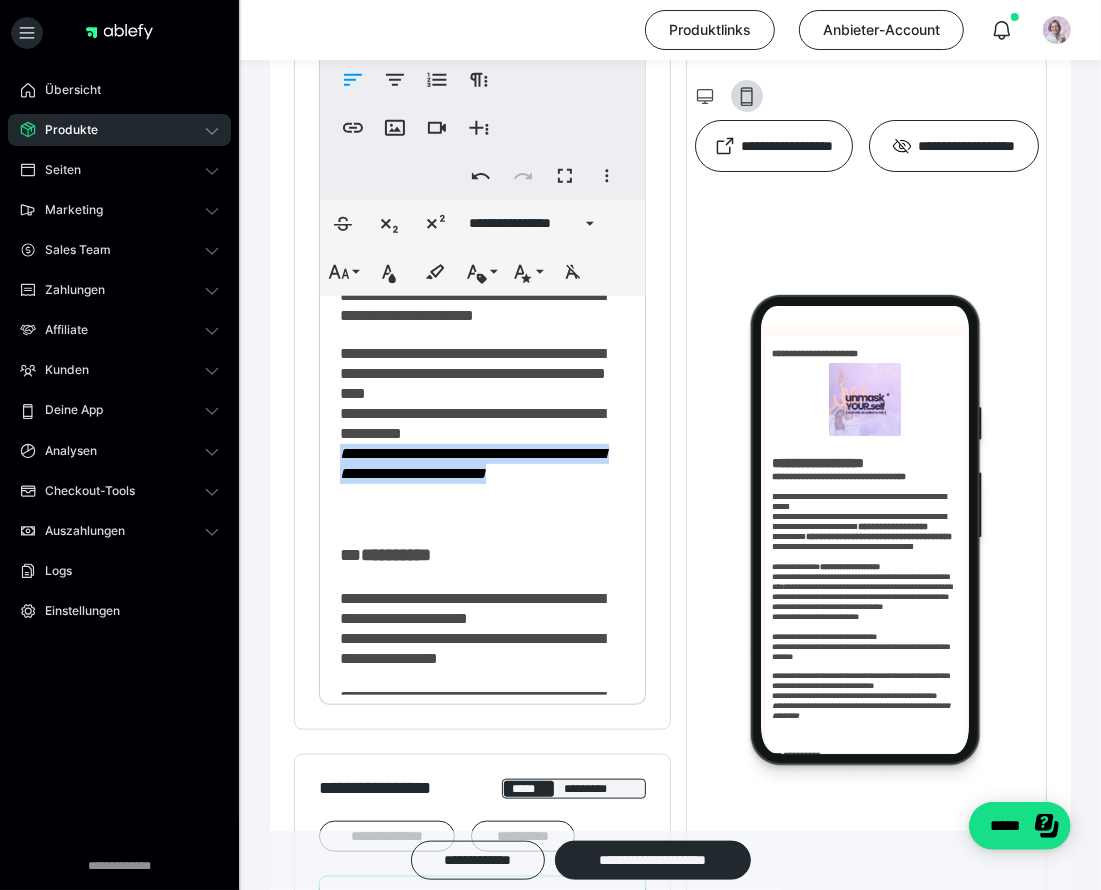 drag, startPoint x: 341, startPoint y: 582, endPoint x: 527, endPoint y: 614, distance: 188.73262 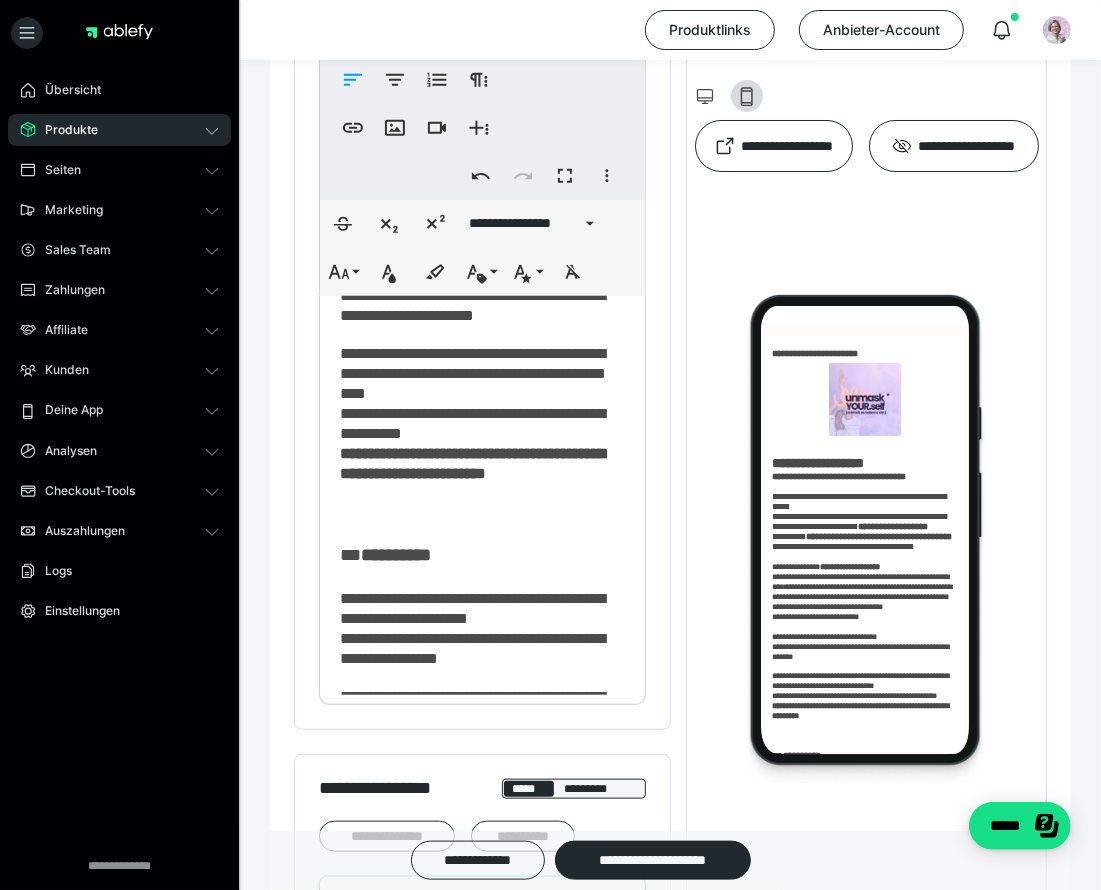 click on "**********" at bounding box center (472, 463) 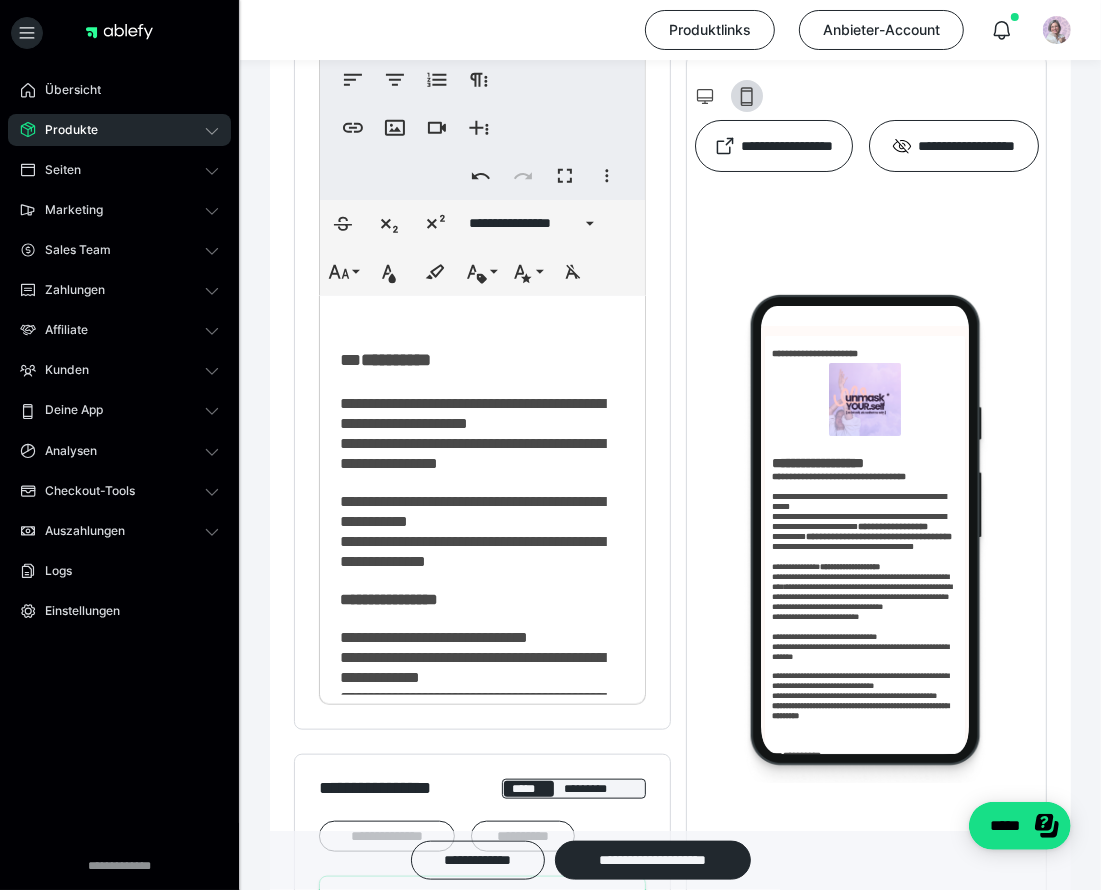 scroll, scrollTop: 687, scrollLeft: 0, axis: vertical 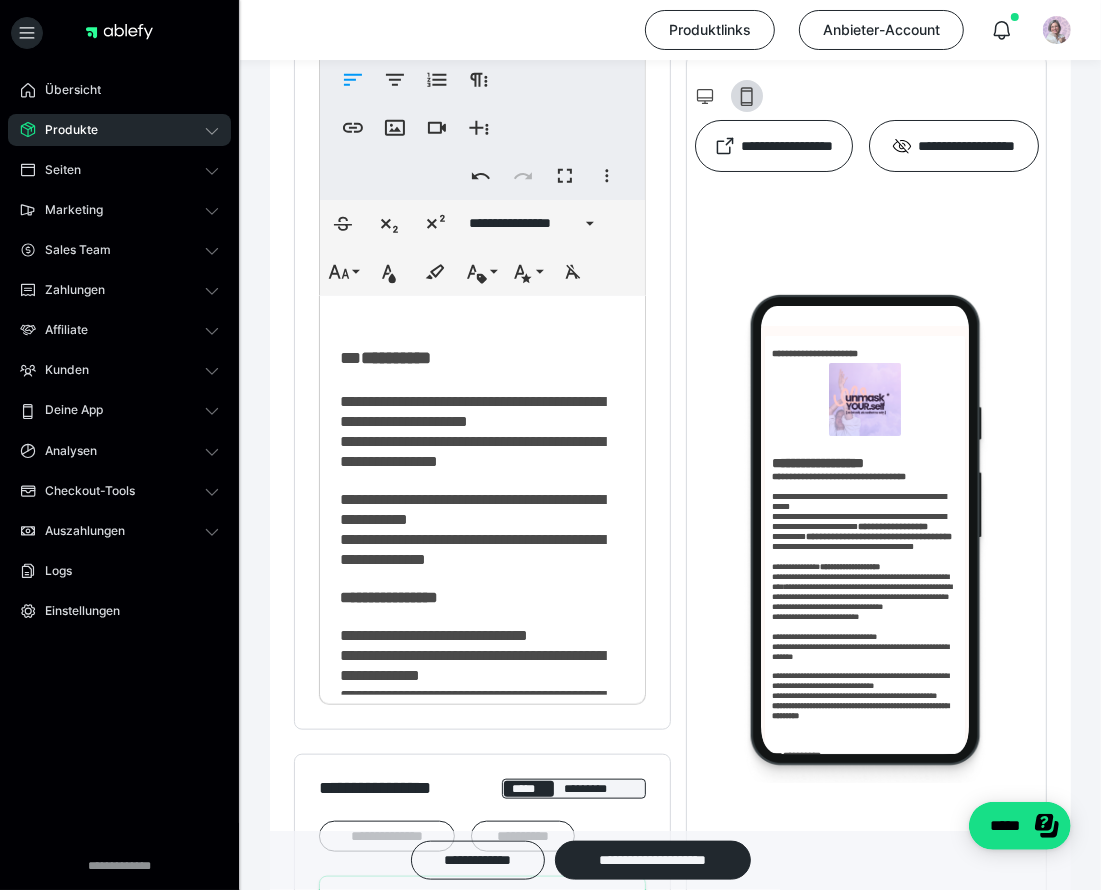 click on "**********" at bounding box center (472, 451) 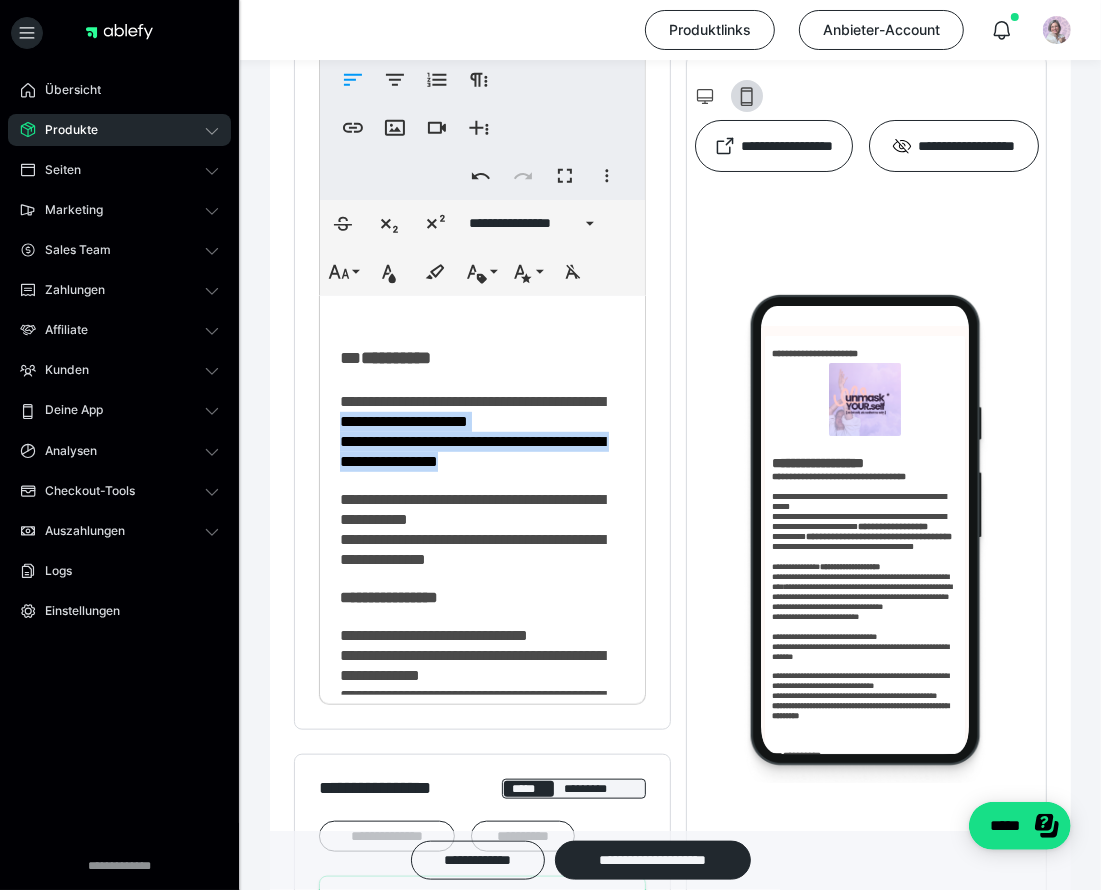drag, startPoint x: 410, startPoint y: 552, endPoint x: 514, endPoint y: 595, distance: 112.53888 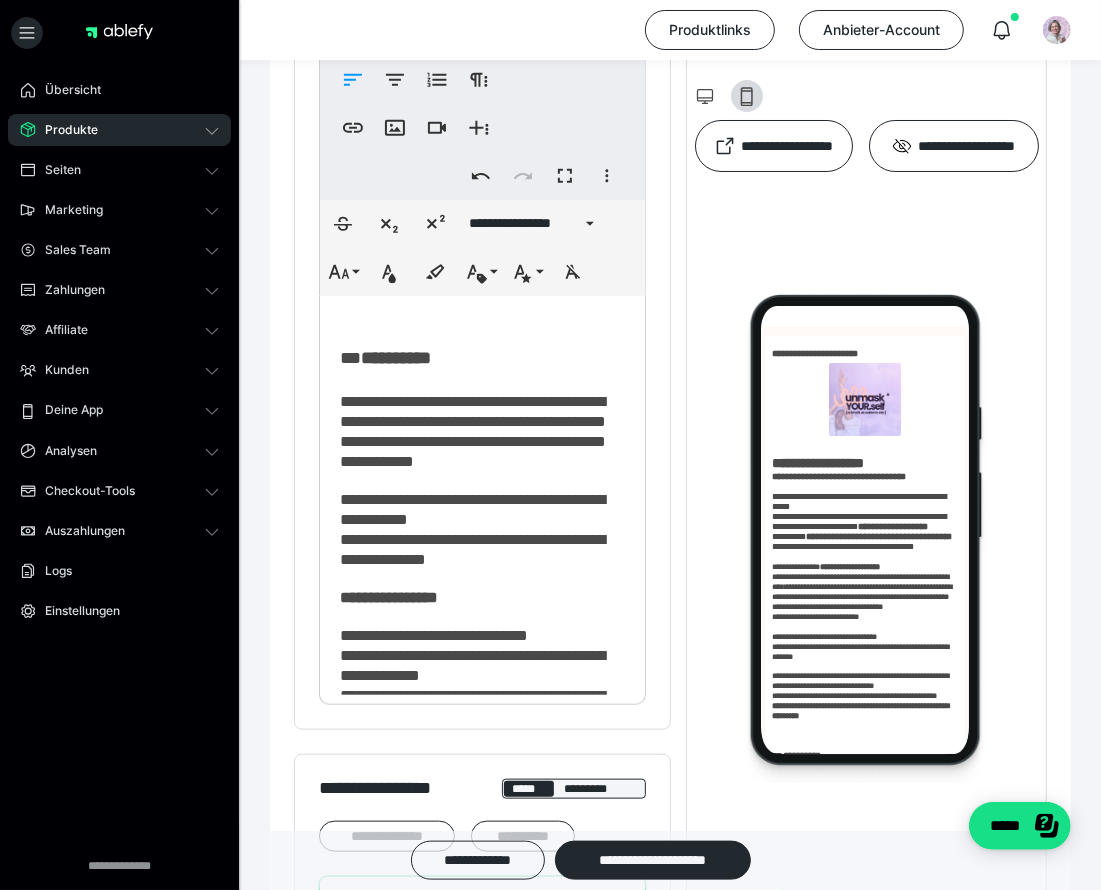 click on "**********" at bounding box center [473, 431] 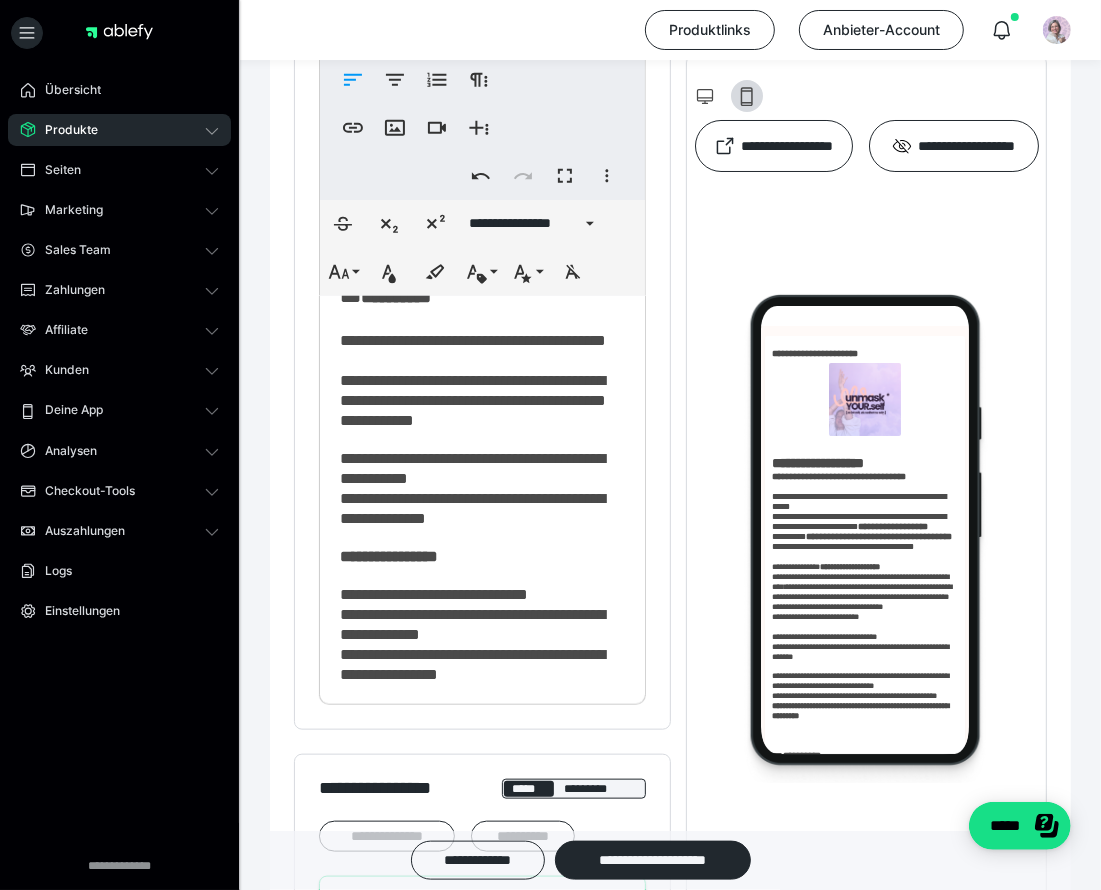 scroll, scrollTop: 757, scrollLeft: 0, axis: vertical 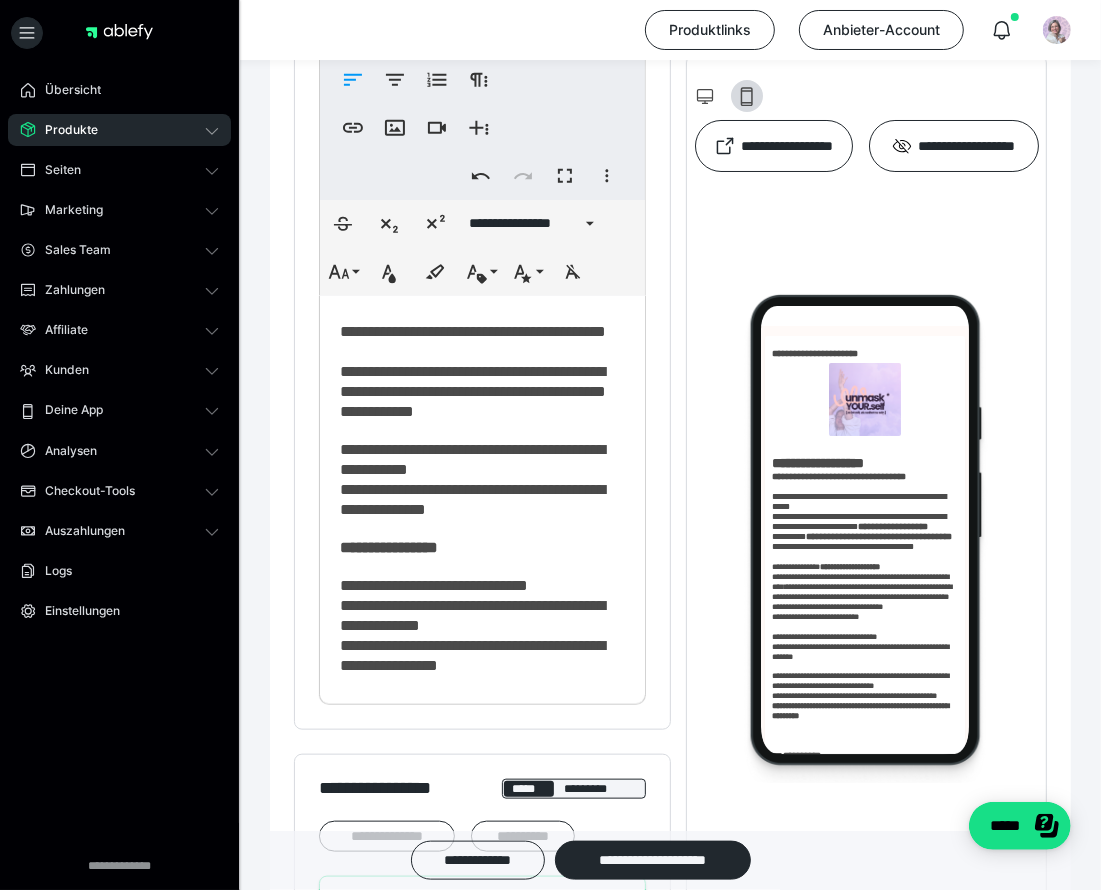 click on "**********" at bounding box center (473, 391) 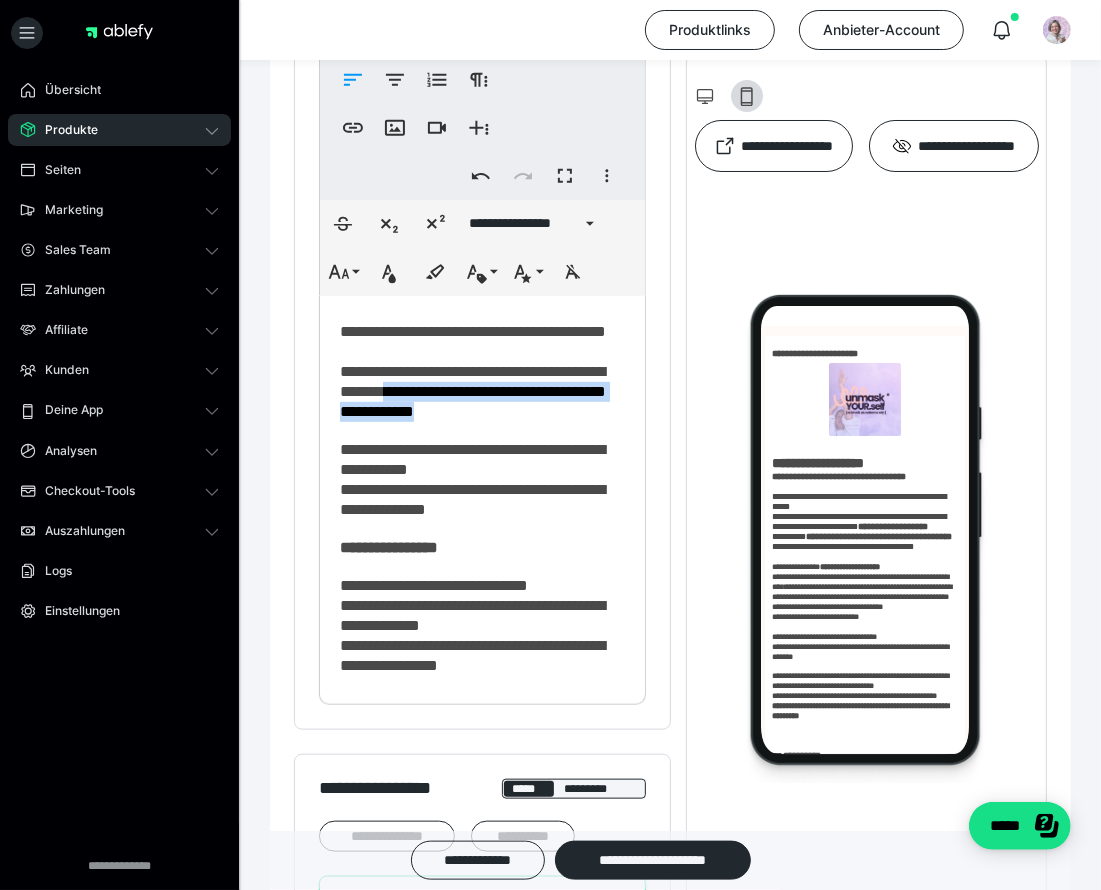 drag, startPoint x: 467, startPoint y: 542, endPoint x: 546, endPoint y: 566, distance: 82.565125 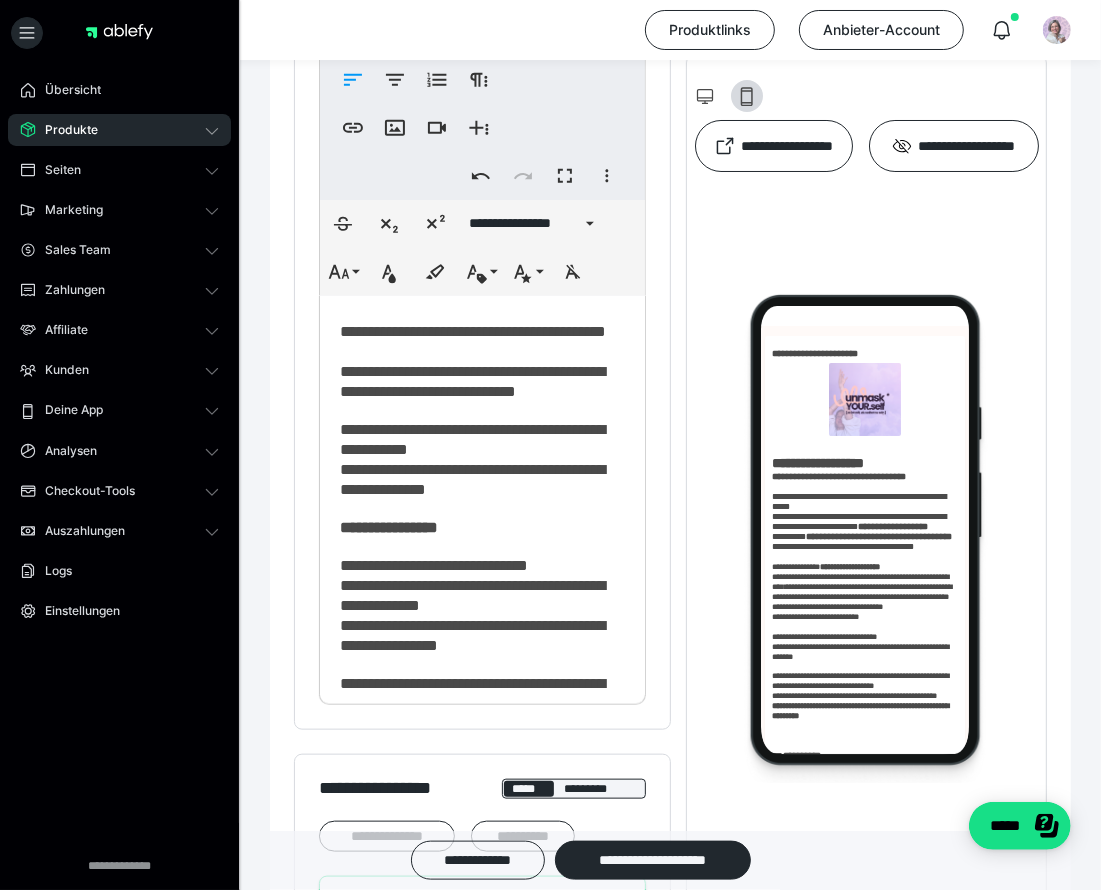 click on "**********" at bounding box center (472, 381) 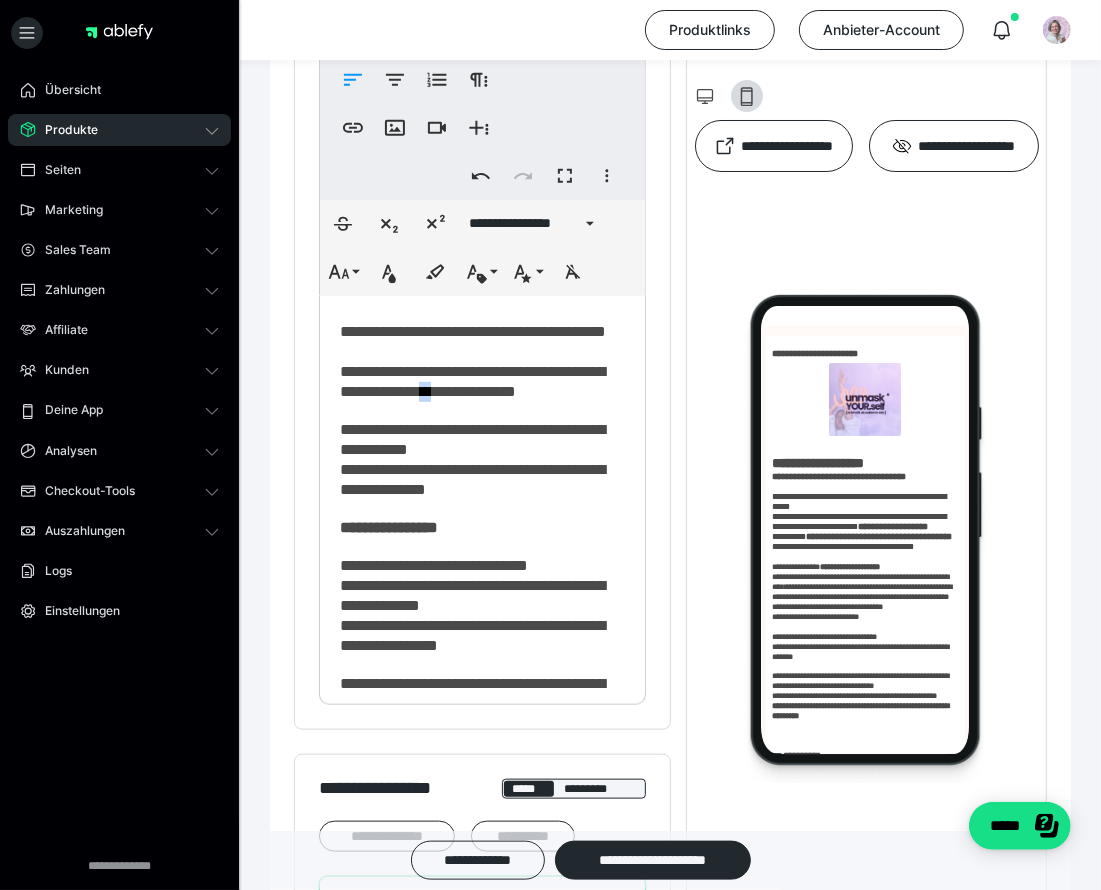 drag, startPoint x: 503, startPoint y: 548, endPoint x: 516, endPoint y: 550, distance: 13.152946 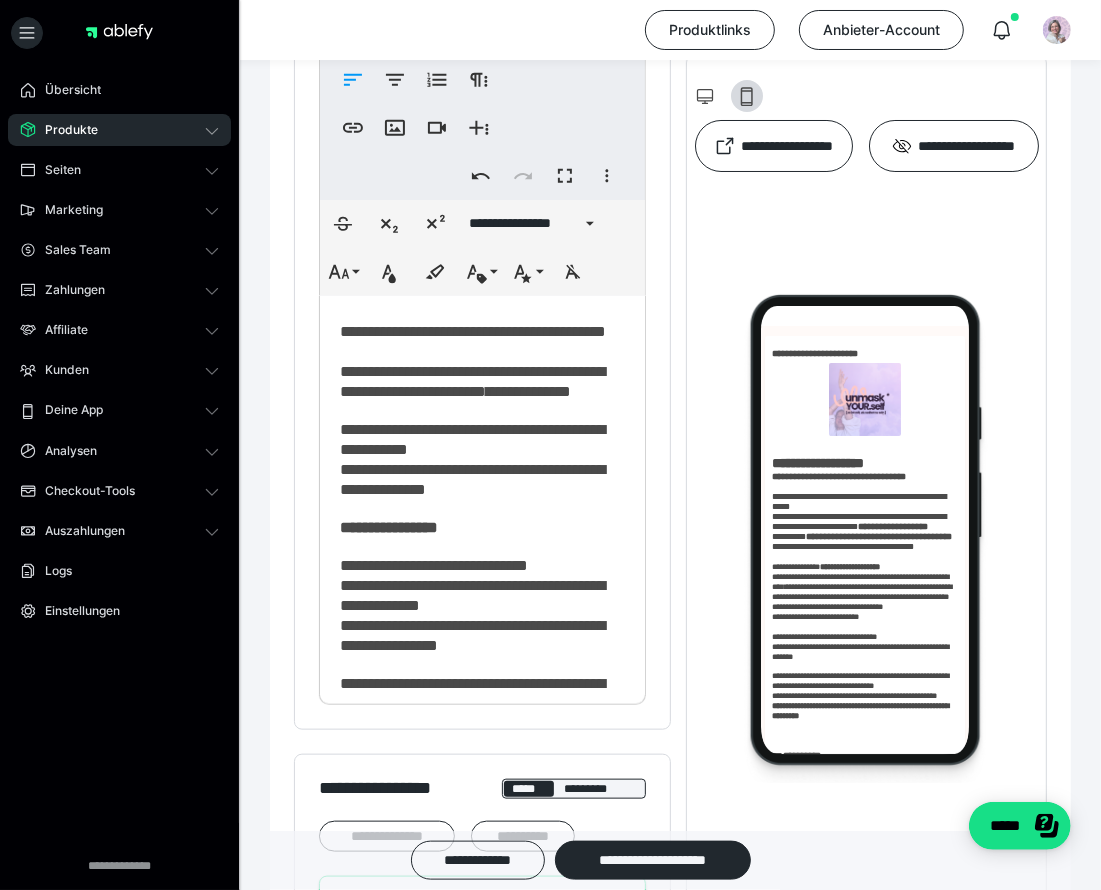 click on "**********" at bounding box center (482, 362) 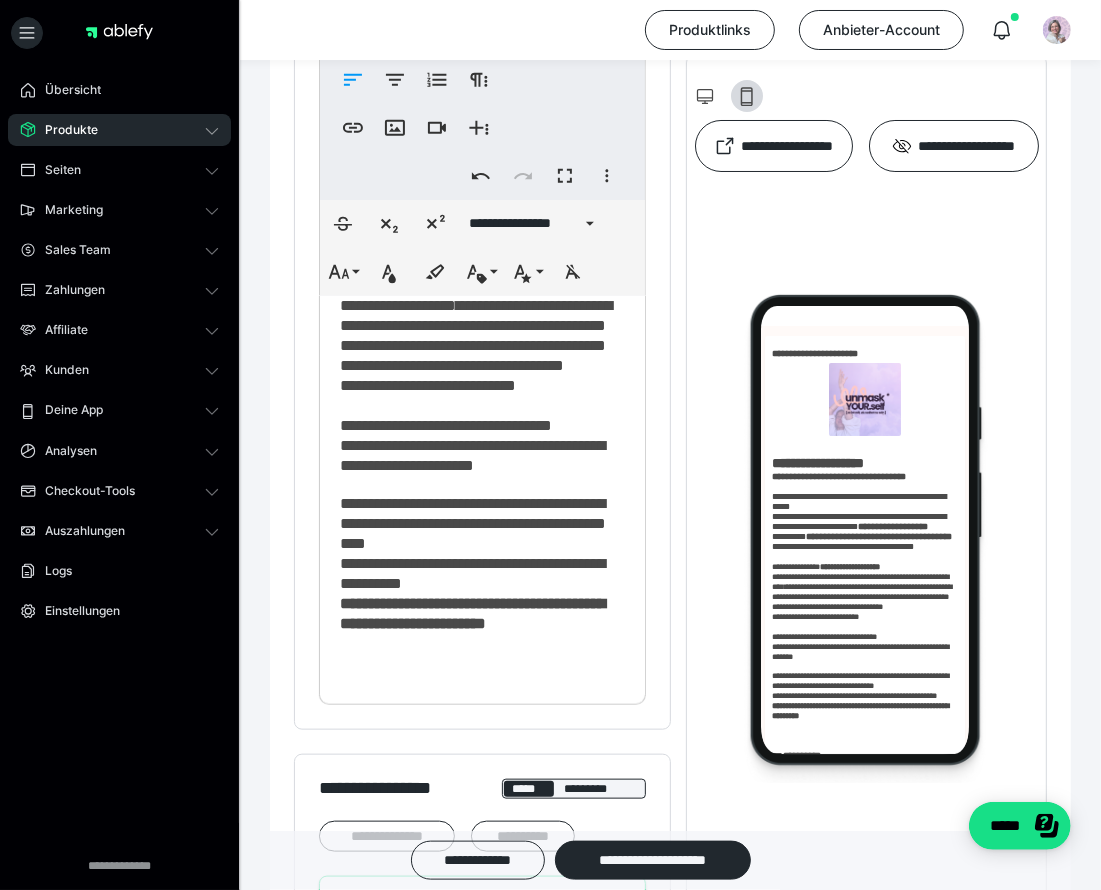 scroll, scrollTop: 318, scrollLeft: 0, axis: vertical 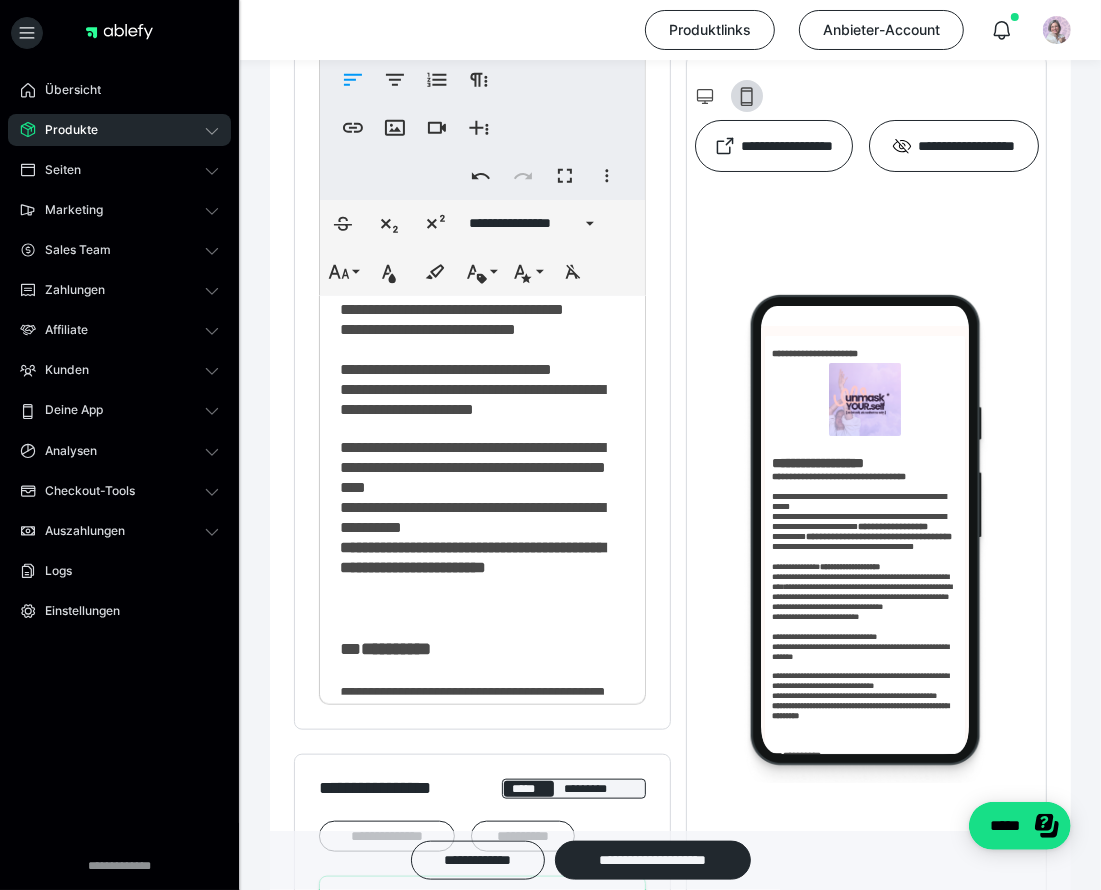 click on "**********" at bounding box center [473, 339] 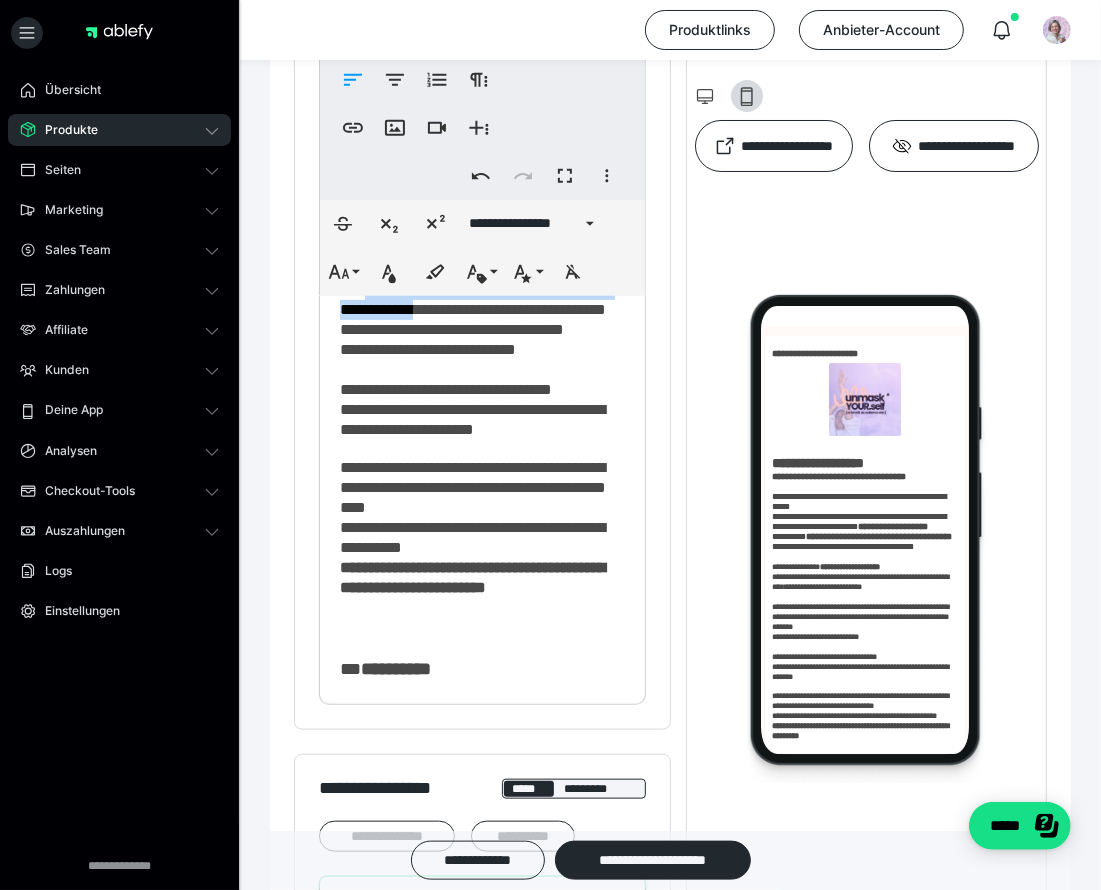 drag, startPoint x: 366, startPoint y: 415, endPoint x: 504, endPoint y: 431, distance: 138.92444 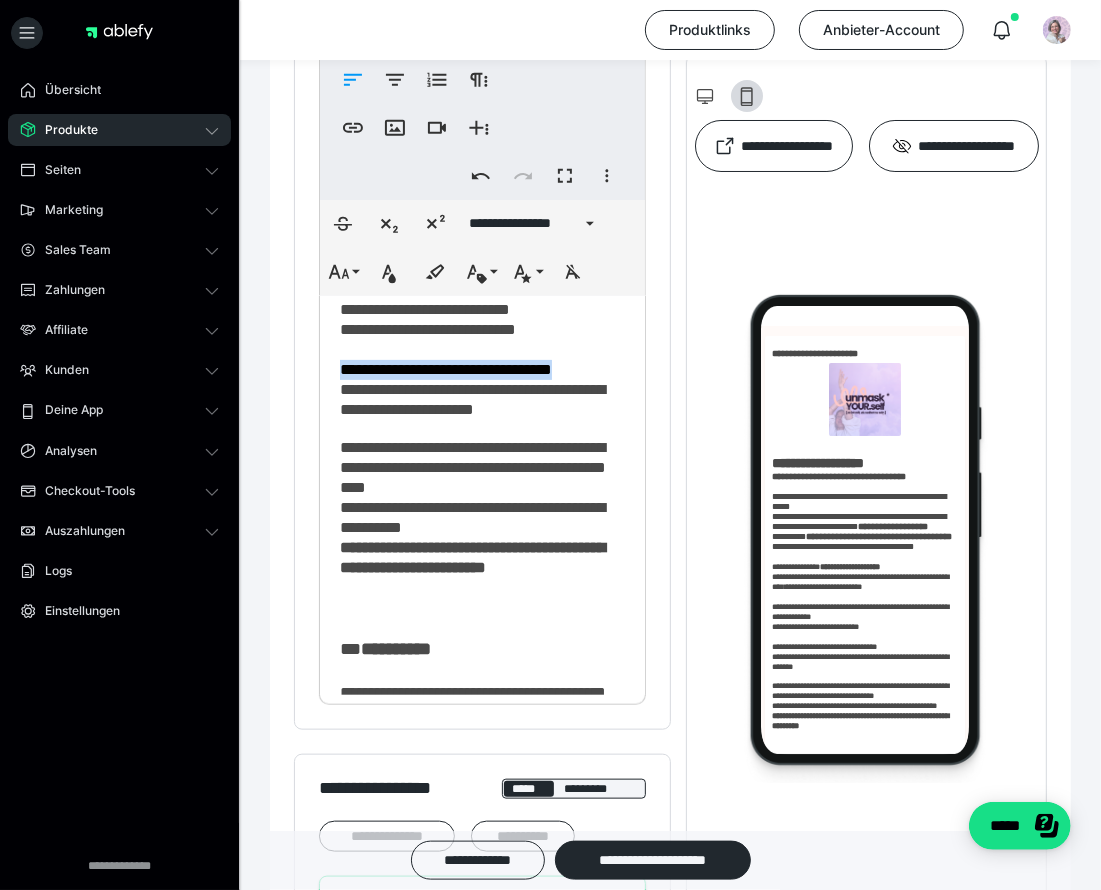 drag, startPoint x: 343, startPoint y: 497, endPoint x: 595, endPoint y: 499, distance: 252.00793 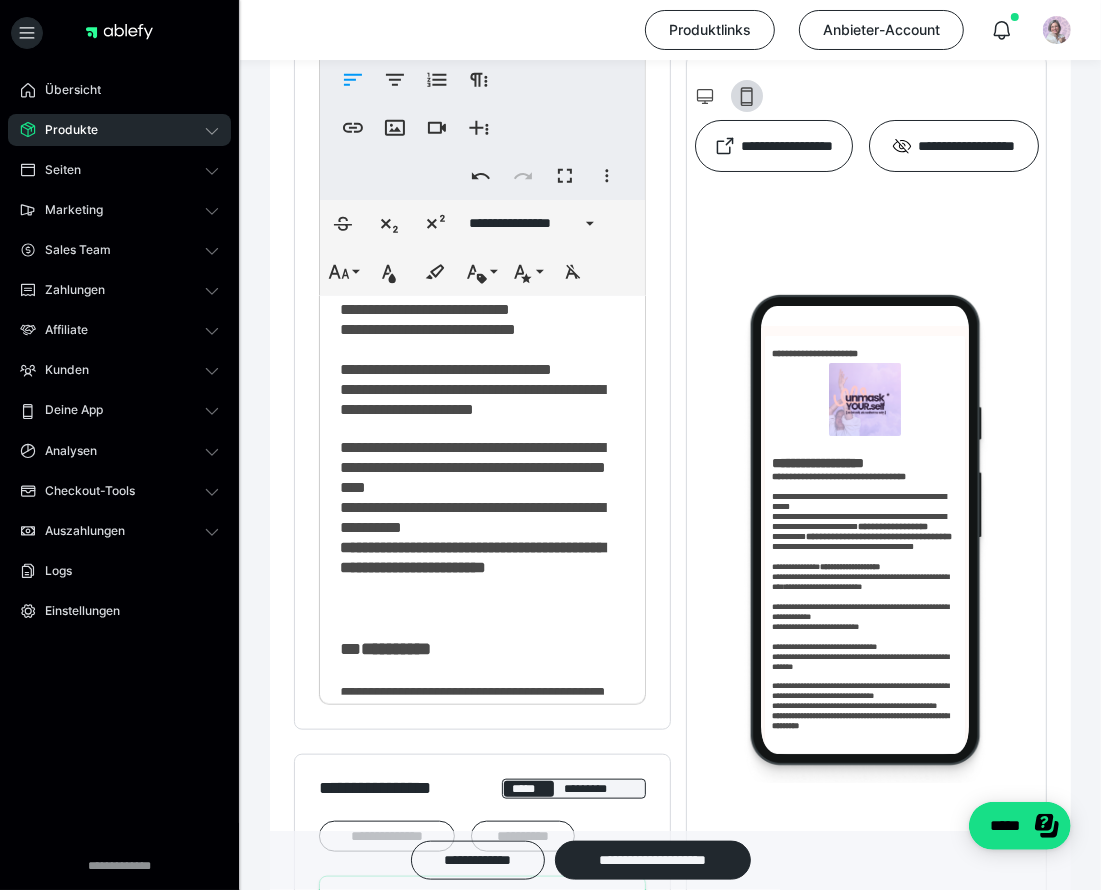click on "**********" at bounding box center (475, 349) 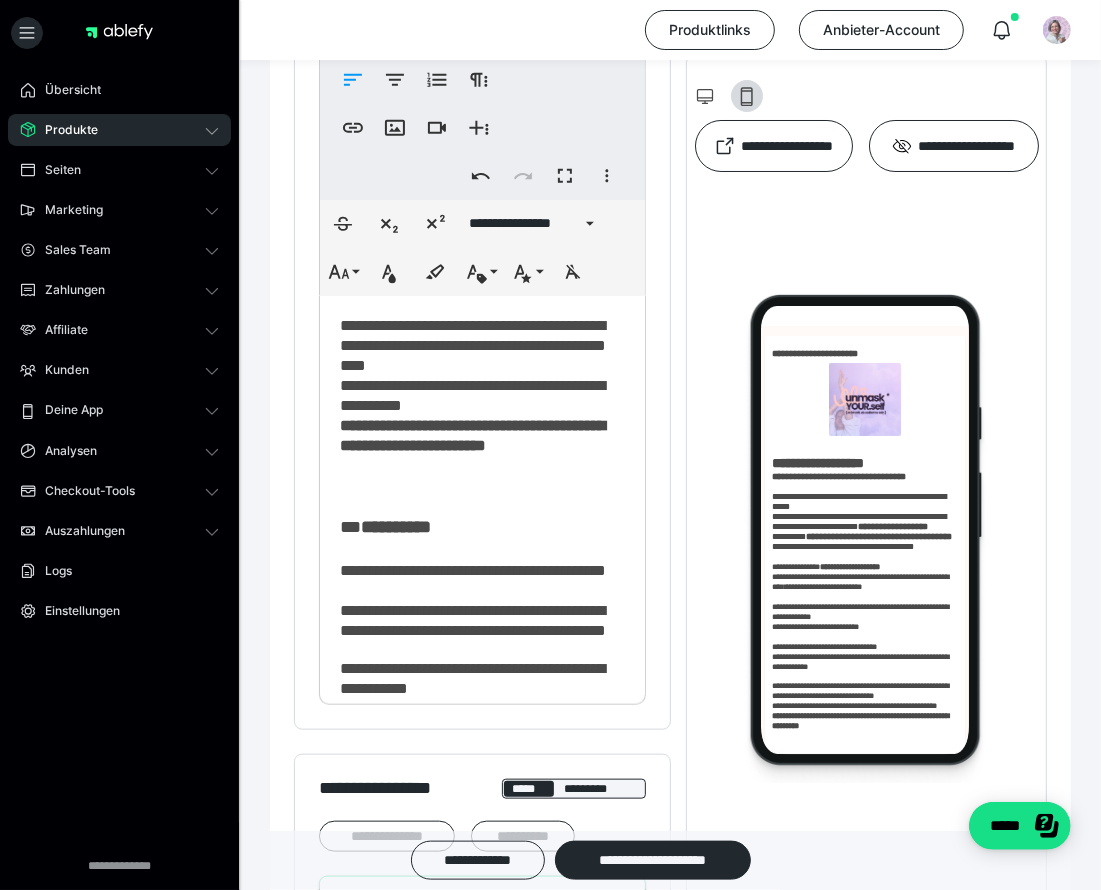 scroll, scrollTop: 520, scrollLeft: 0, axis: vertical 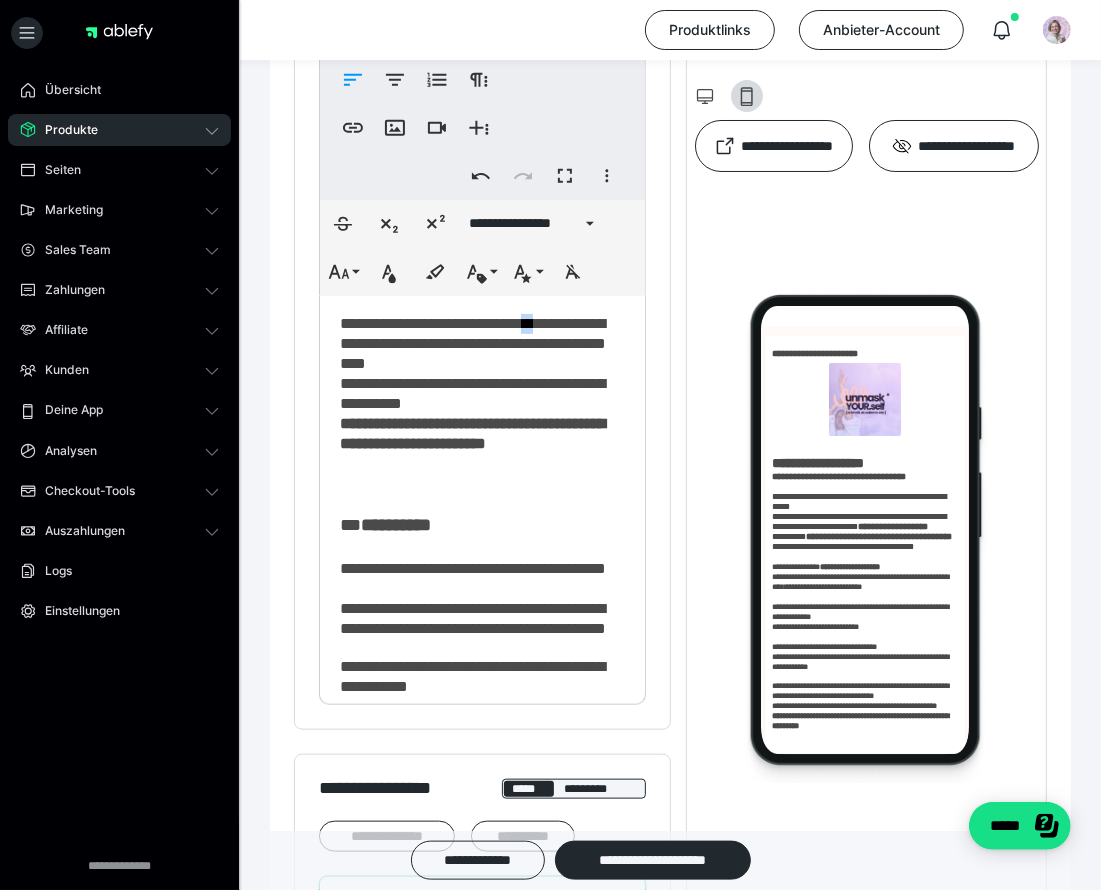 click on "**********" at bounding box center [473, 383] 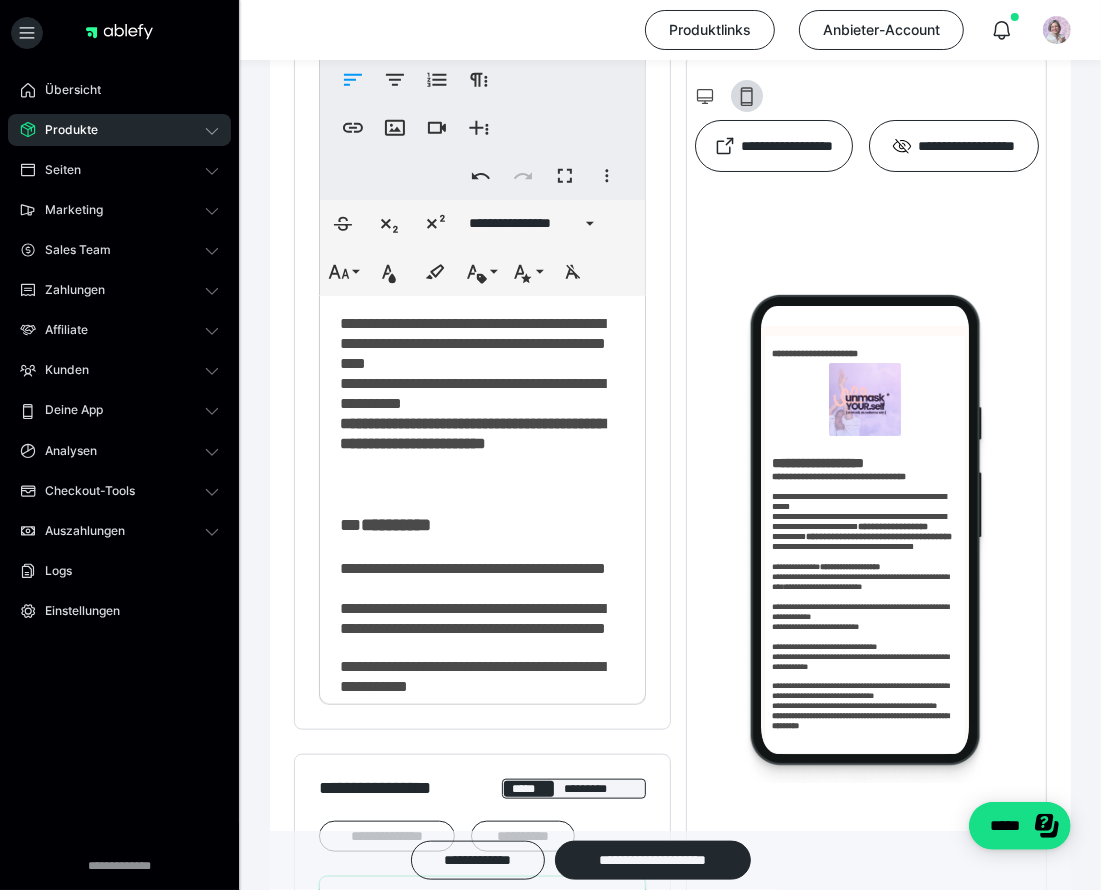 click on "**********" at bounding box center (473, 383) 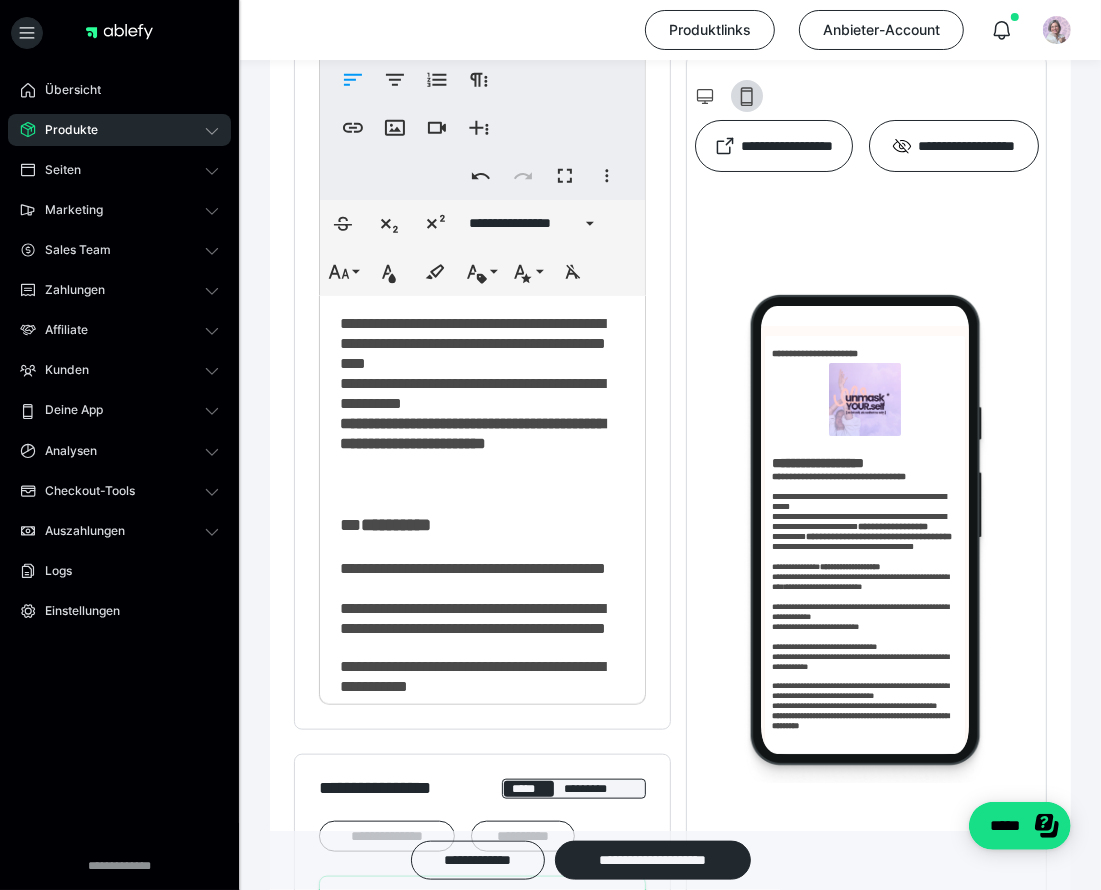 click on "**********" at bounding box center (473, 383) 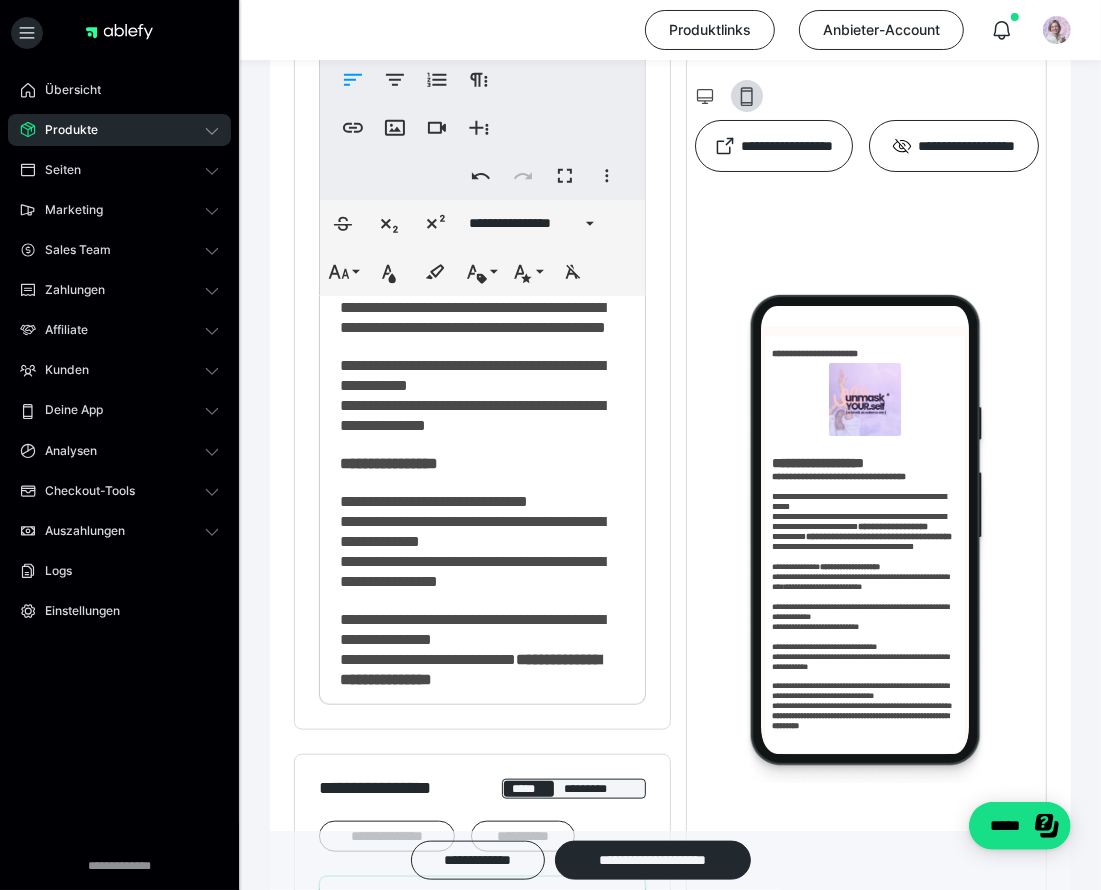 scroll, scrollTop: 823, scrollLeft: 0, axis: vertical 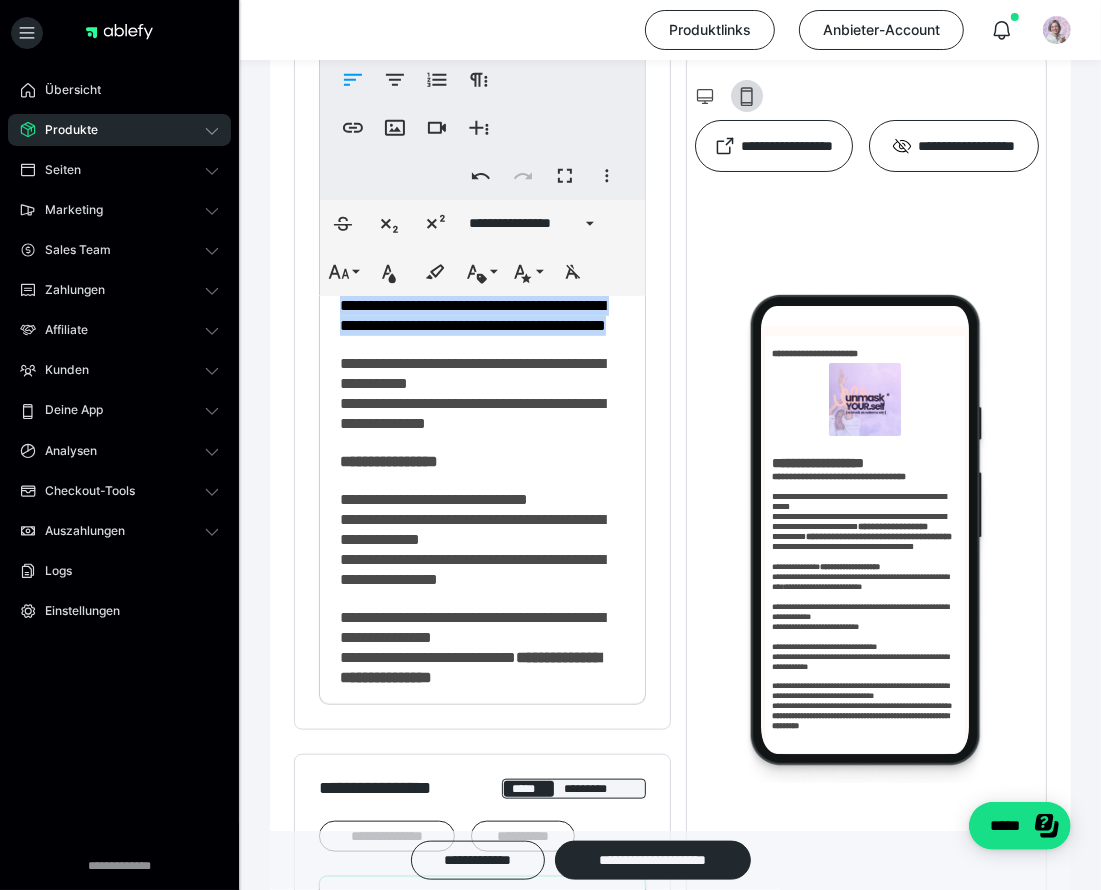 drag, startPoint x: 342, startPoint y: 456, endPoint x: 469, endPoint y: 520, distance: 142.21463 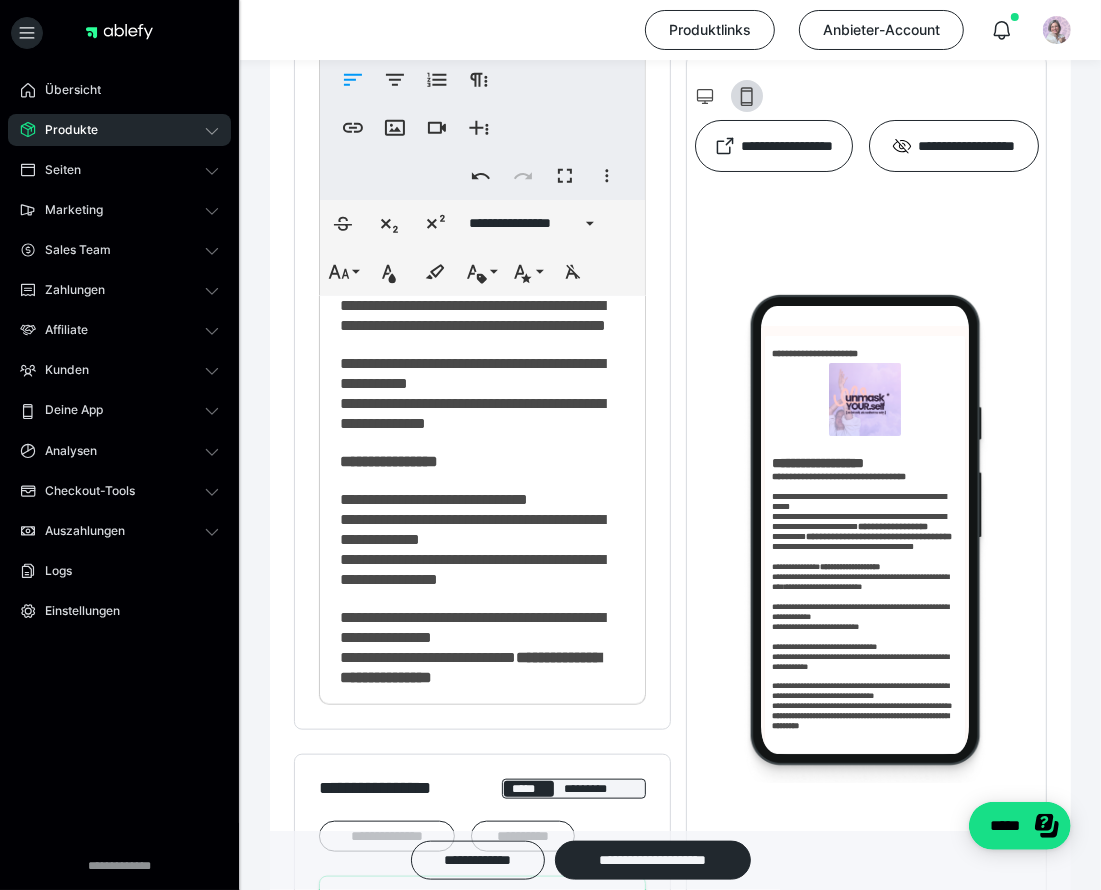 click on "**********" at bounding box center (482, 394) 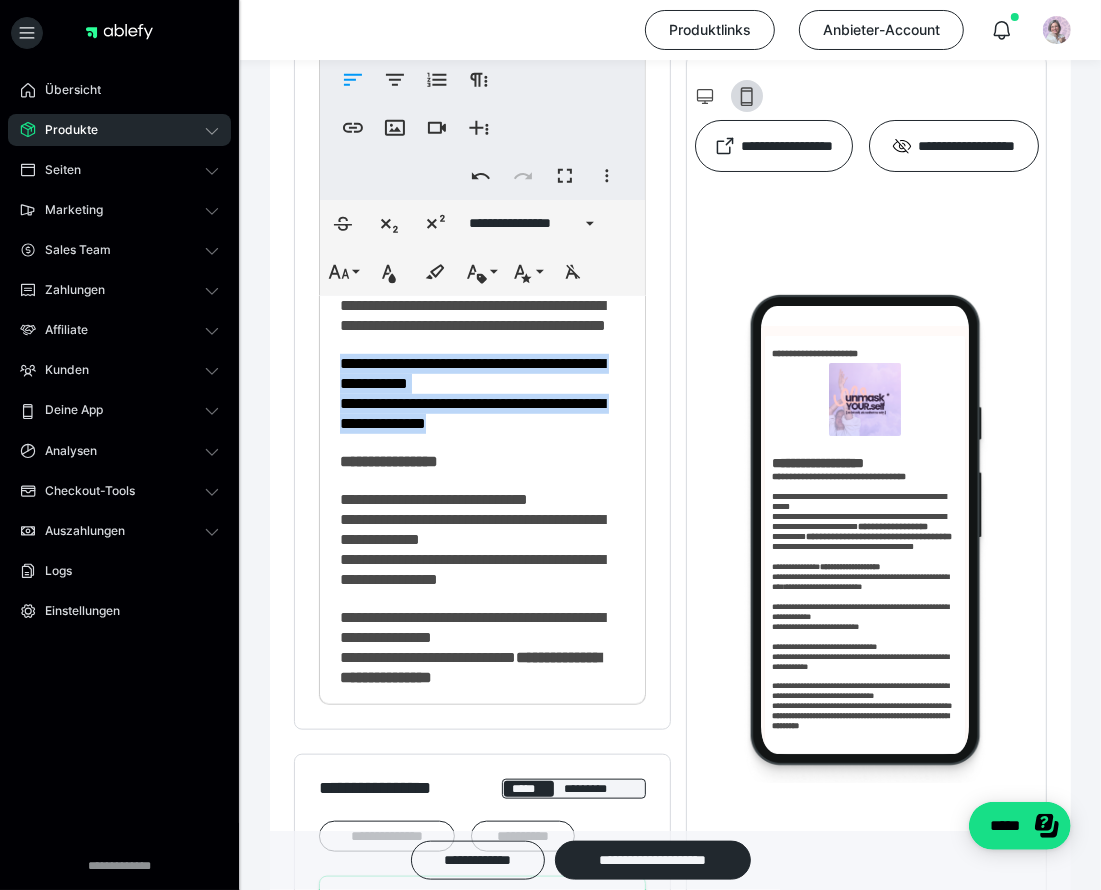 drag, startPoint x: 340, startPoint y: 531, endPoint x: 491, endPoint y: 592, distance: 162.85576 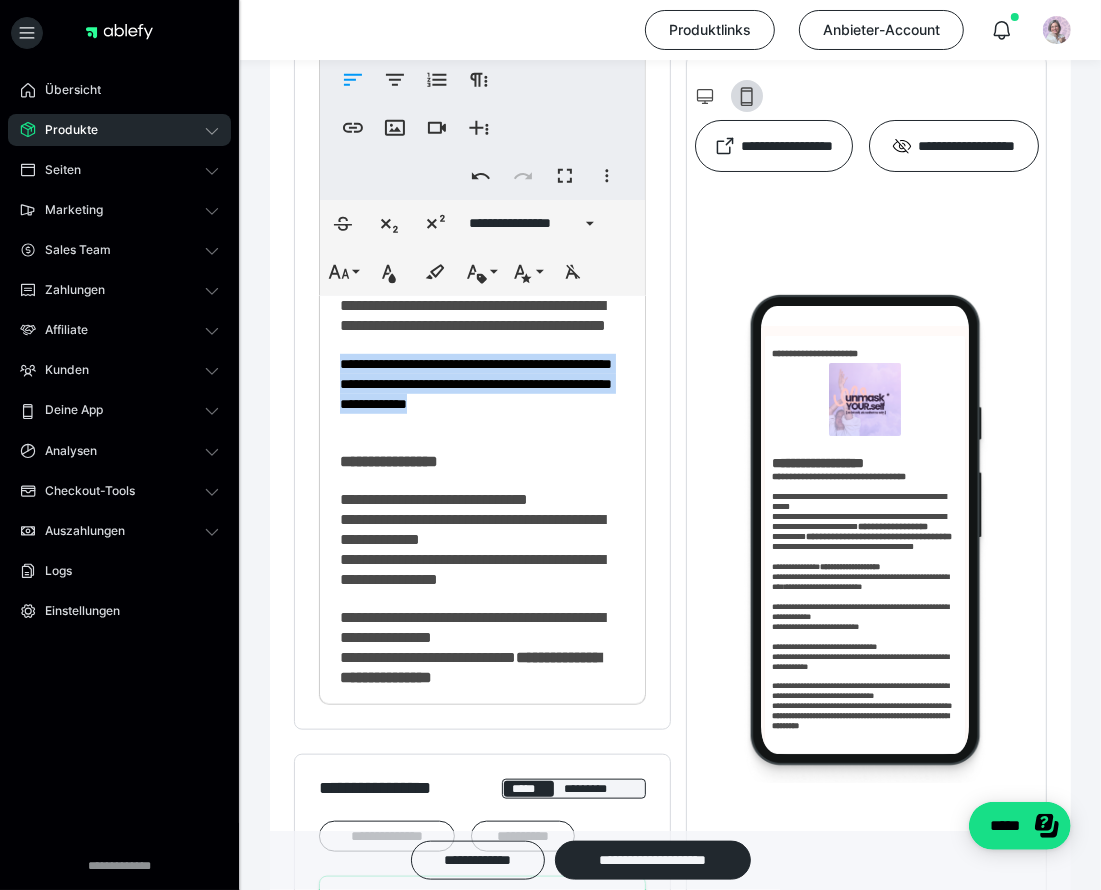 drag, startPoint x: 442, startPoint y: 600, endPoint x: 326, endPoint y: 537, distance: 132.00378 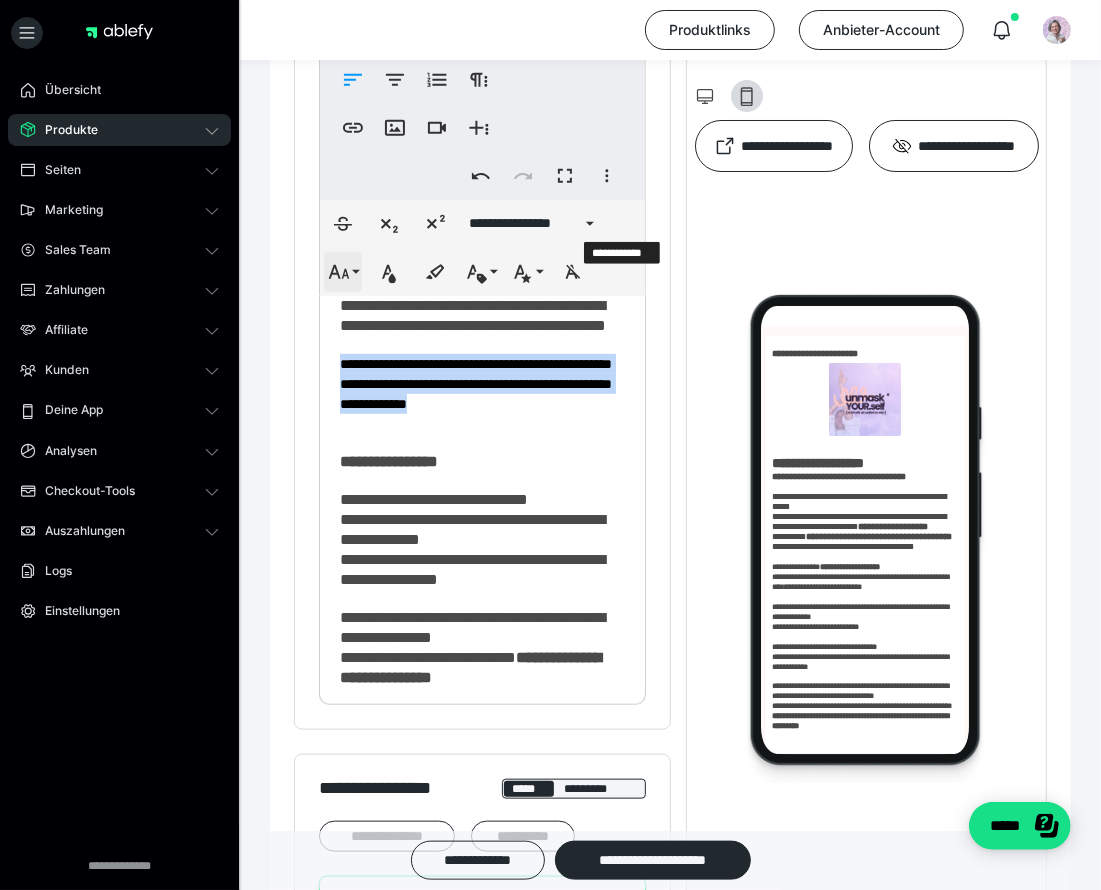 click 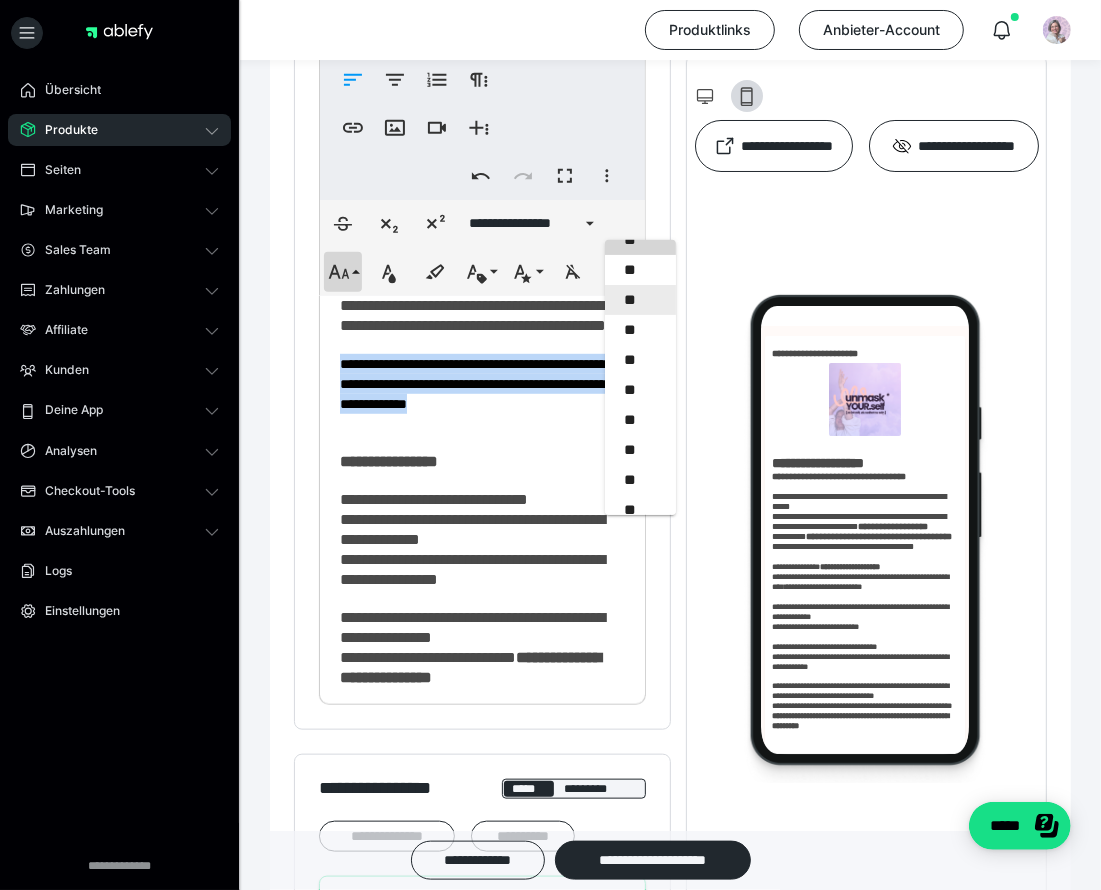 click on "**" at bounding box center [641, 300] 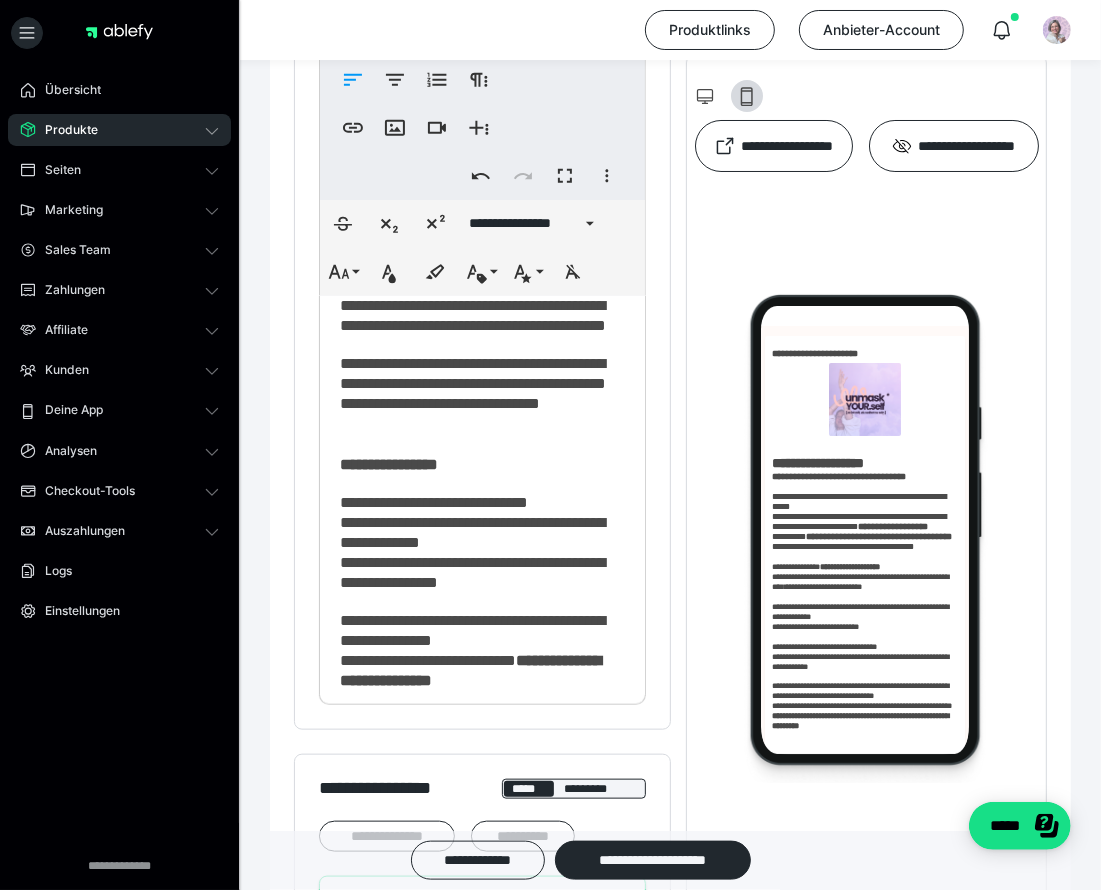 click on "**********" at bounding box center (473, 383) 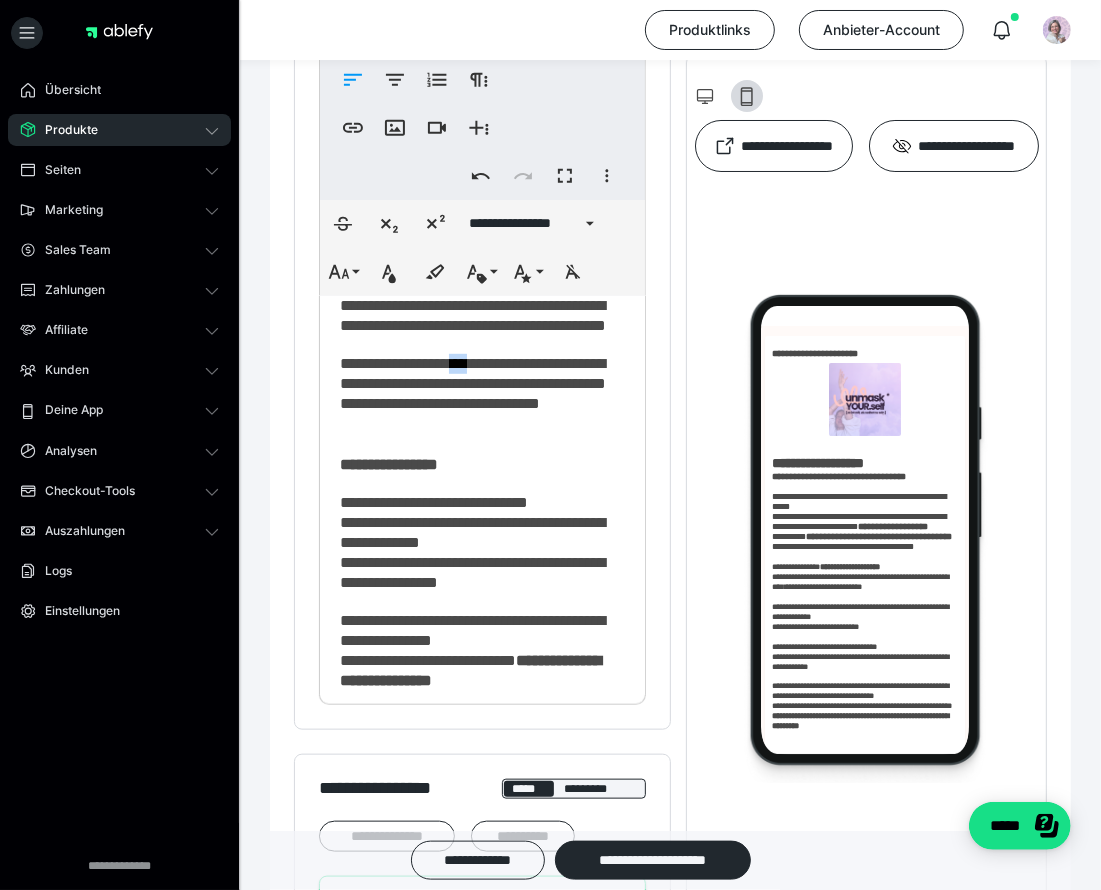 drag, startPoint x: 492, startPoint y: 540, endPoint x: 475, endPoint y: 540, distance: 17 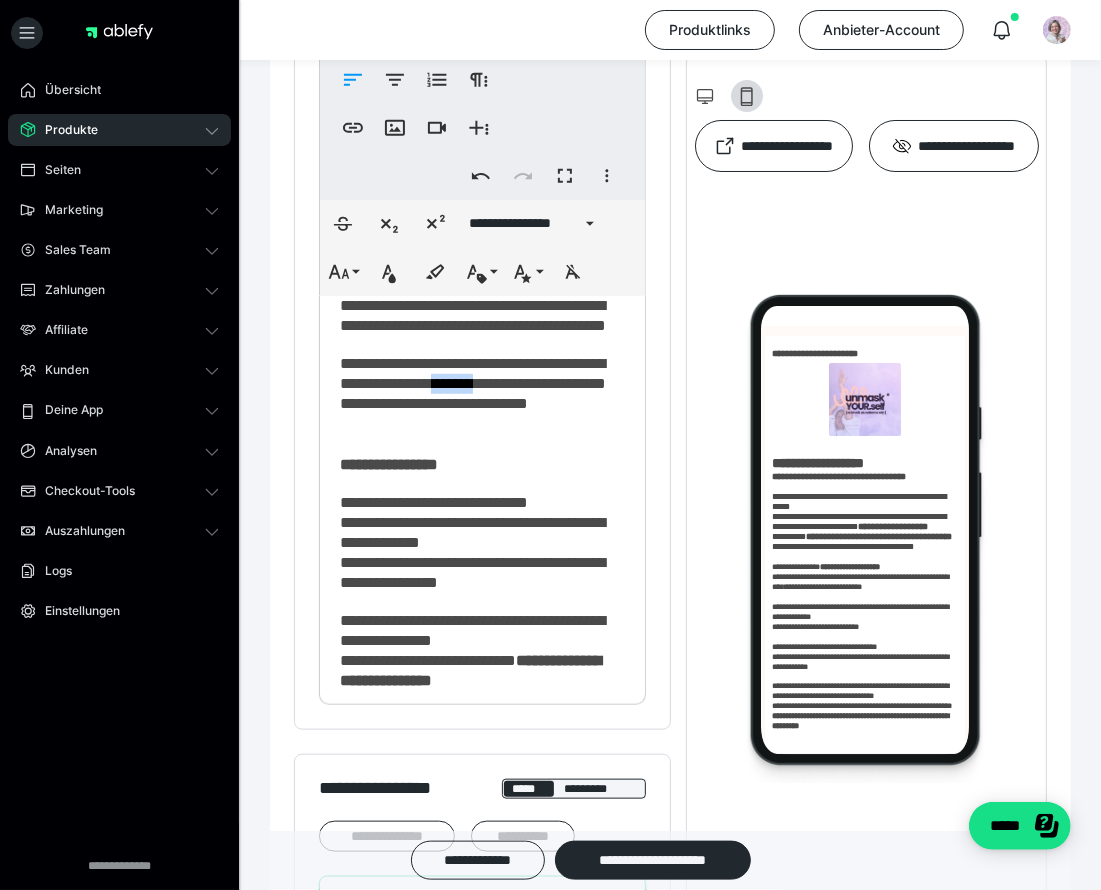 drag, startPoint x: 543, startPoint y: 558, endPoint x: 597, endPoint y: 565, distance: 54.451813 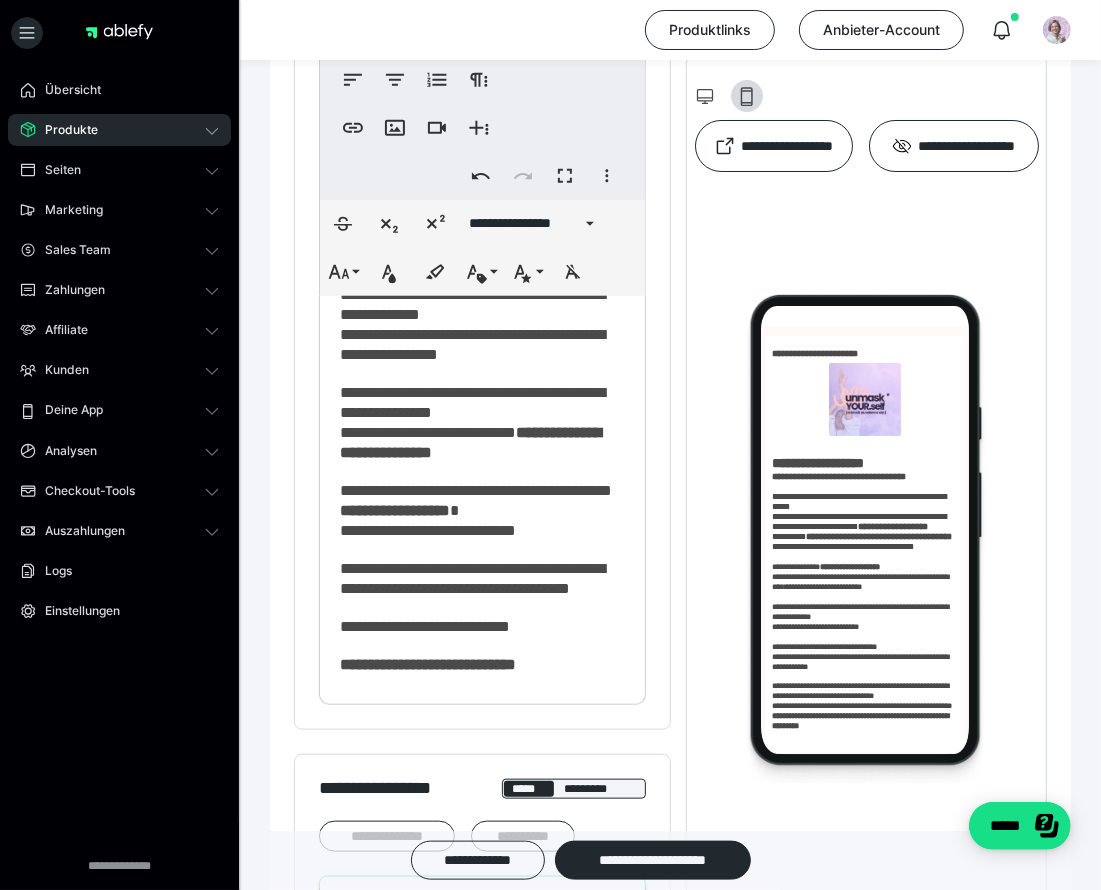 scroll, scrollTop: 1055, scrollLeft: 0, axis: vertical 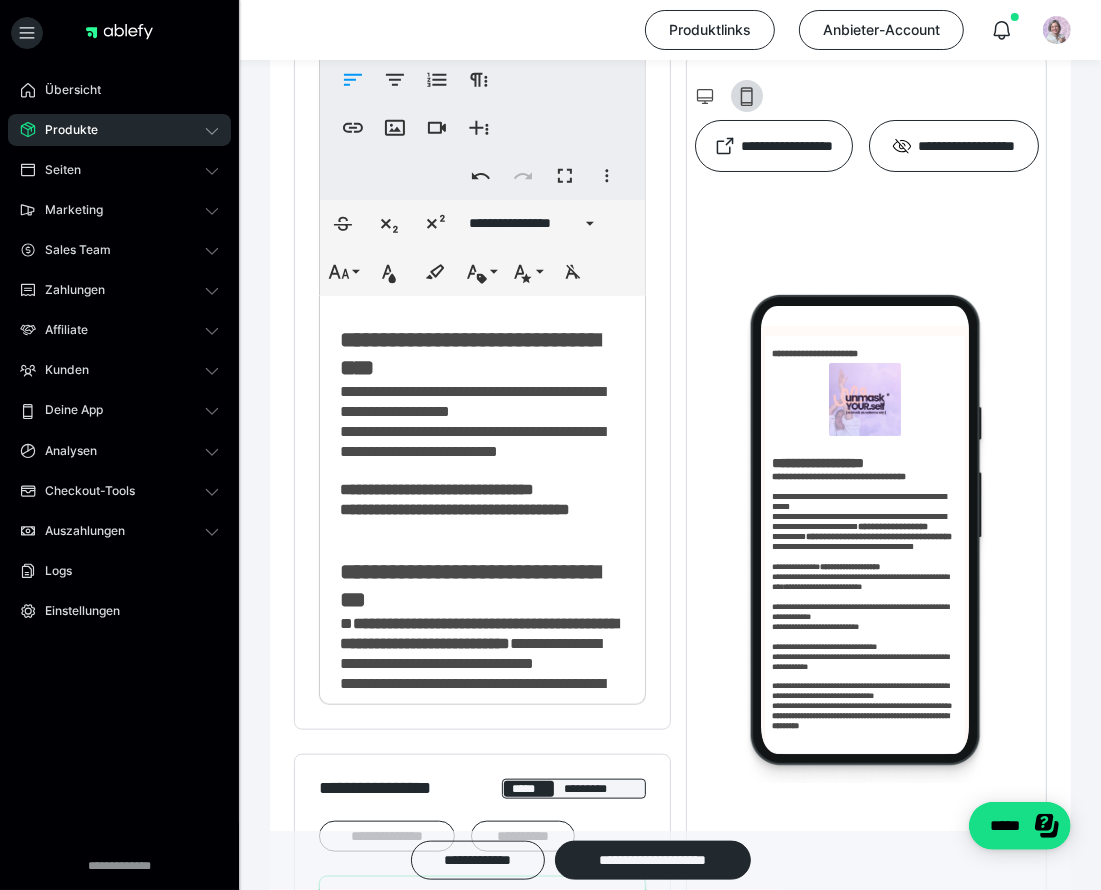 drag, startPoint x: 342, startPoint y: 413, endPoint x: 572, endPoint y: 447, distance: 232.49947 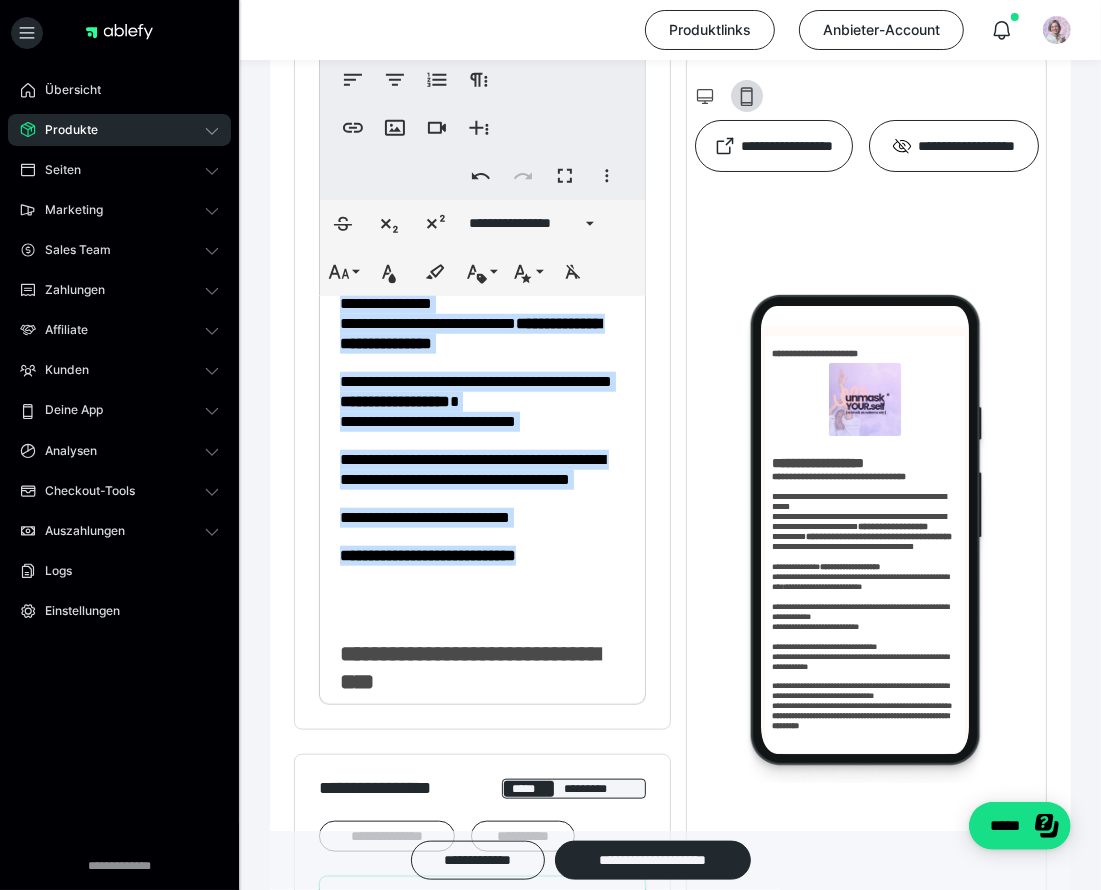 scroll, scrollTop: 1161, scrollLeft: 0, axis: vertical 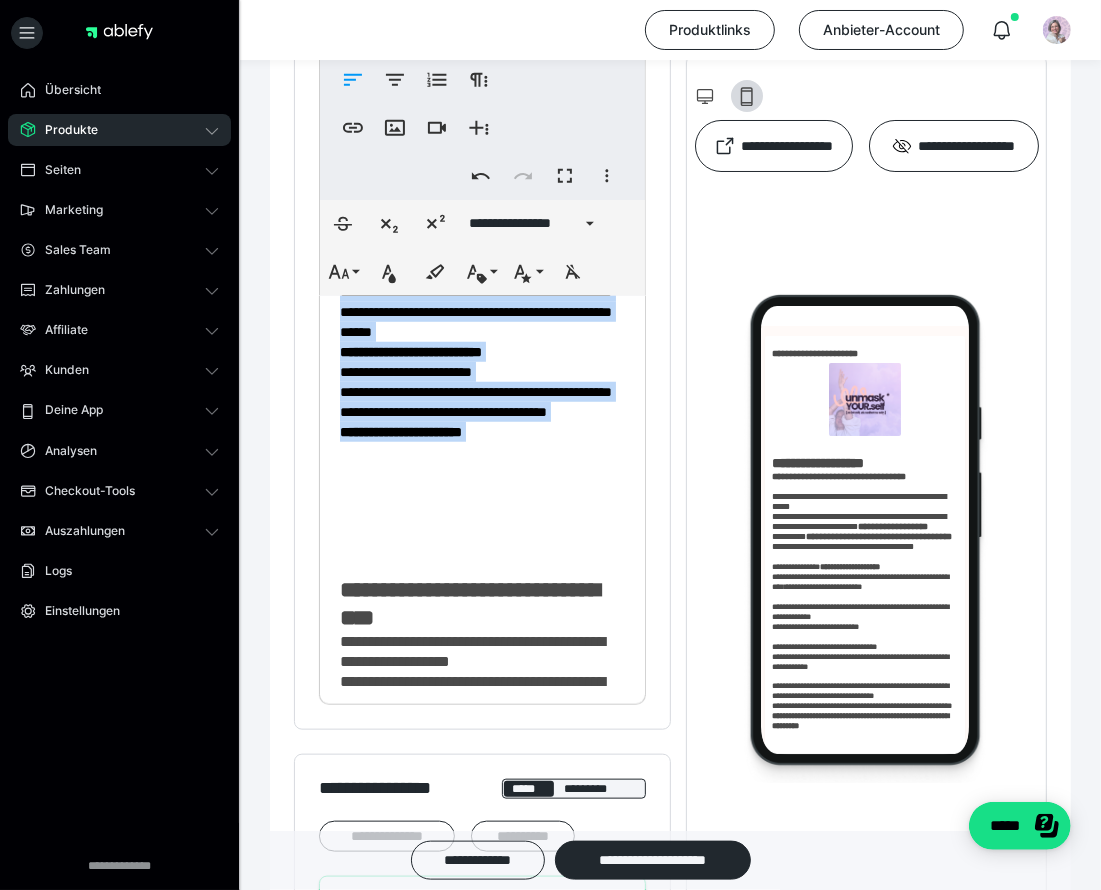 drag, startPoint x: 341, startPoint y: 438, endPoint x: 500, endPoint y: 669, distance: 280.43182 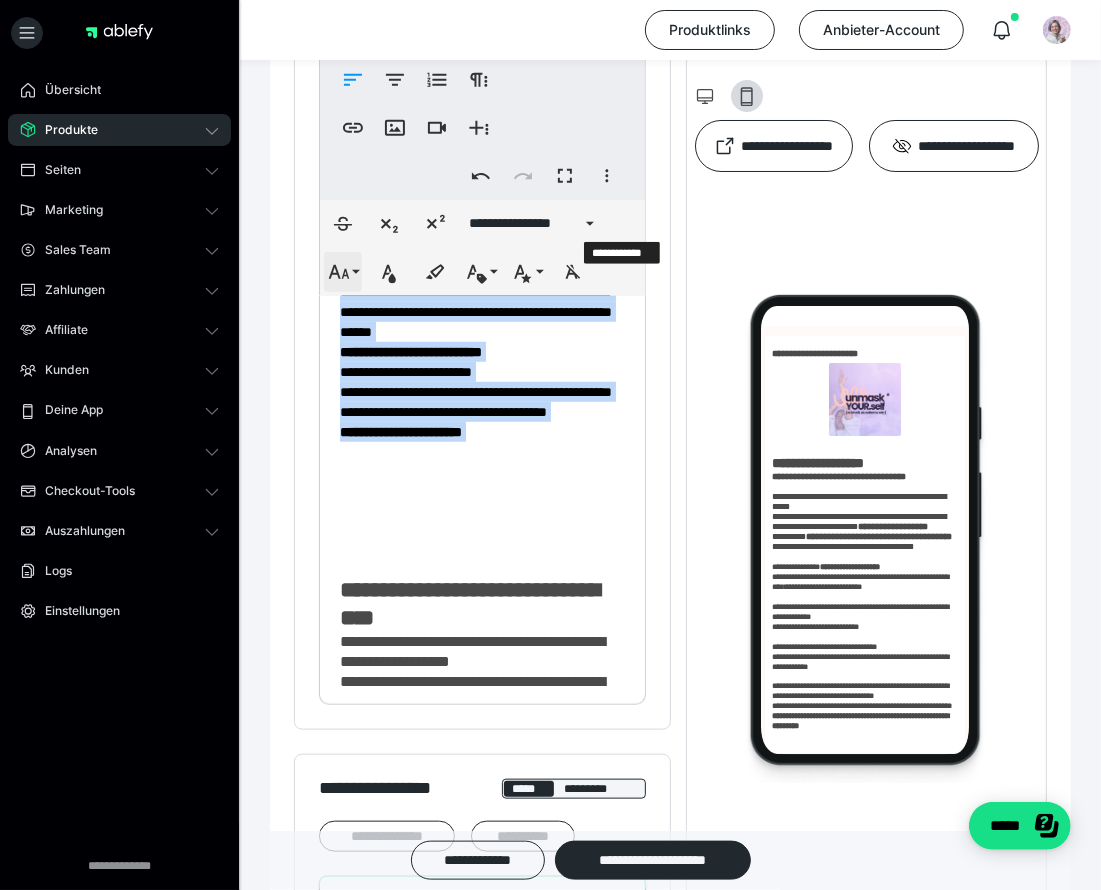 click 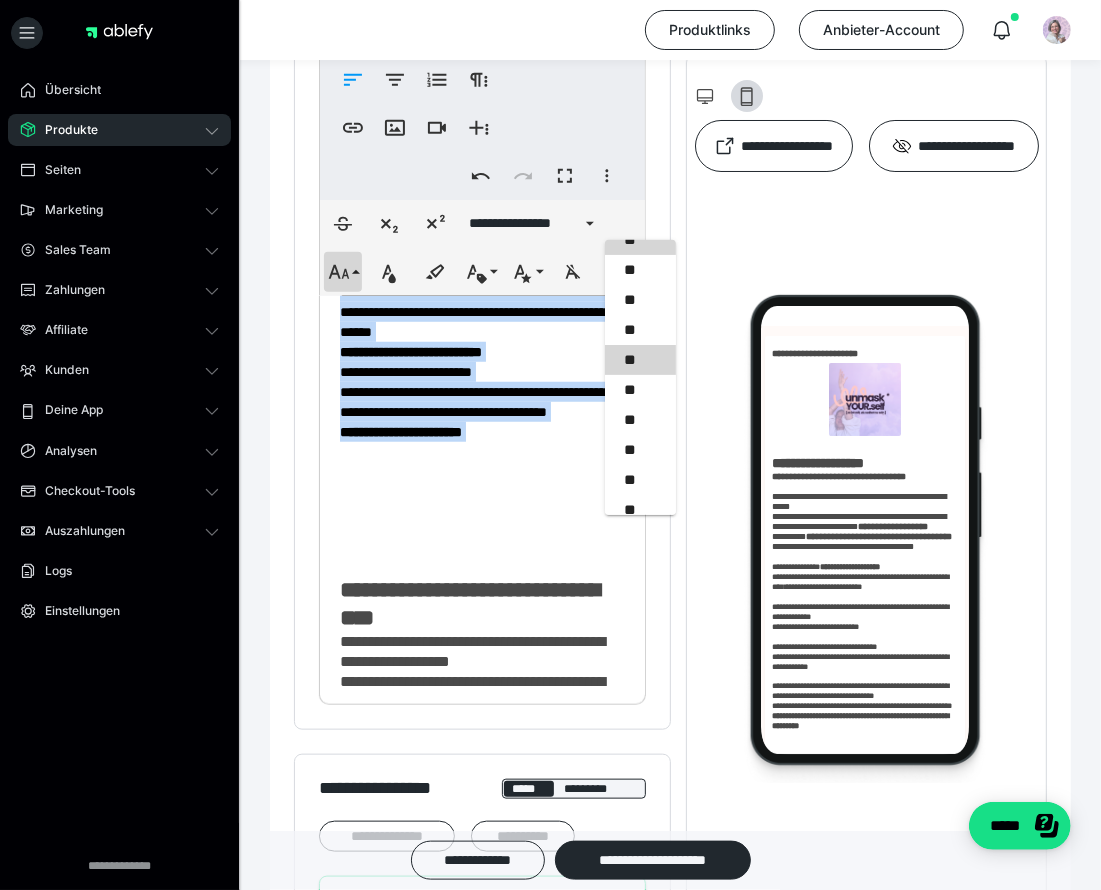 click on "**" at bounding box center [641, 360] 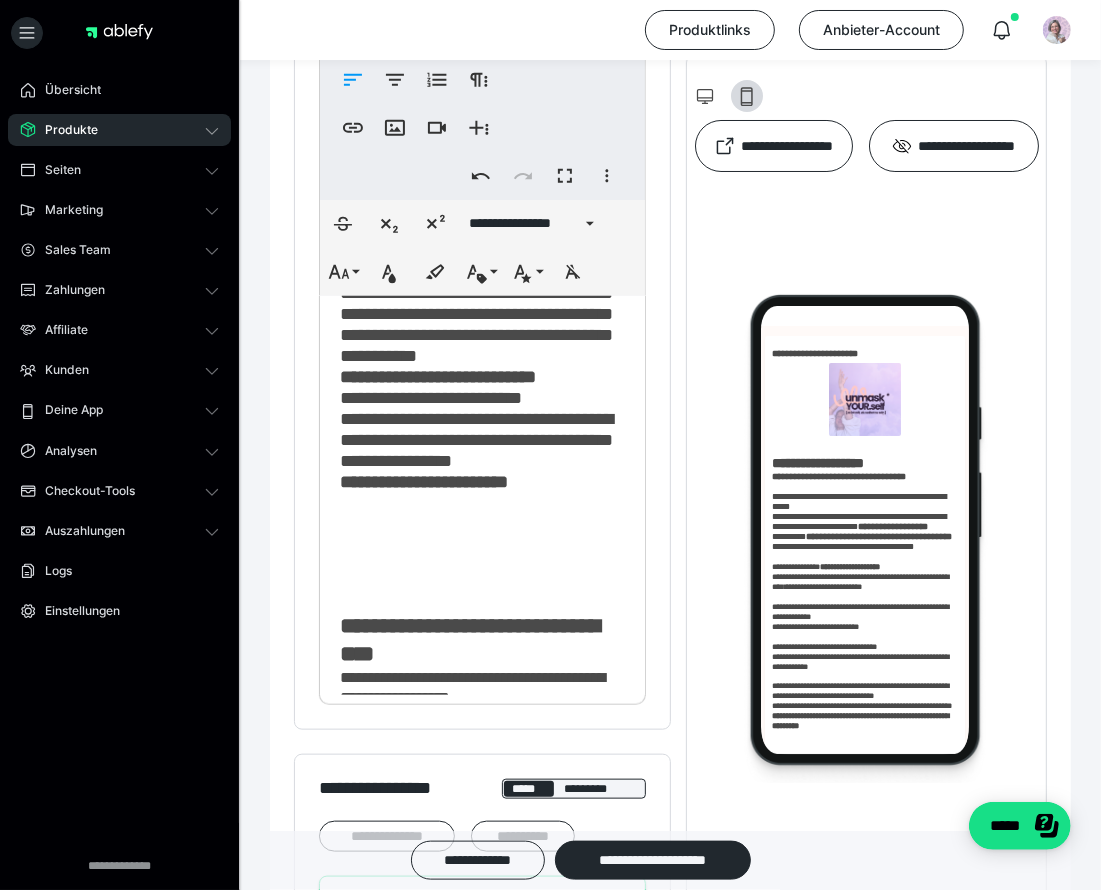 click on "**********" at bounding box center (476, 377) 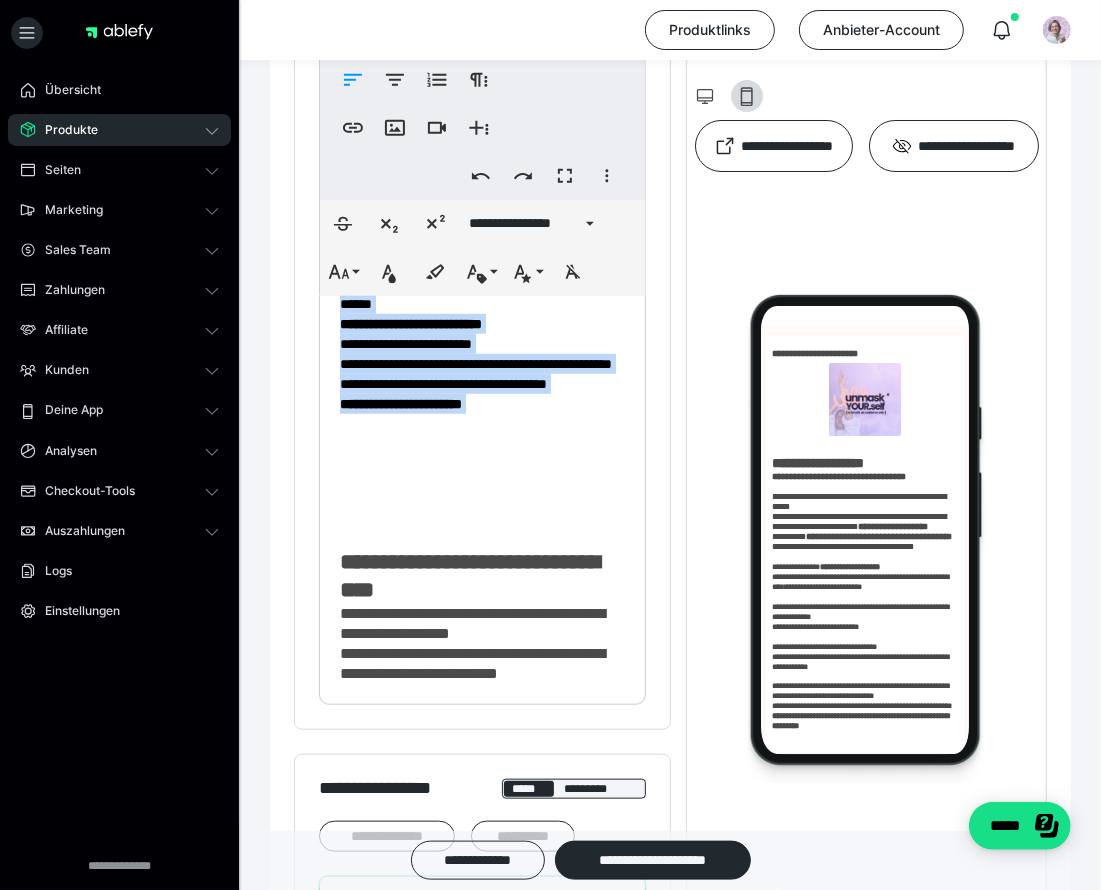 drag, startPoint x: 340, startPoint y: 440, endPoint x: 509, endPoint y: 654, distance: 272.6848 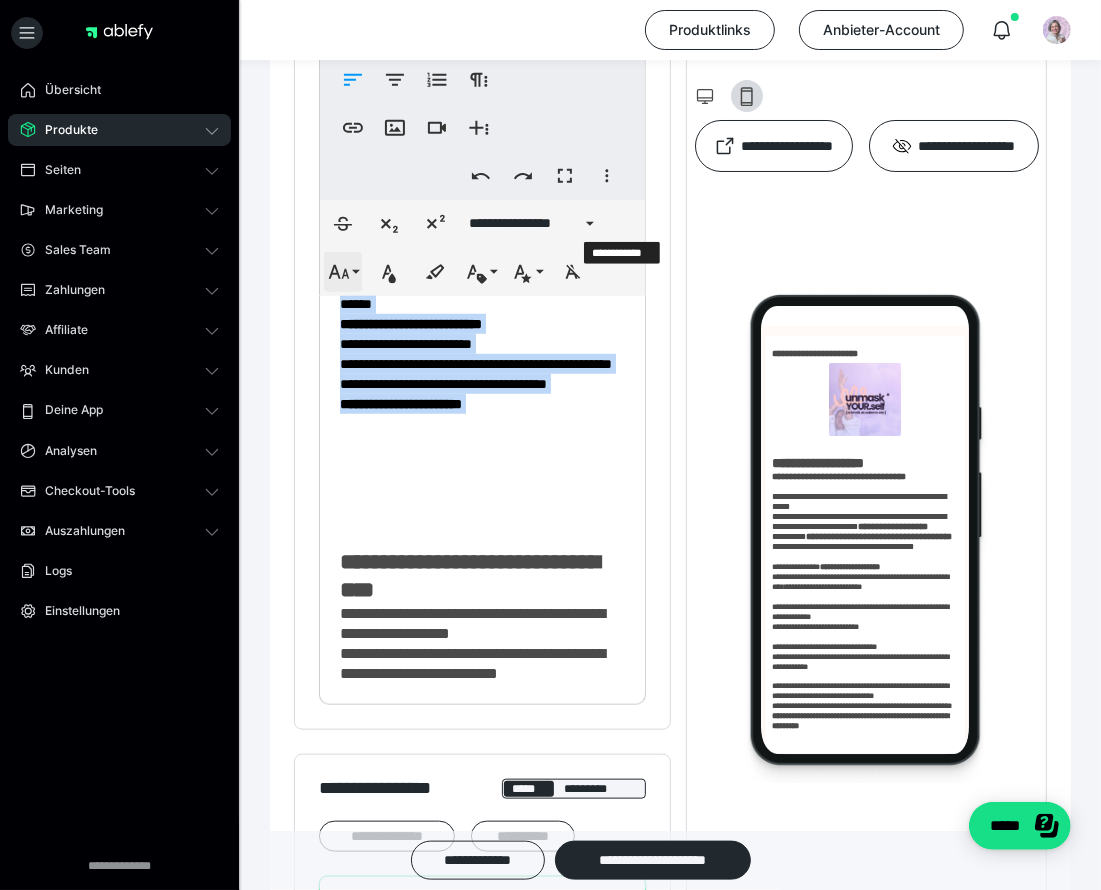 click 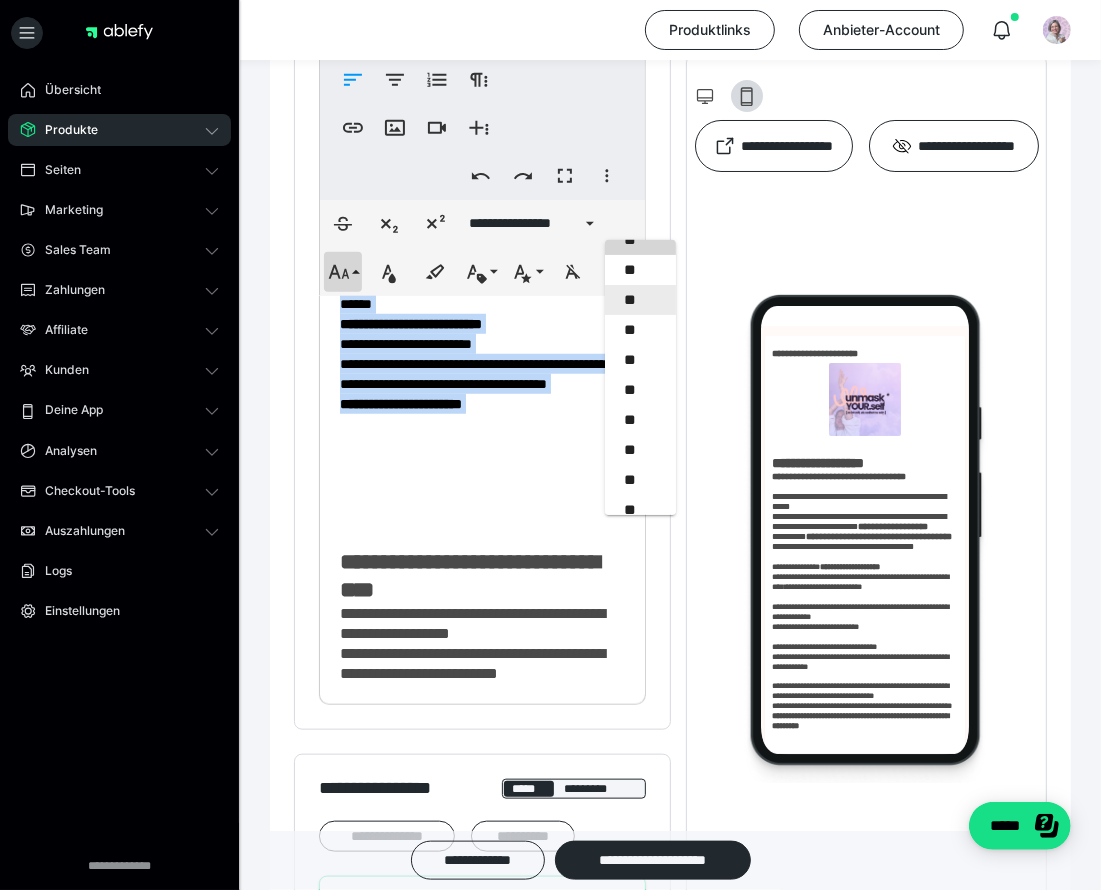 click on "**" at bounding box center (641, 300) 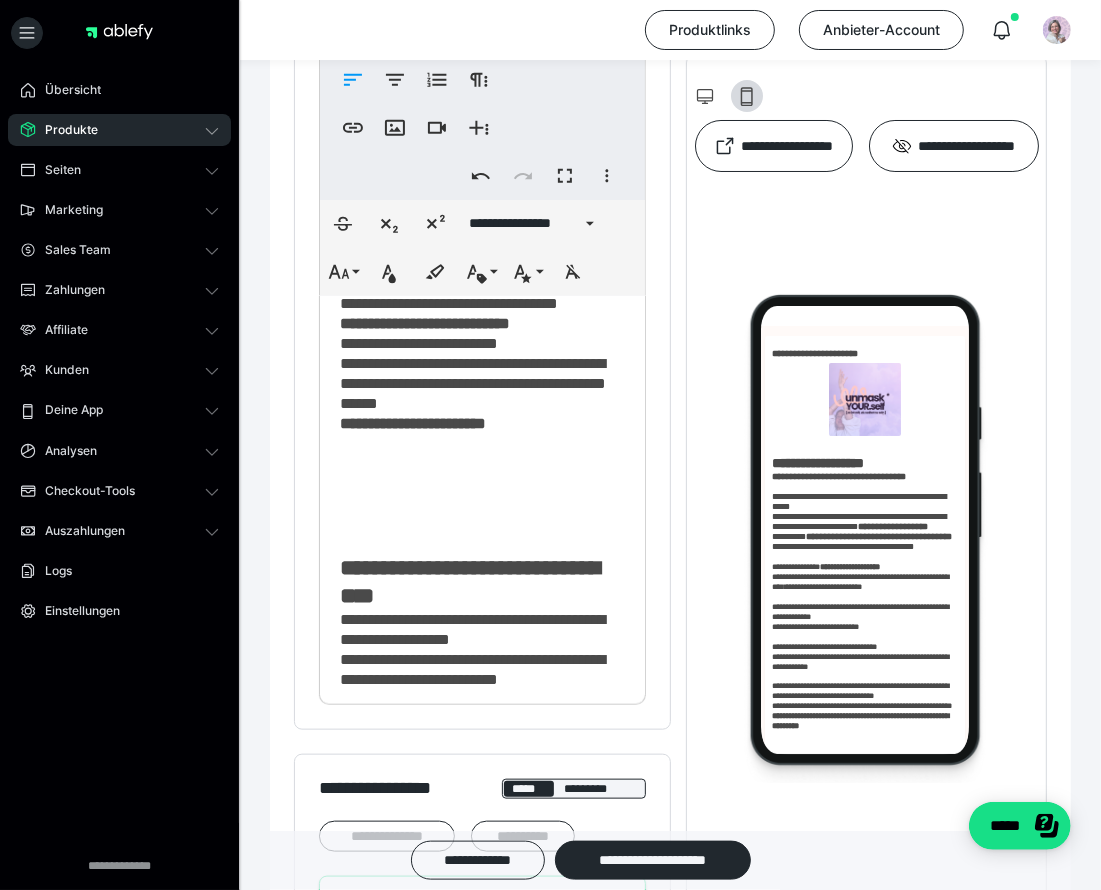 click on "**********" at bounding box center (473, 333) 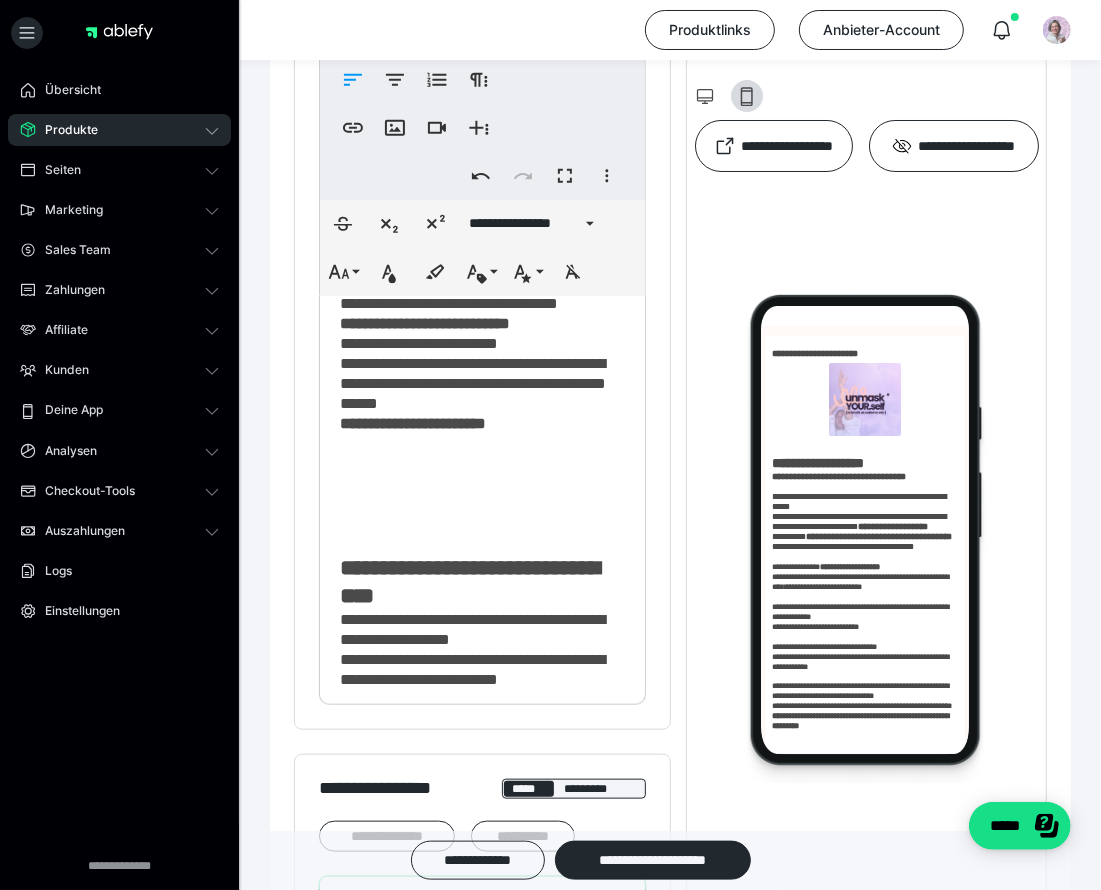 click on "**********" at bounding box center [473, 333] 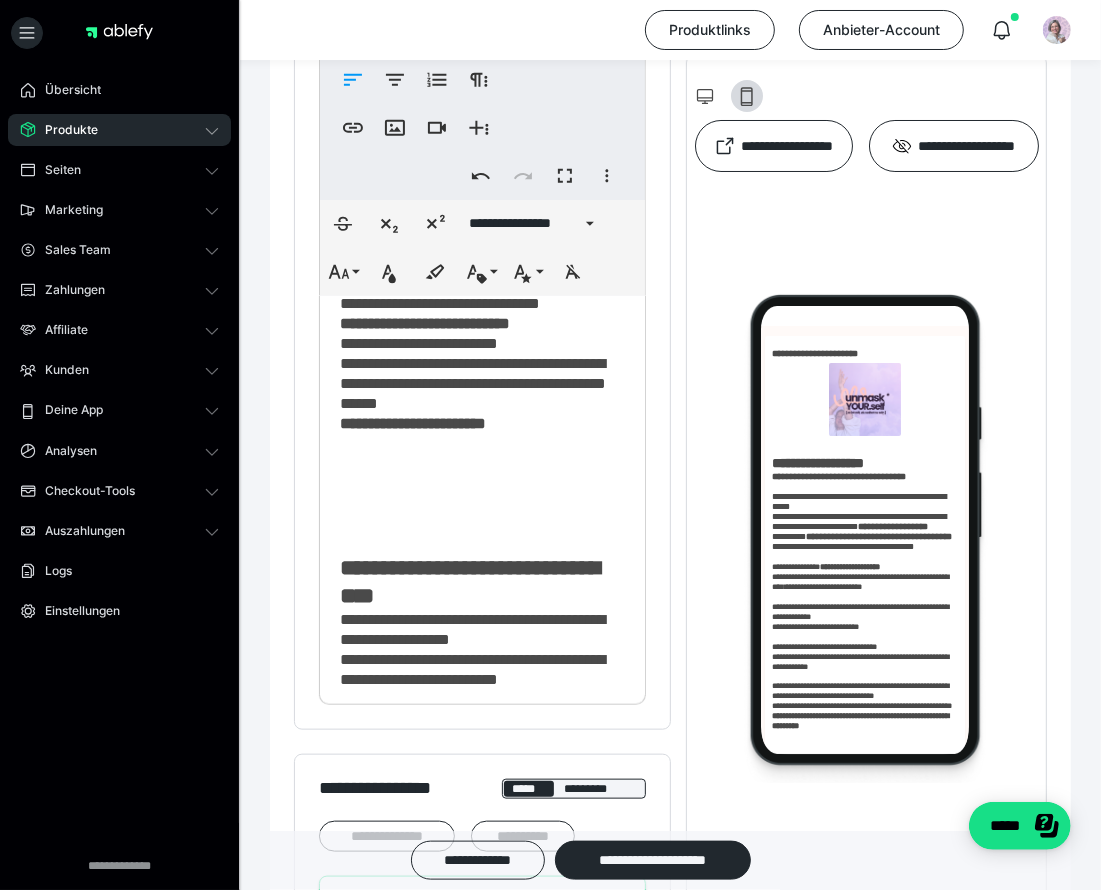 click on "**********" at bounding box center [482, 1992] 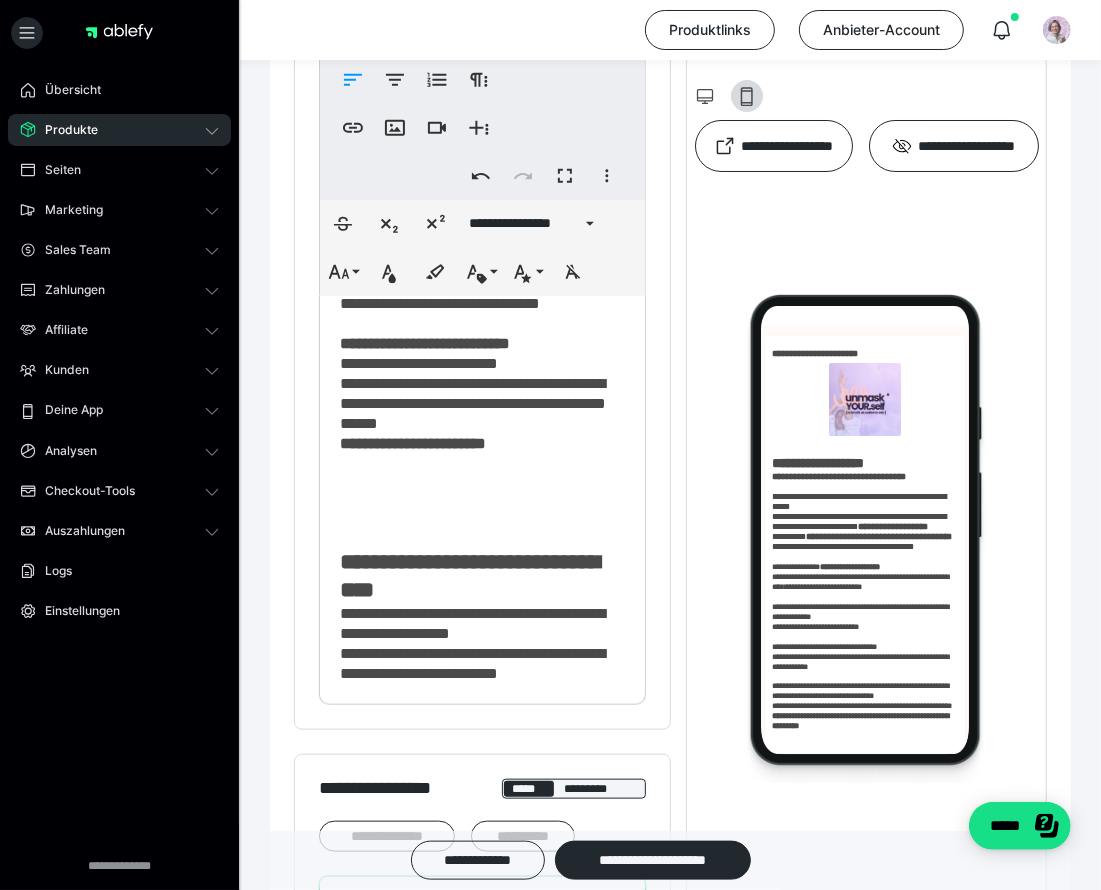 click on "**********" at bounding box center (473, 393) 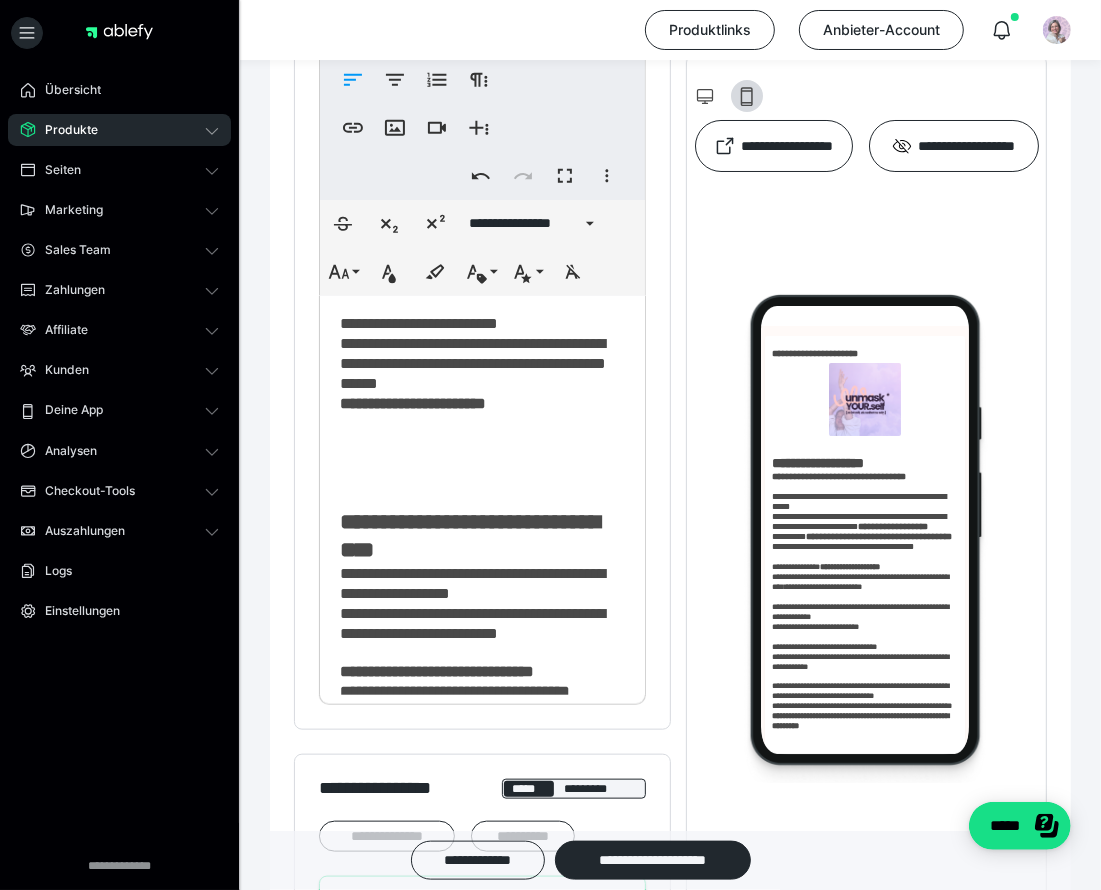 scroll, scrollTop: 1088, scrollLeft: 0, axis: vertical 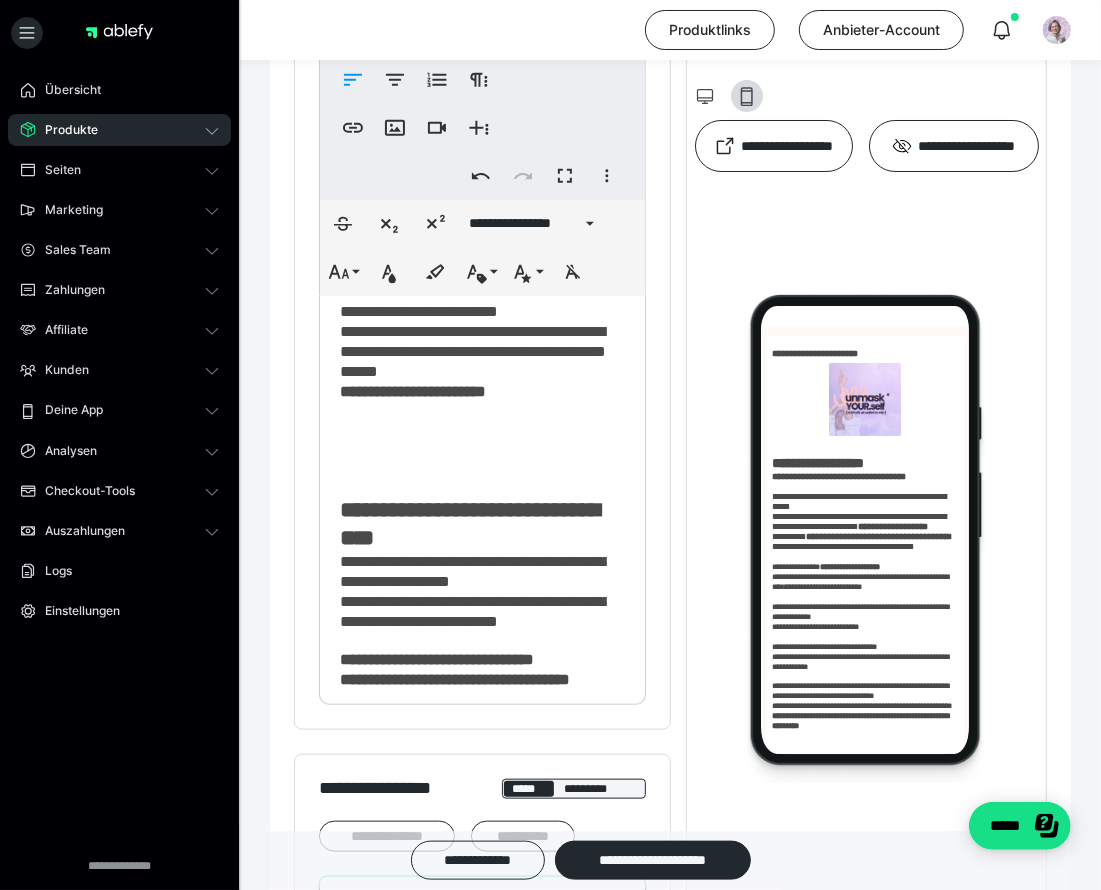 drag, startPoint x: 364, startPoint y: 369, endPoint x: 469, endPoint y: 377, distance: 105.30432 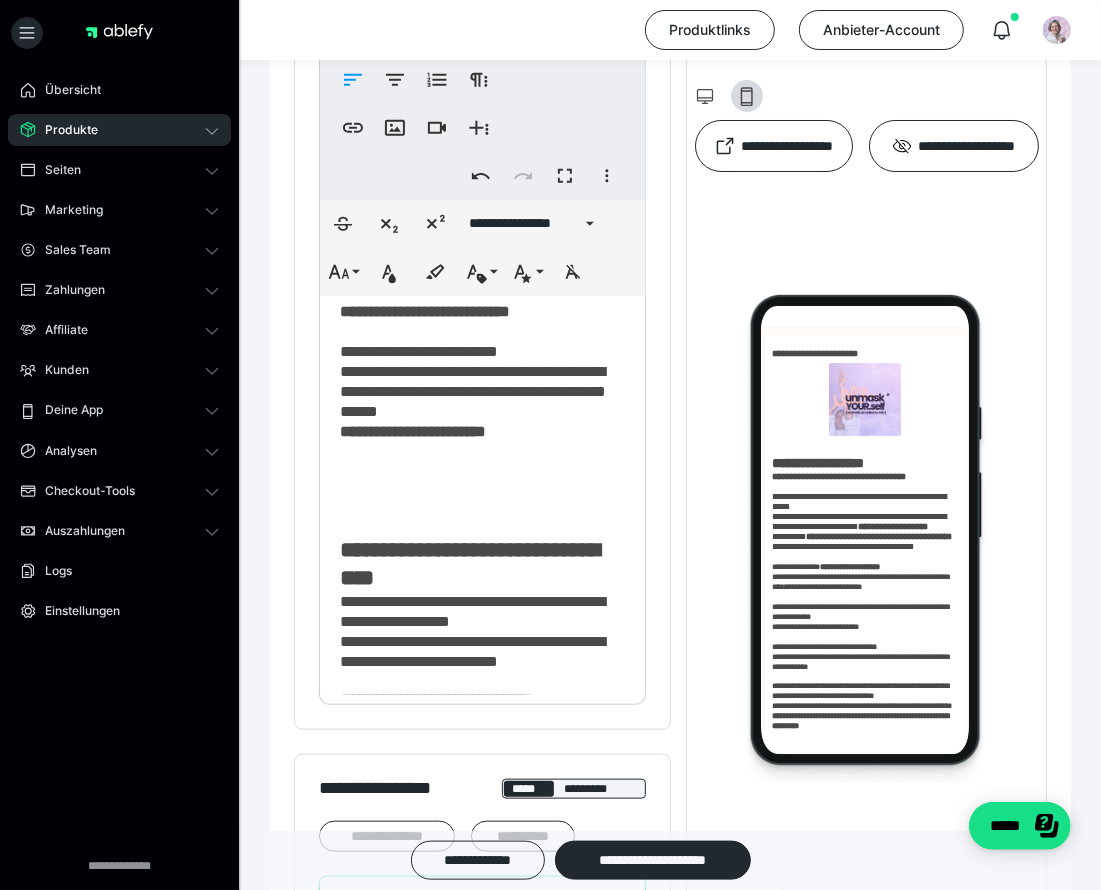 drag, startPoint x: 365, startPoint y: 372, endPoint x: 418, endPoint y: 381, distance: 53.75872 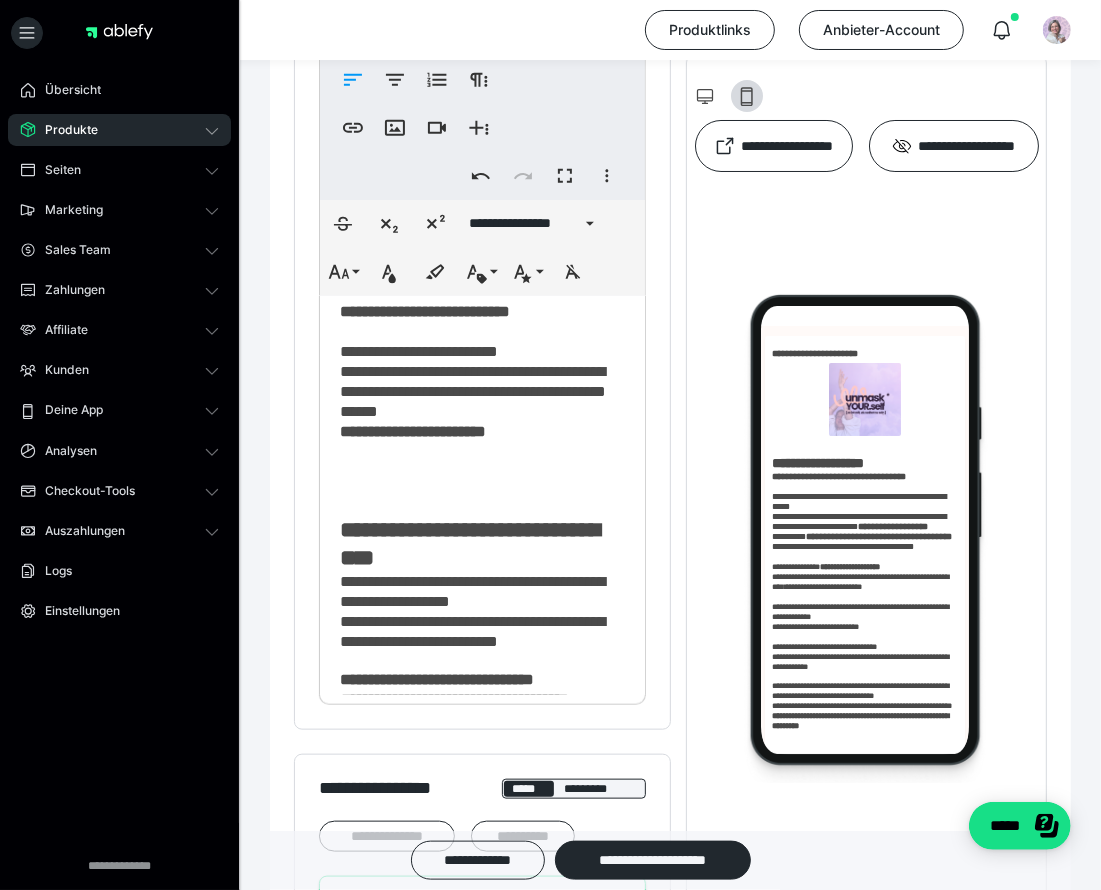 drag, startPoint x: 475, startPoint y: 373, endPoint x: 543, endPoint y: 375, distance: 68.0294 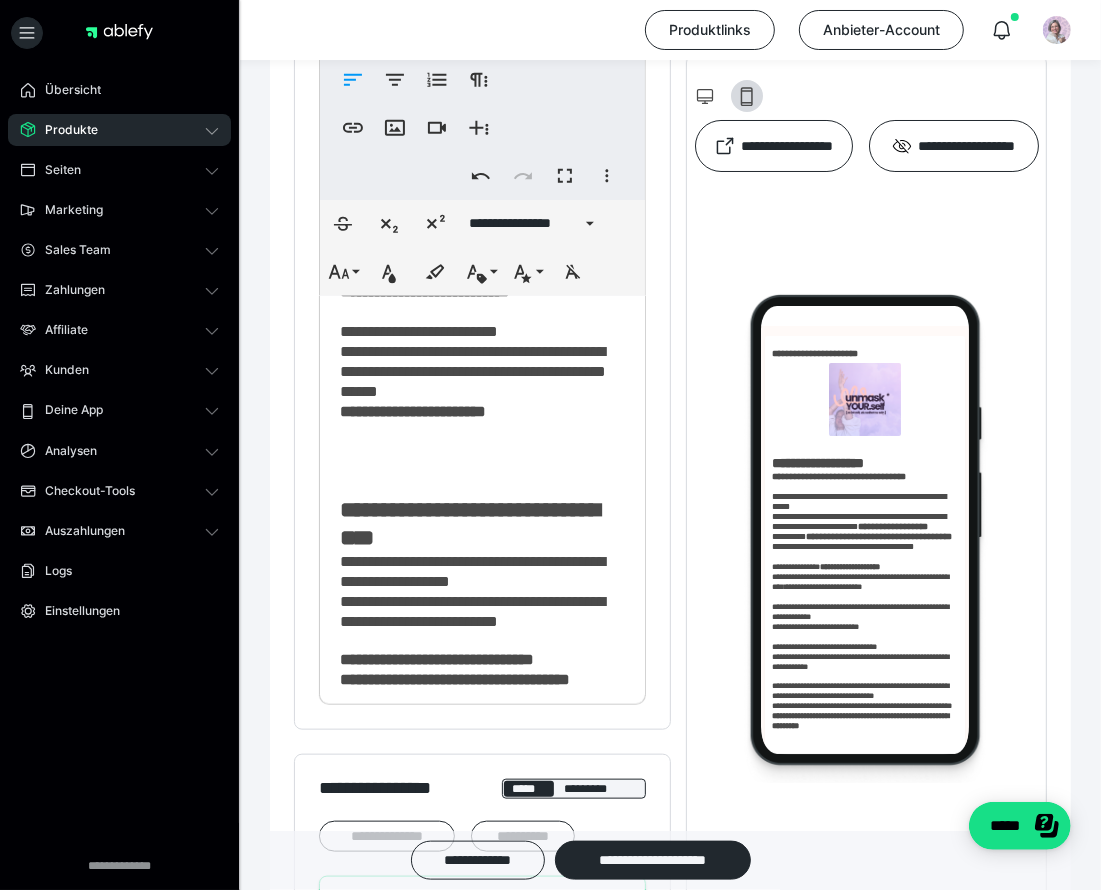 drag, startPoint x: 435, startPoint y: 476, endPoint x: 324, endPoint y: 472, distance: 111.07205 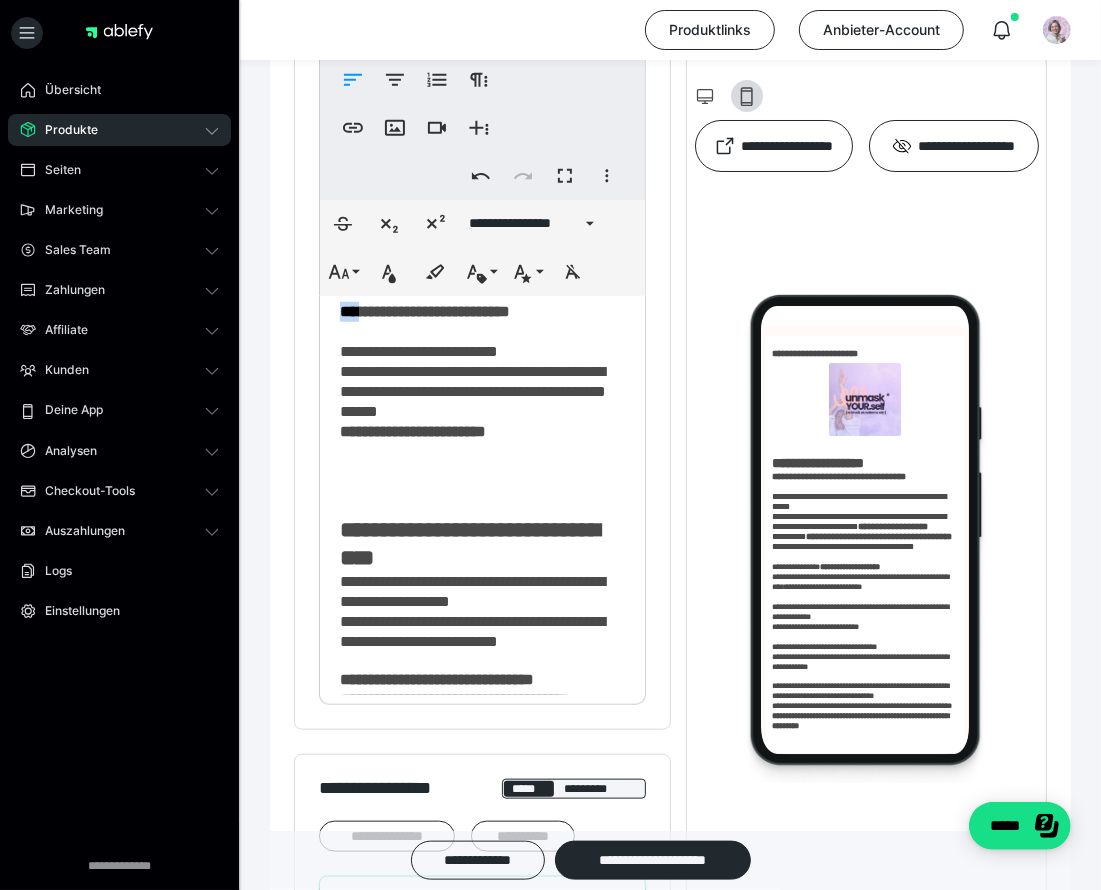 drag, startPoint x: 360, startPoint y: 559, endPoint x: 339, endPoint y: 560, distance: 21.023796 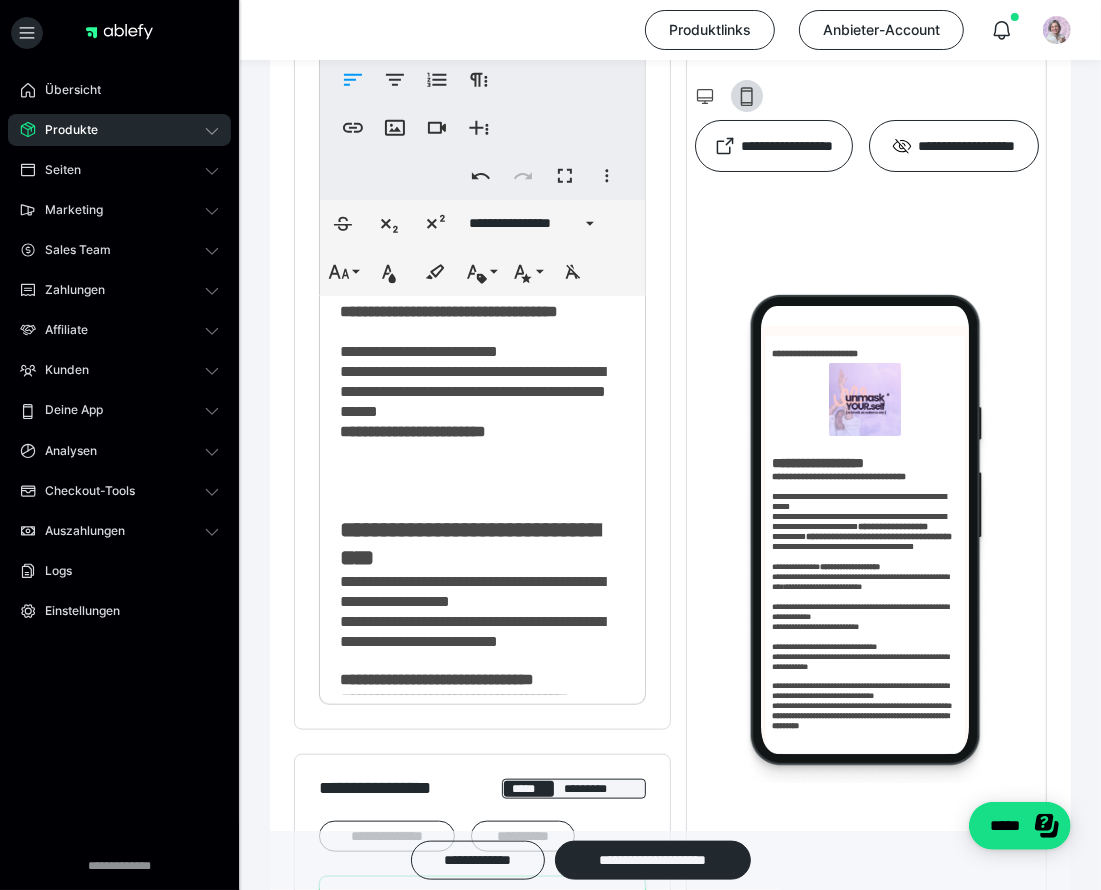 click on "**********" at bounding box center (473, 391) 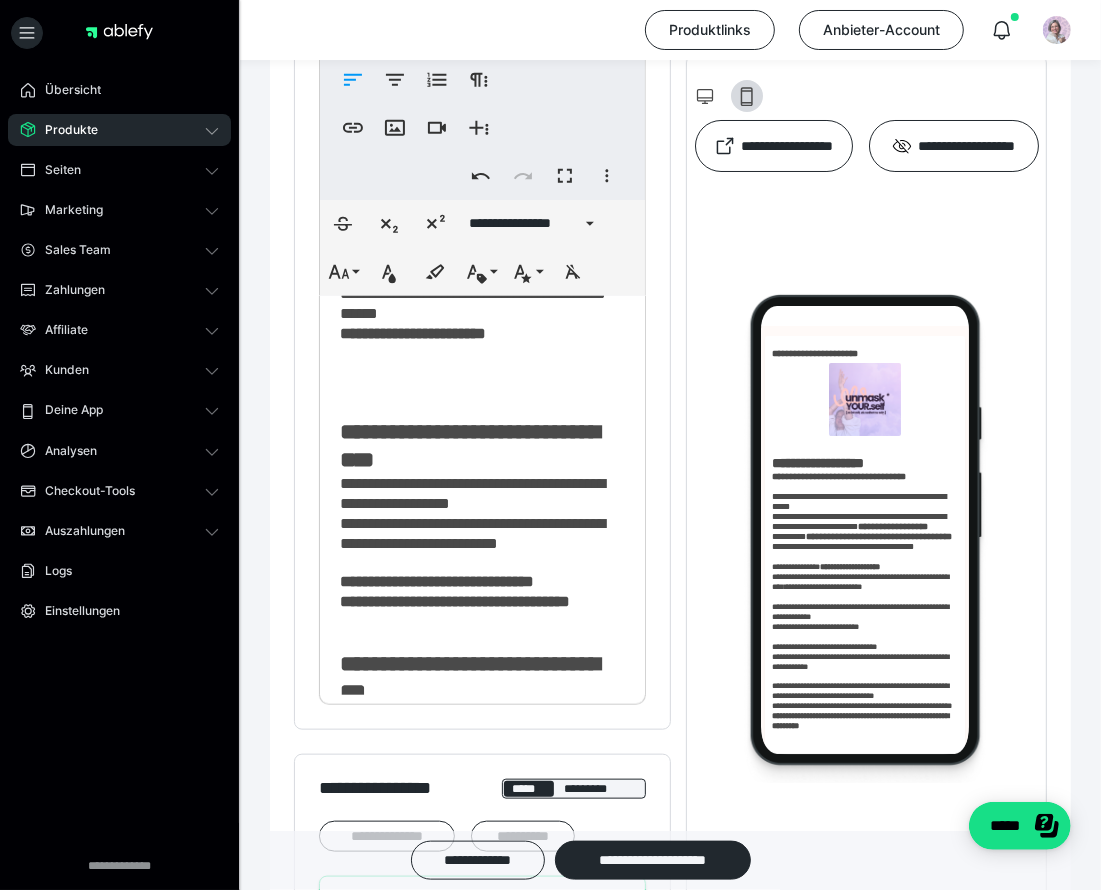 scroll, scrollTop: 1191, scrollLeft: 0, axis: vertical 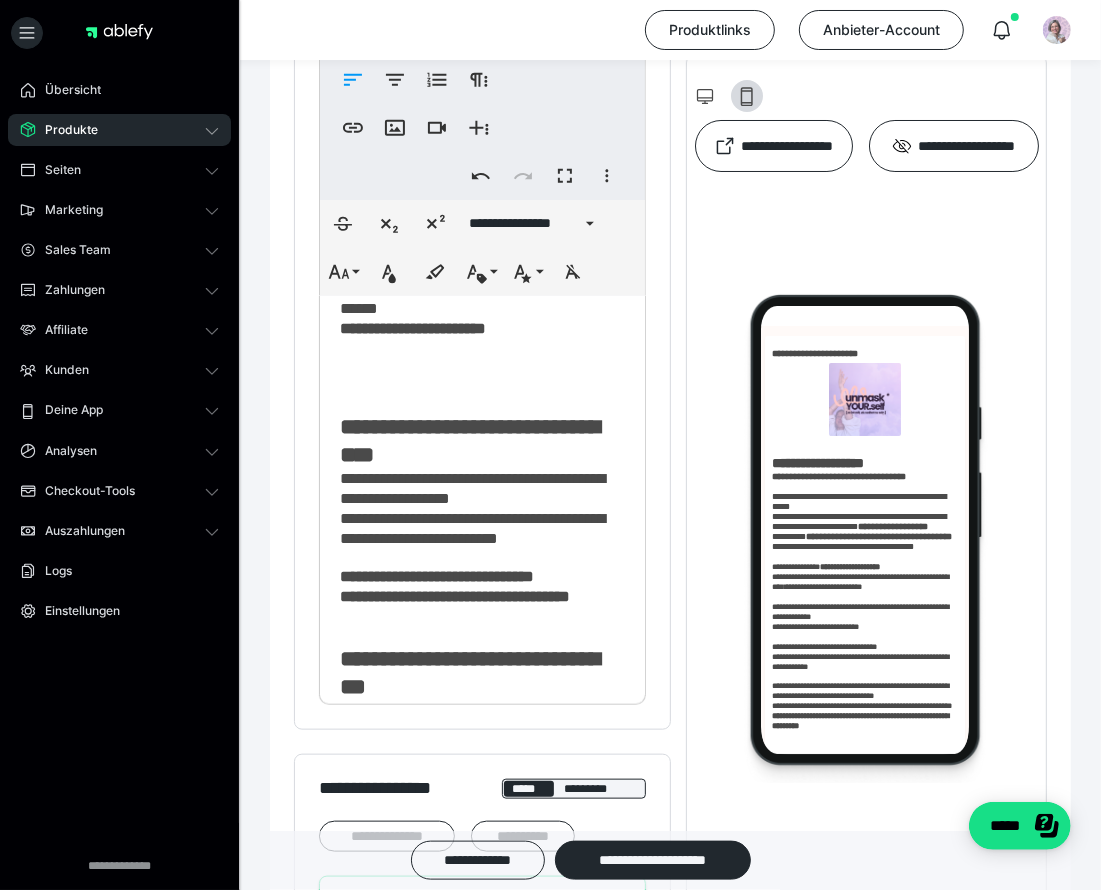 drag, startPoint x: 342, startPoint y: 489, endPoint x: 494, endPoint y: 500, distance: 152.3975 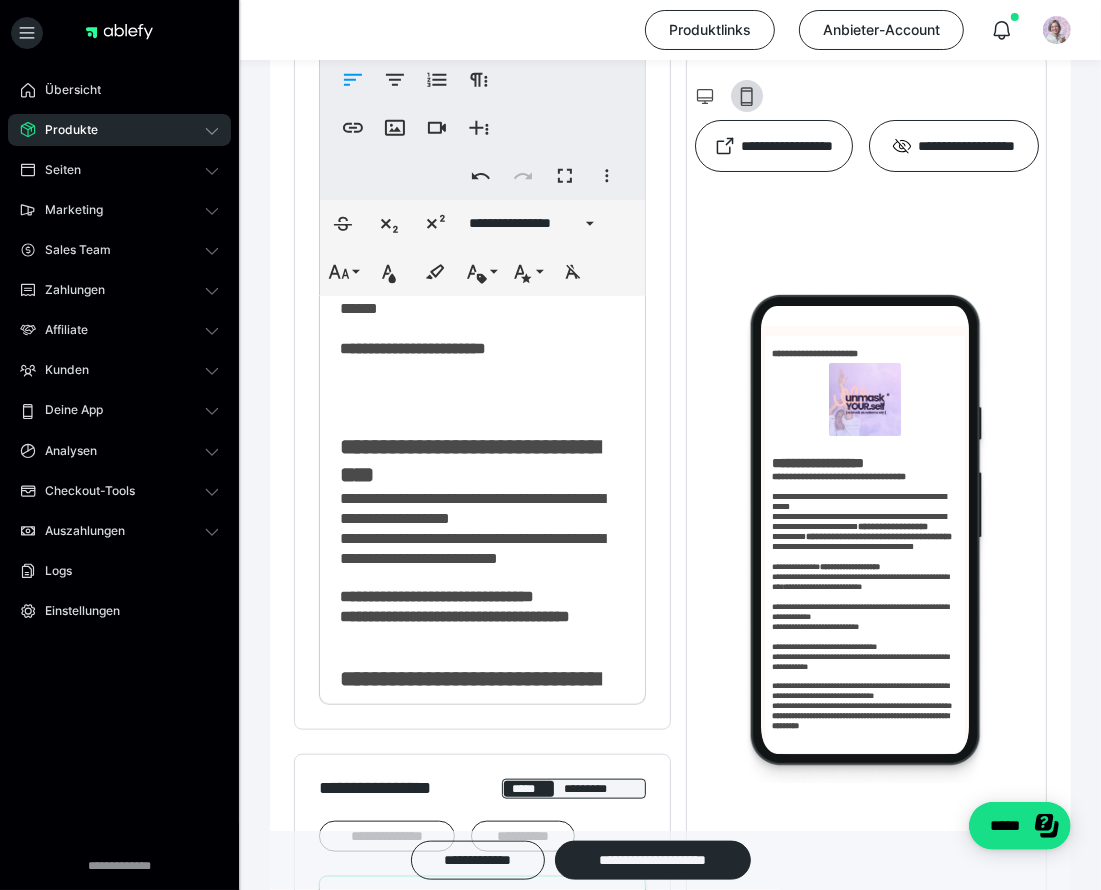 click on "**********" at bounding box center [482, 433] 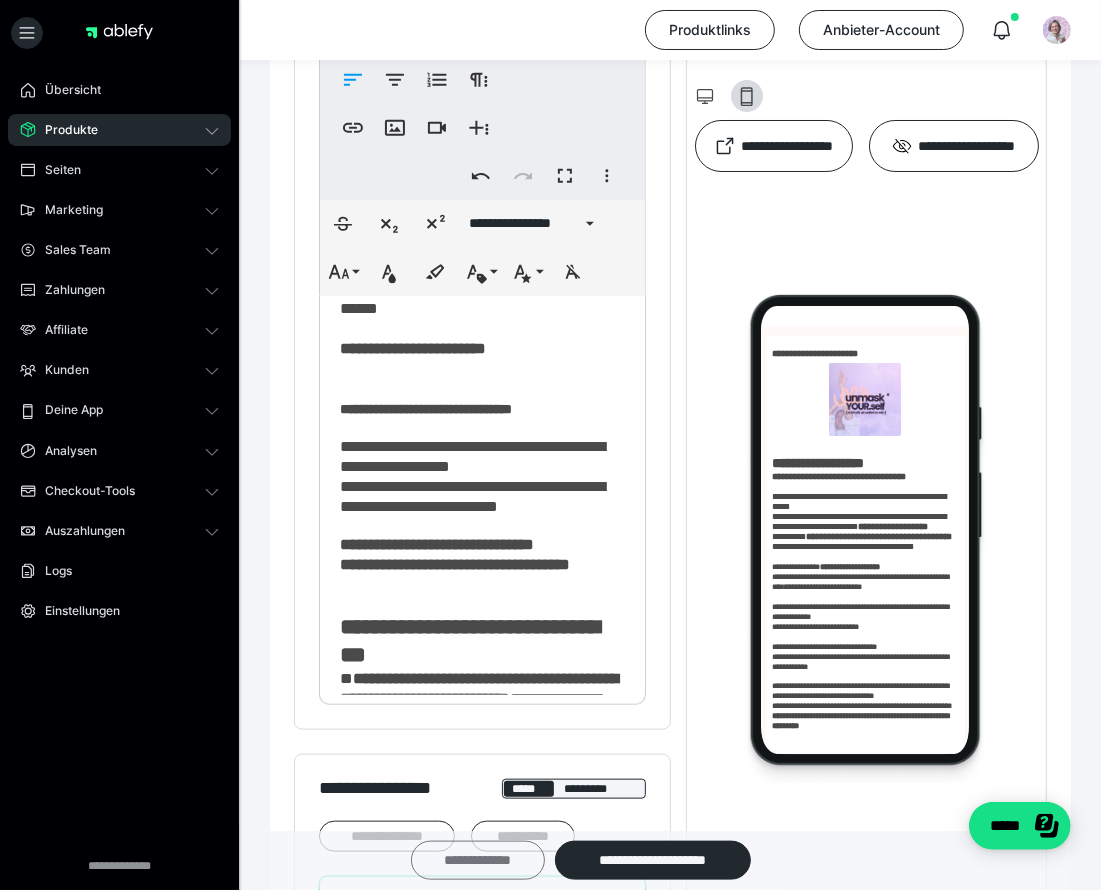 click on "**********" at bounding box center [478, 860] 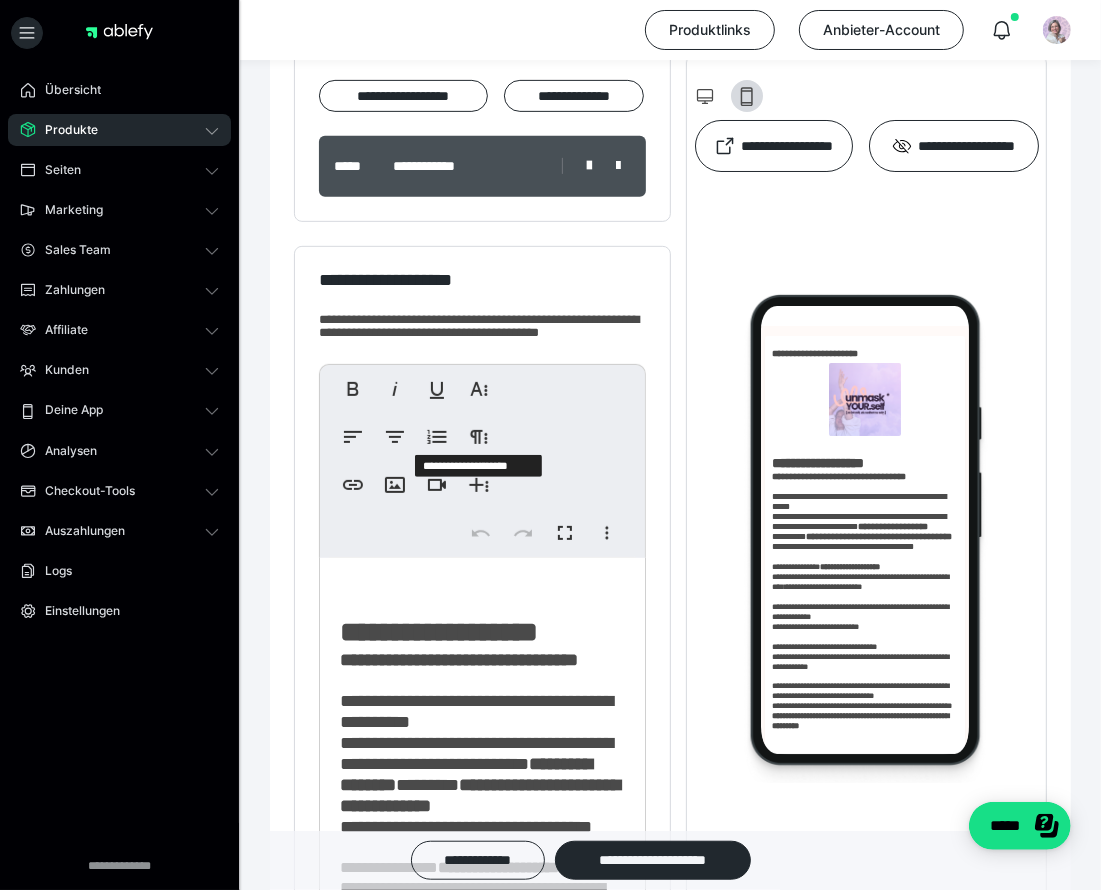 scroll, scrollTop: 467, scrollLeft: 0, axis: vertical 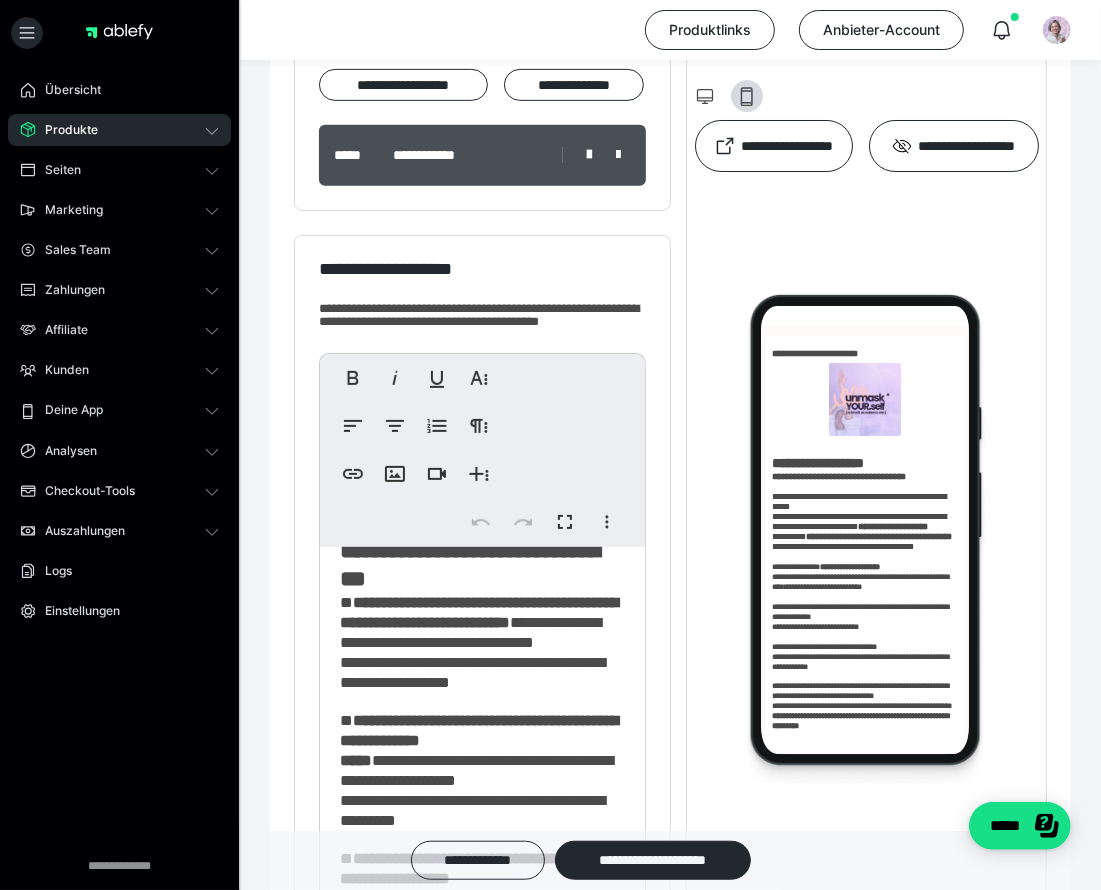click on "**********" at bounding box center [426, 333] 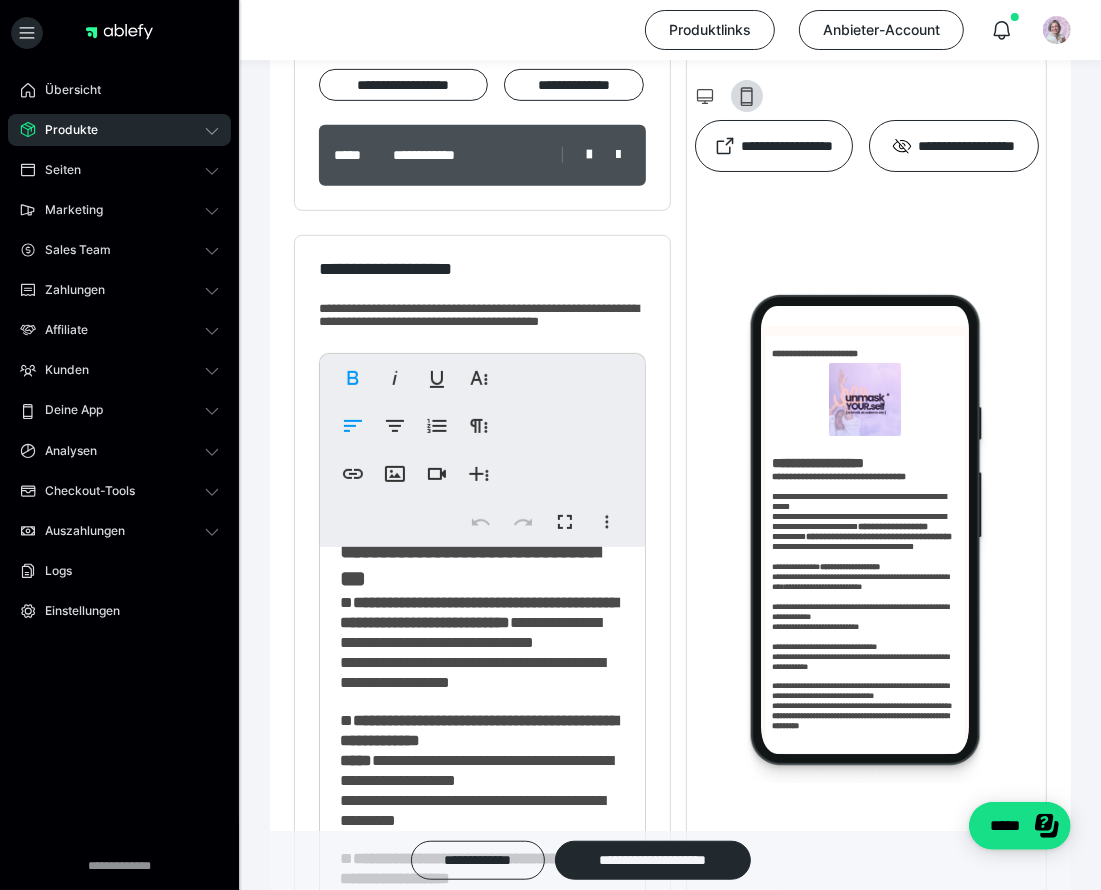 click on "**********" at bounding box center (426, 333) 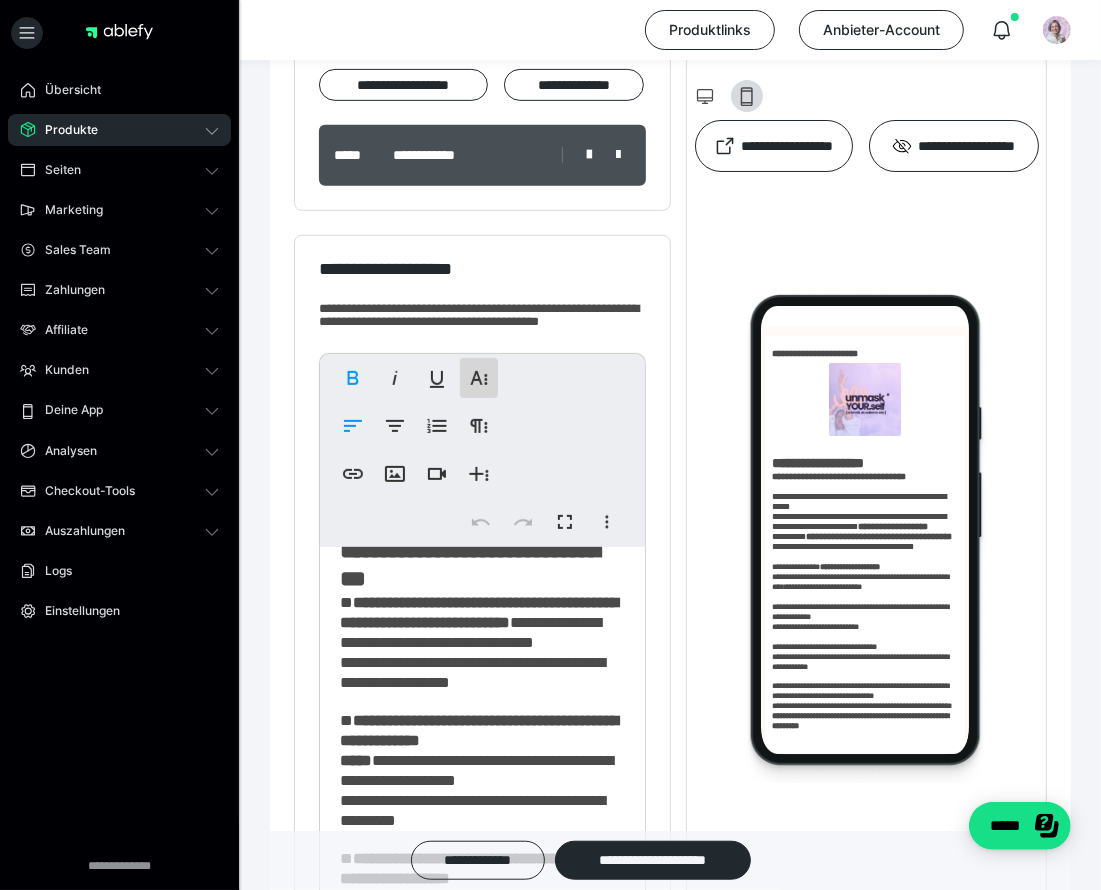 click 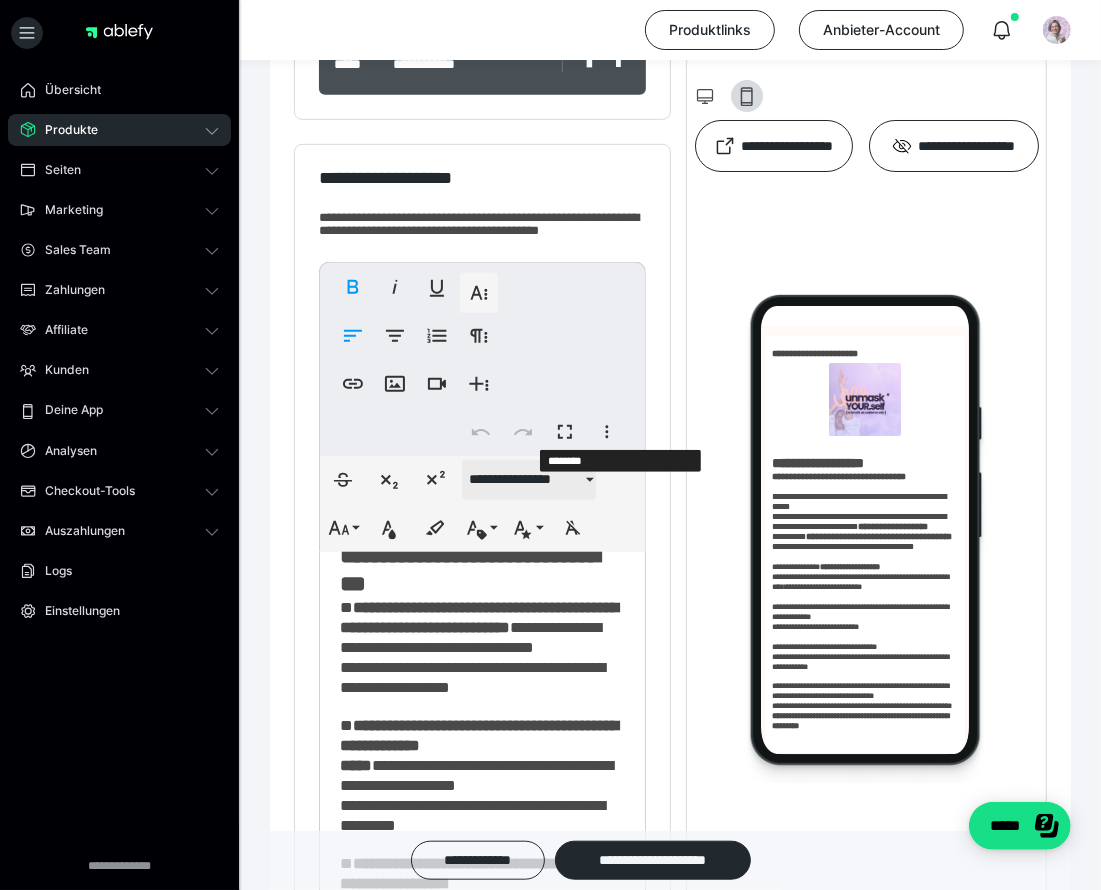 scroll, scrollTop: 563, scrollLeft: 0, axis: vertical 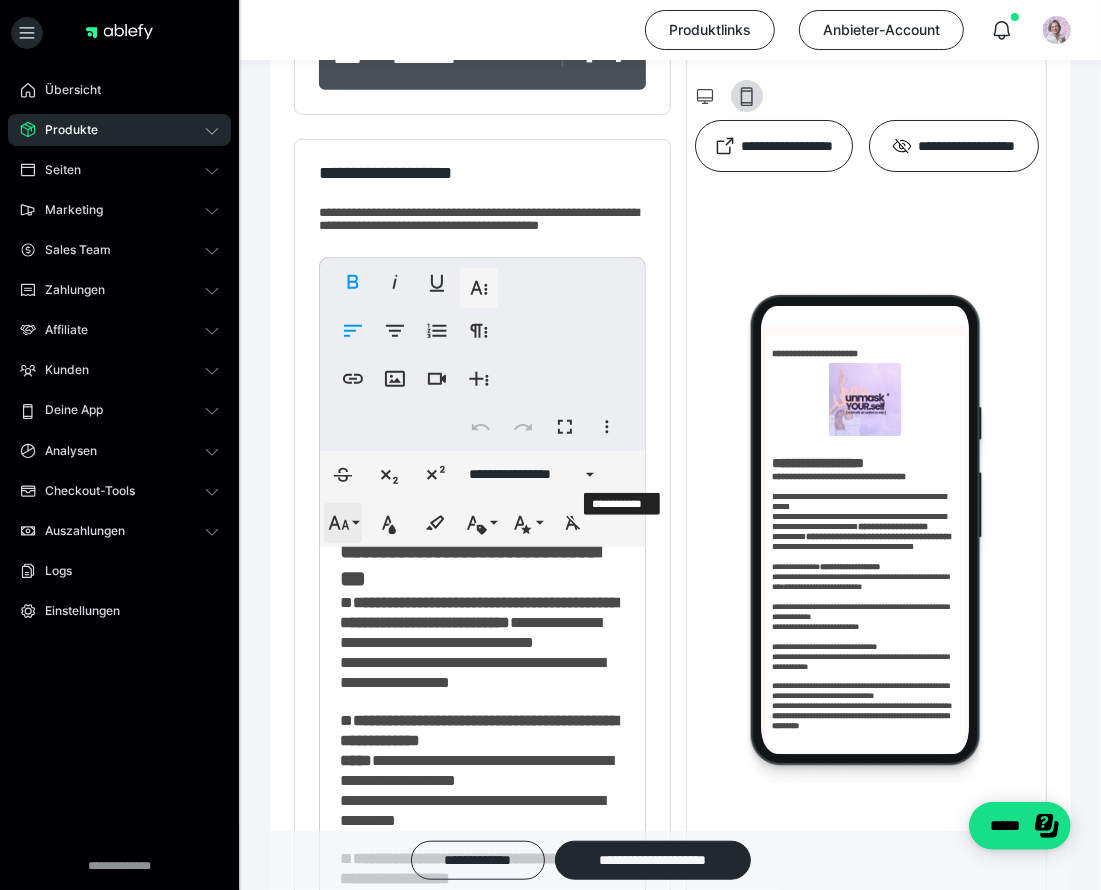 click on "**********" at bounding box center [343, 523] 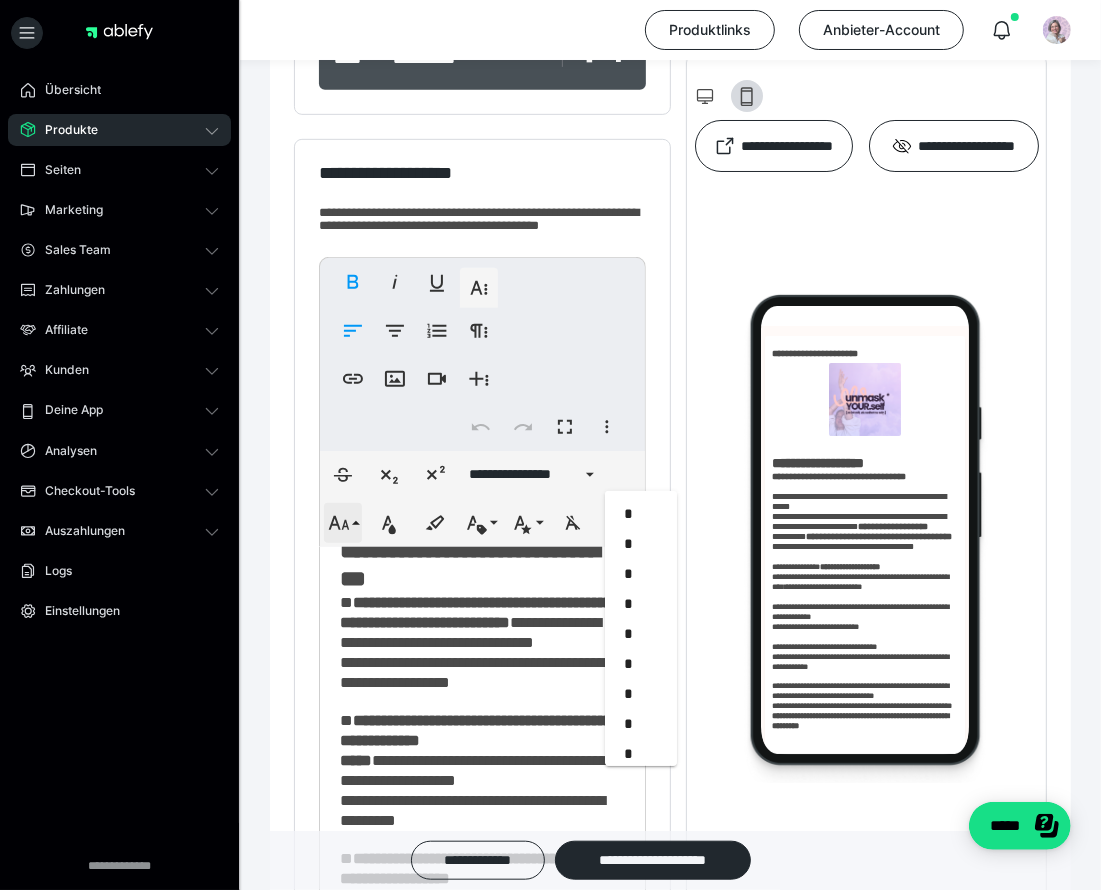 scroll, scrollTop: 413, scrollLeft: 0, axis: vertical 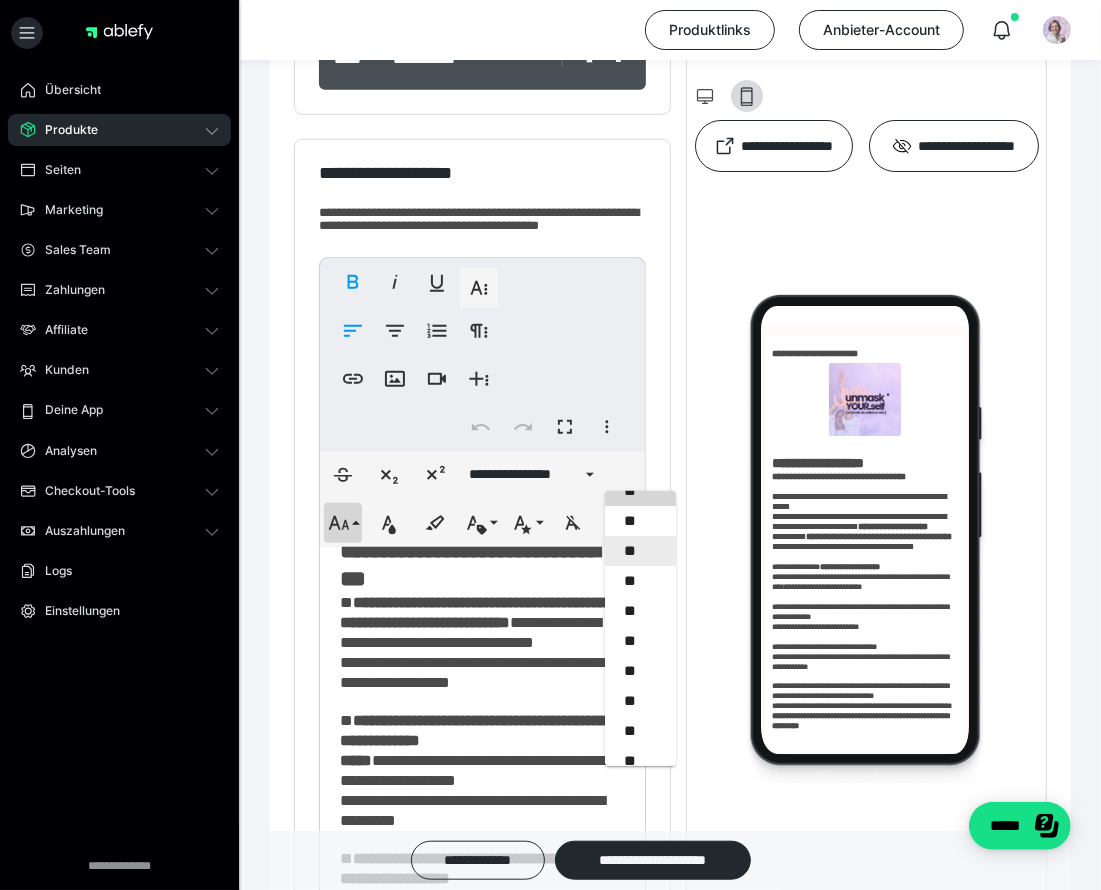 click on "**" at bounding box center [641, 551] 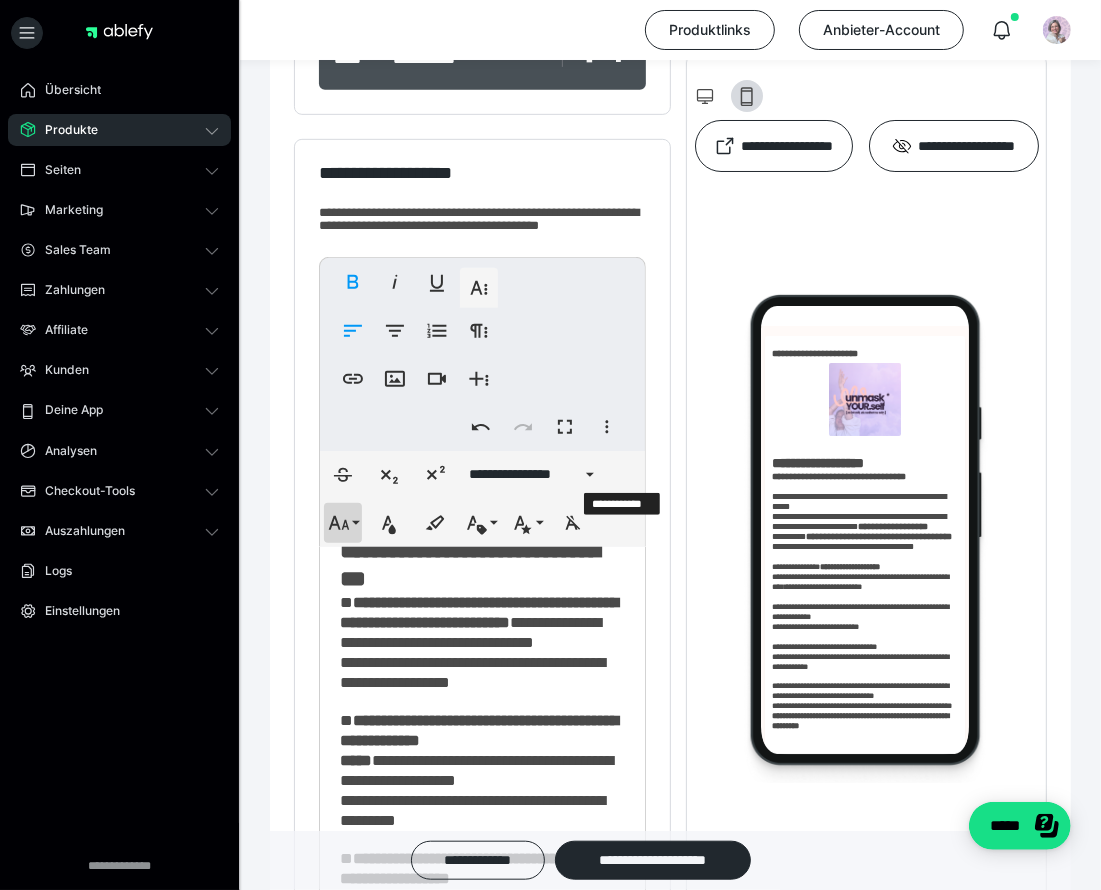 click 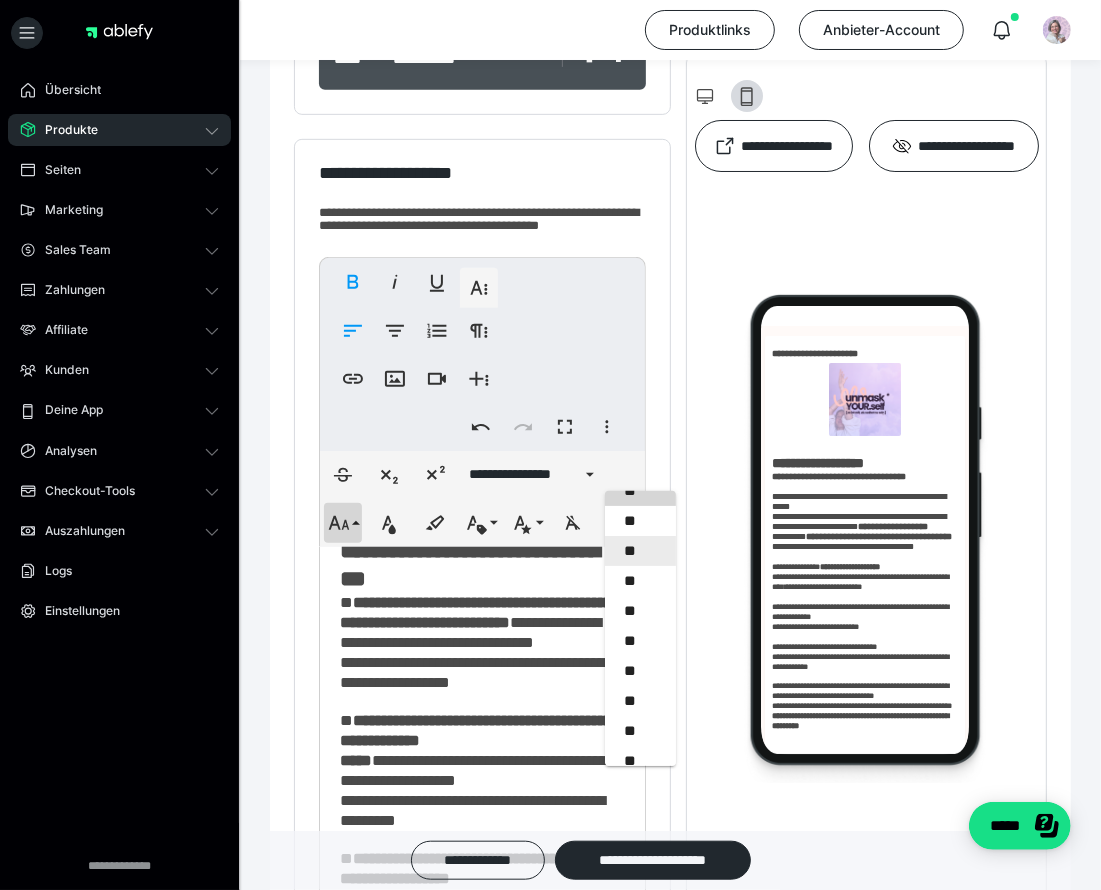 click on "**" at bounding box center (641, 551) 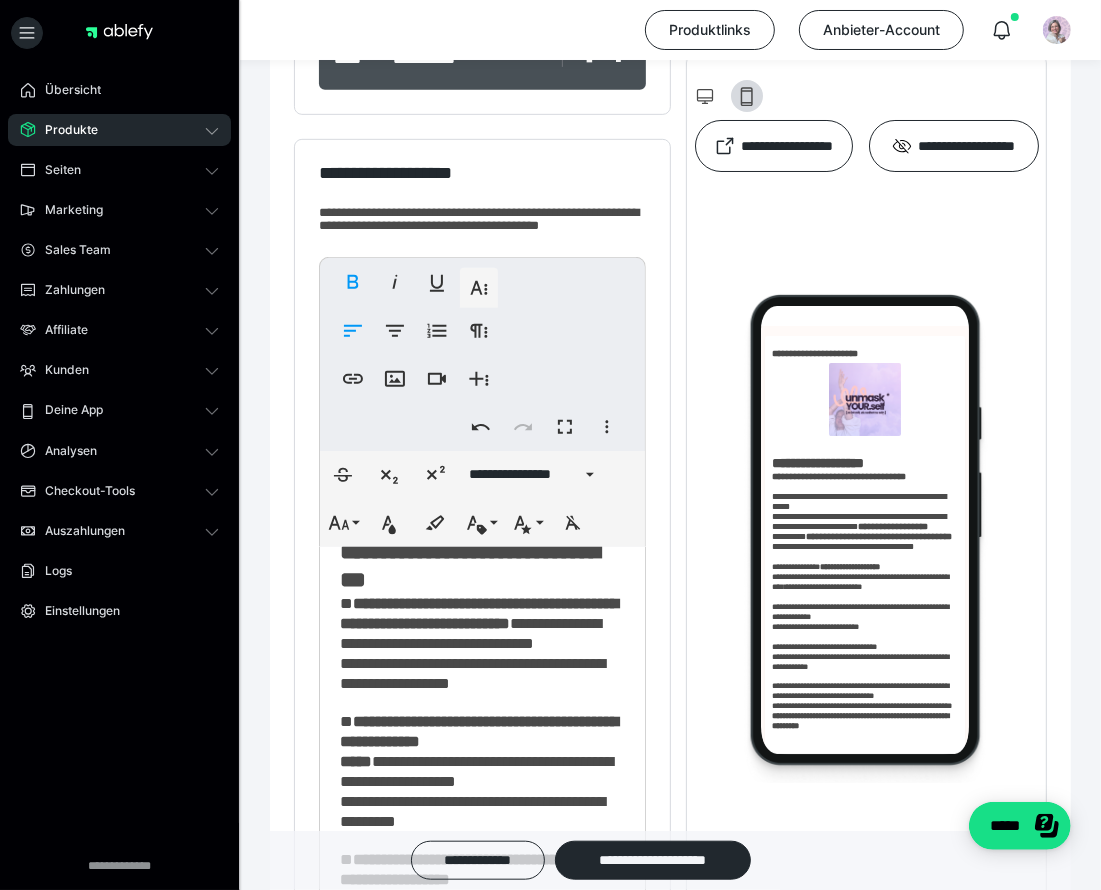 click on "**********" at bounding box center [472, 381] 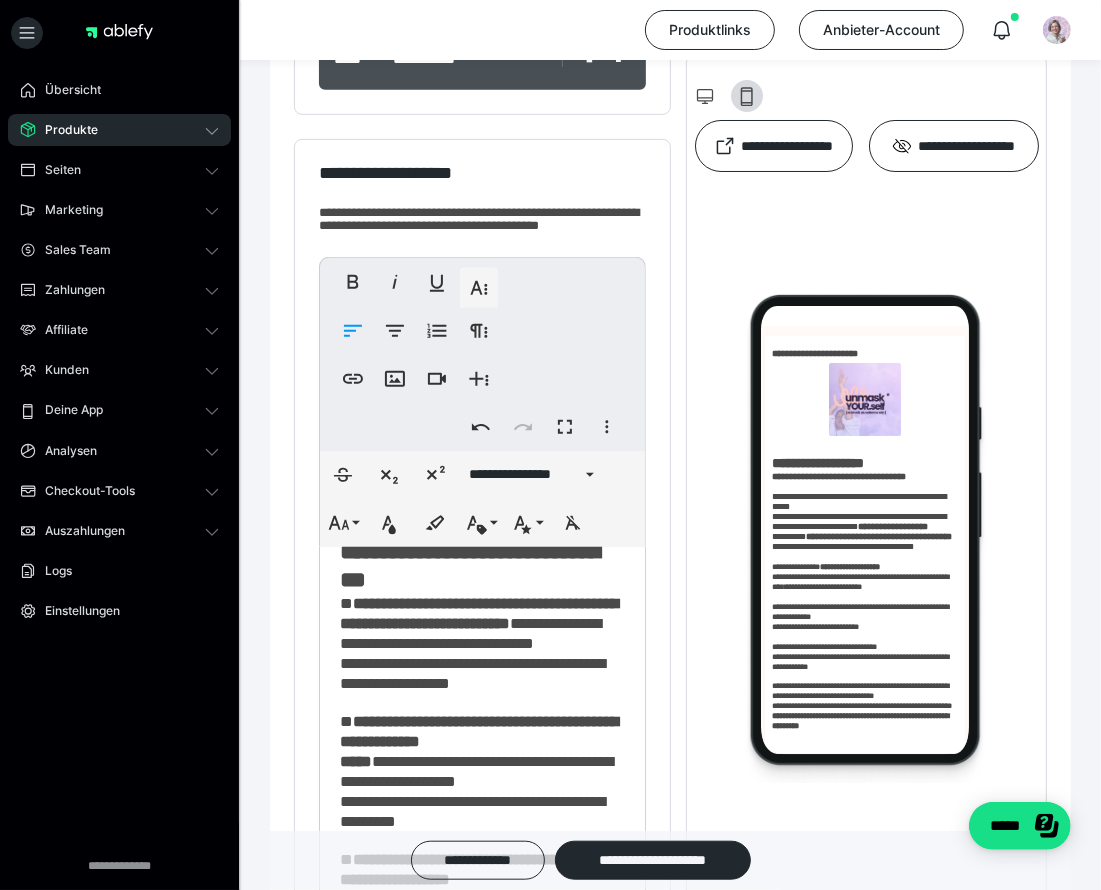 click on "**********" at bounding box center (459, 333) 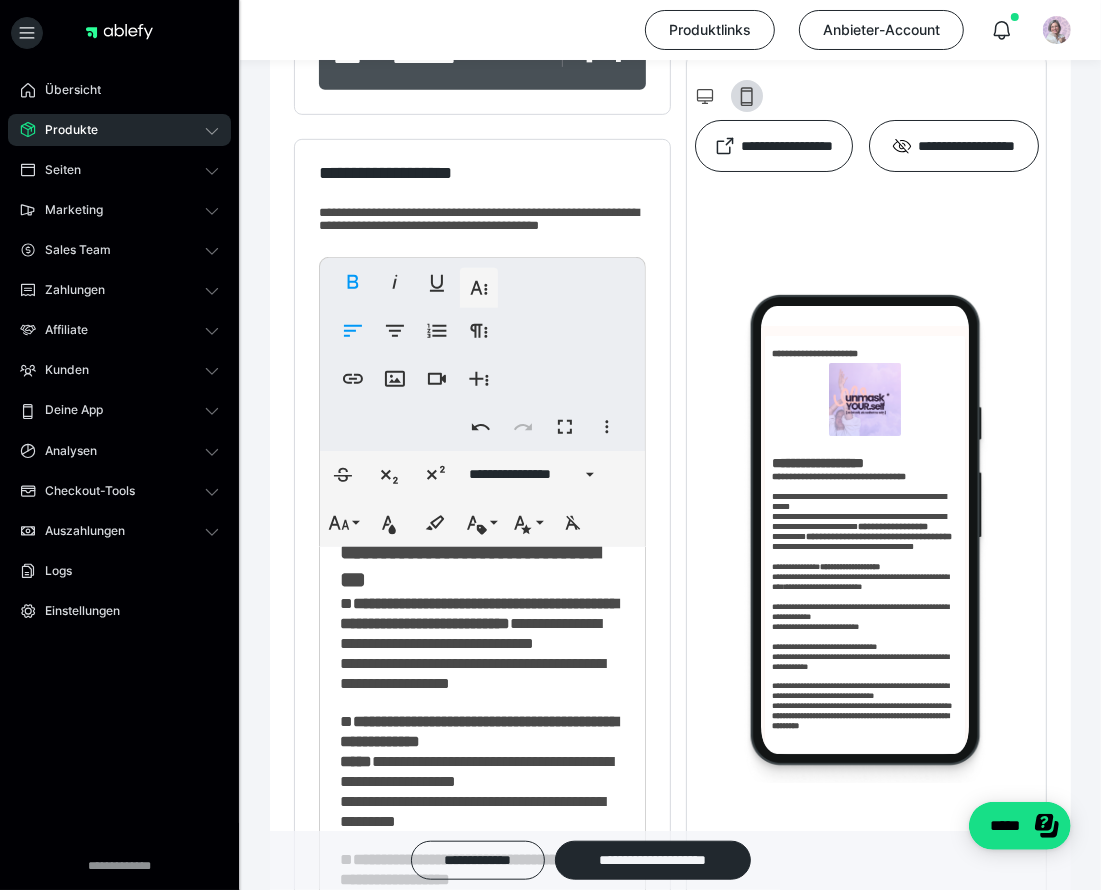 click on "**********" at bounding box center [459, 333] 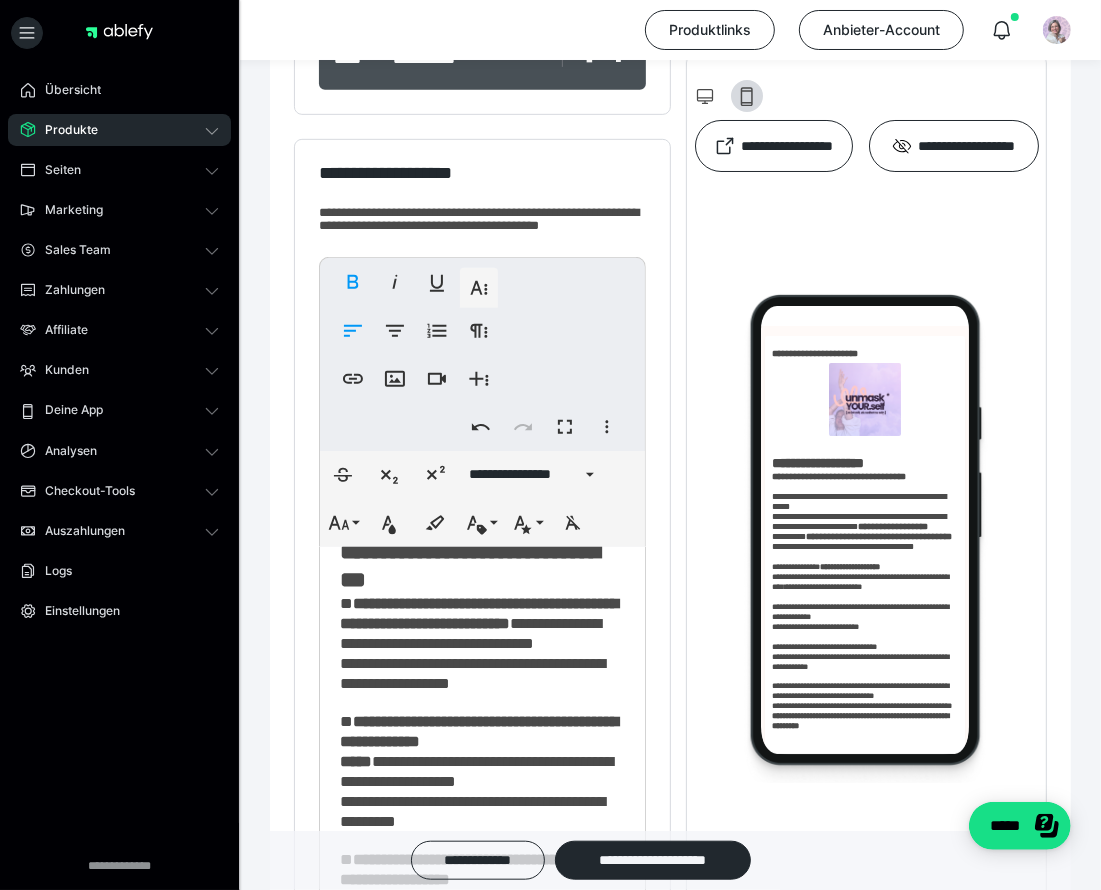 click on "**********" at bounding box center [472, 381] 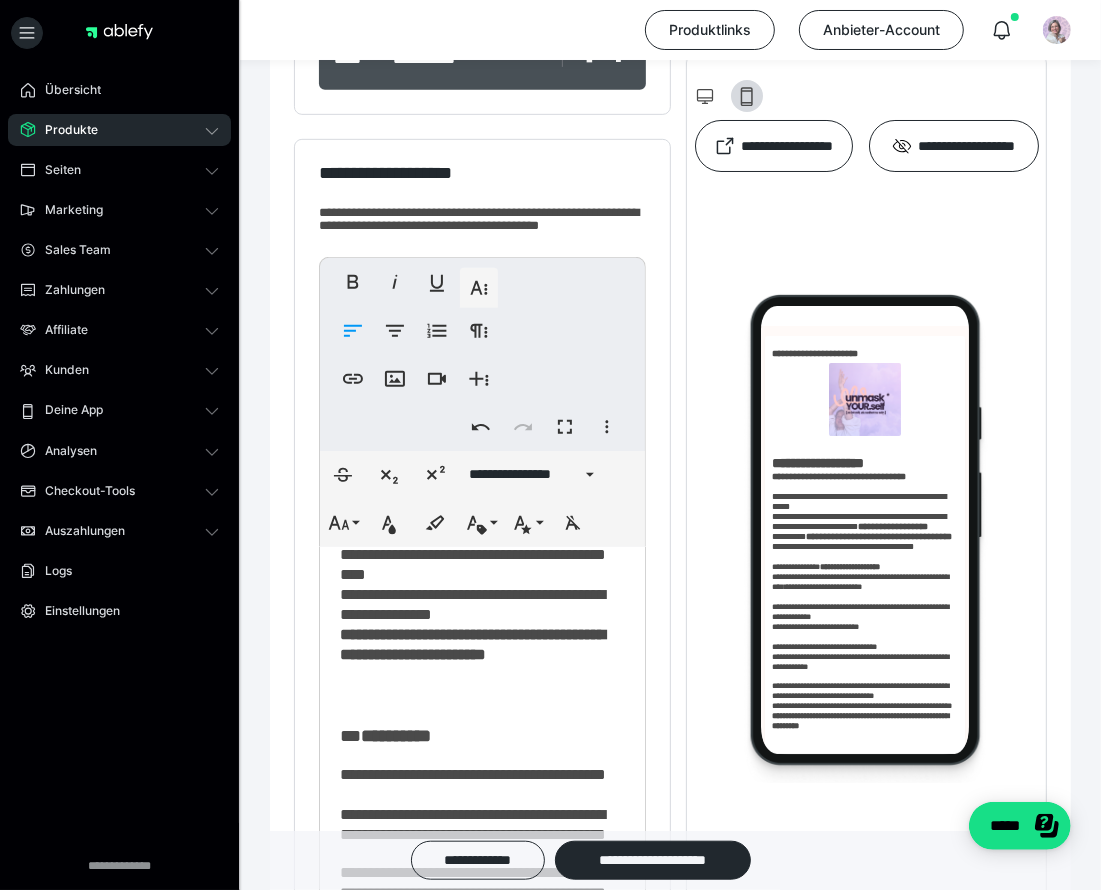 scroll, scrollTop: 0, scrollLeft: 0, axis: both 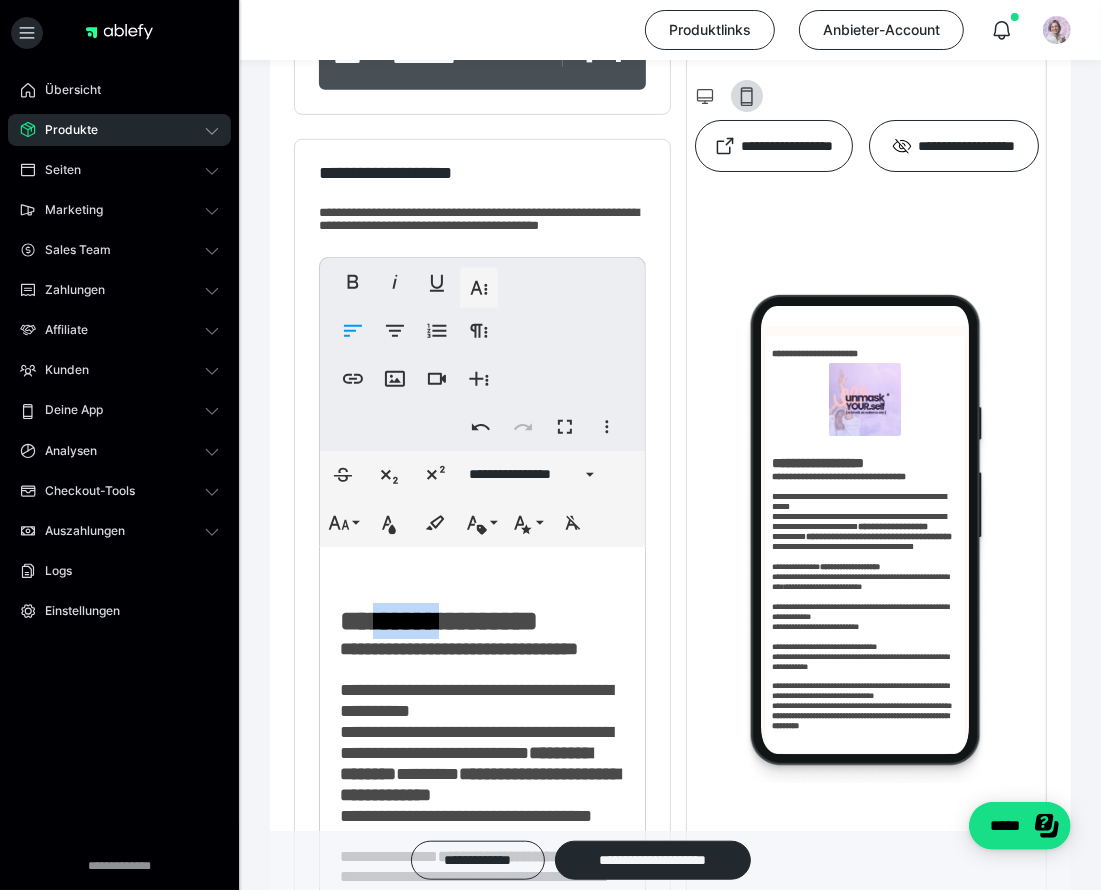 drag, startPoint x: 380, startPoint y: 619, endPoint x: 498, endPoint y: 618, distance: 118.004234 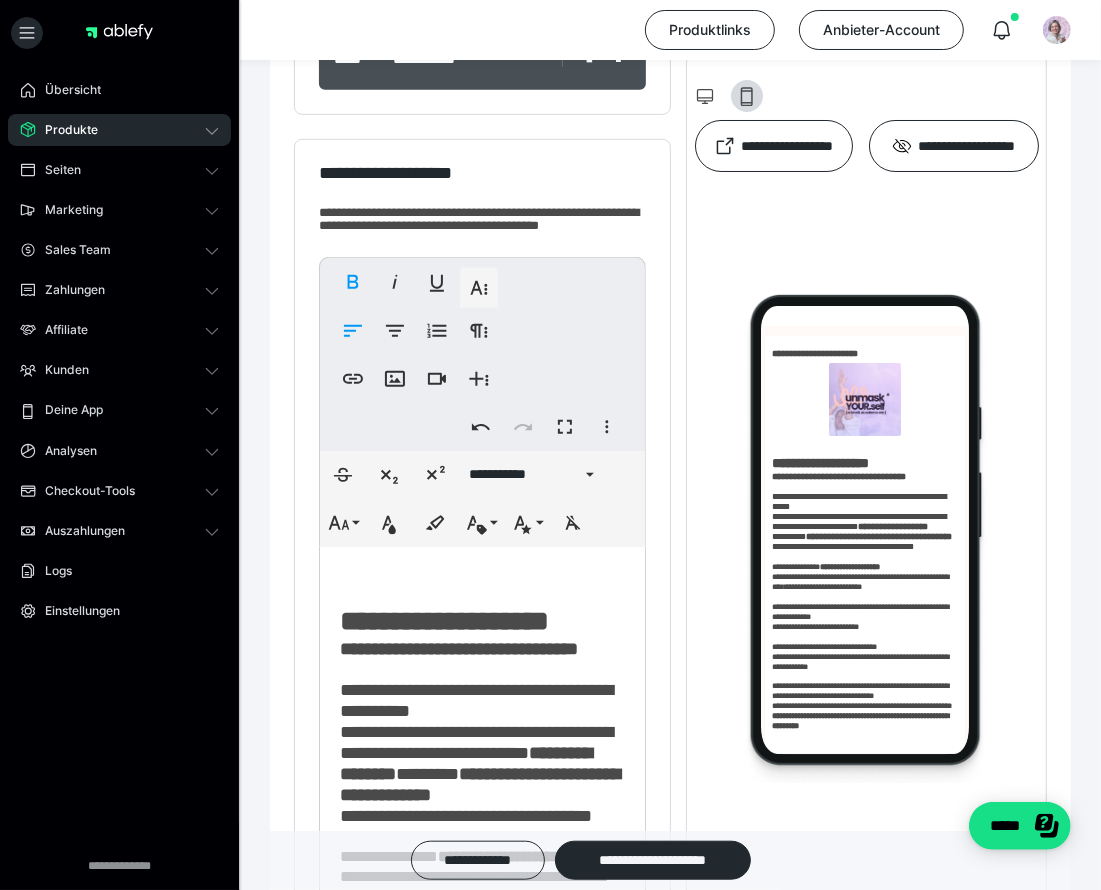 click on "**********" at bounding box center (444, 621) 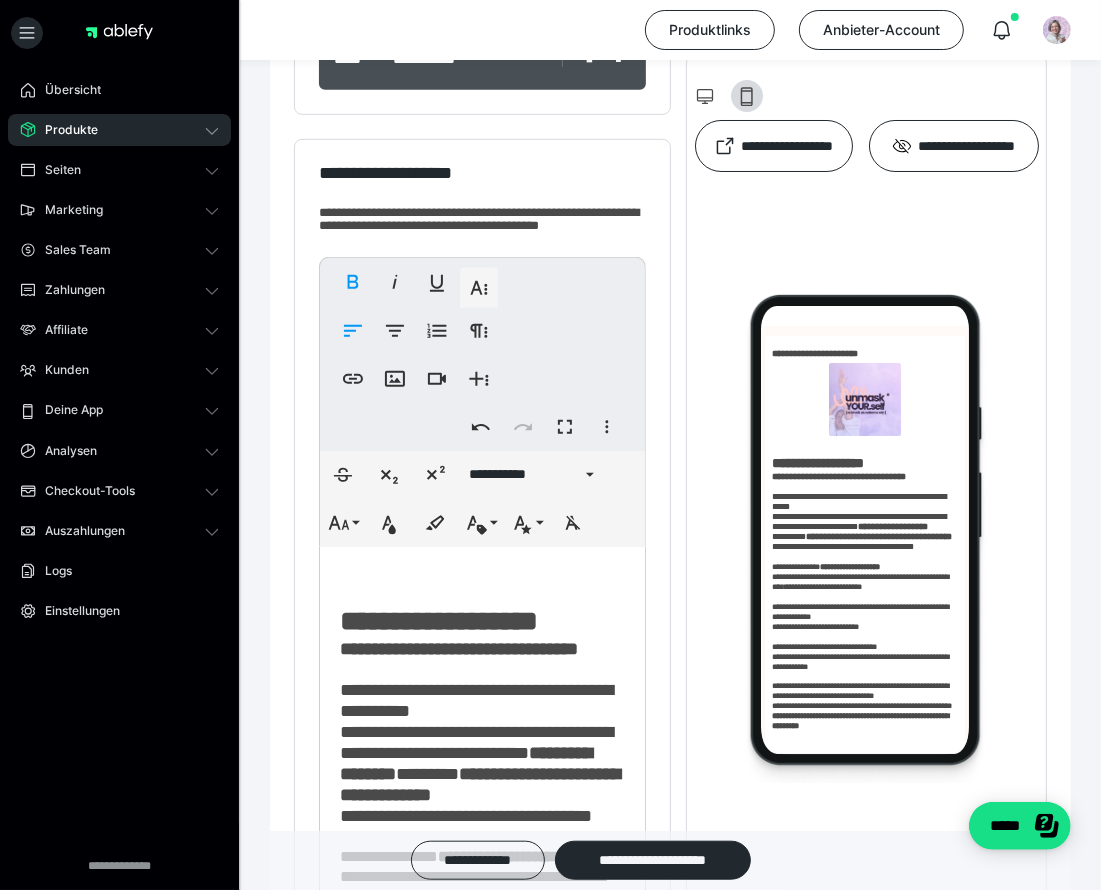 click on "**********" at bounding box center (439, 621) 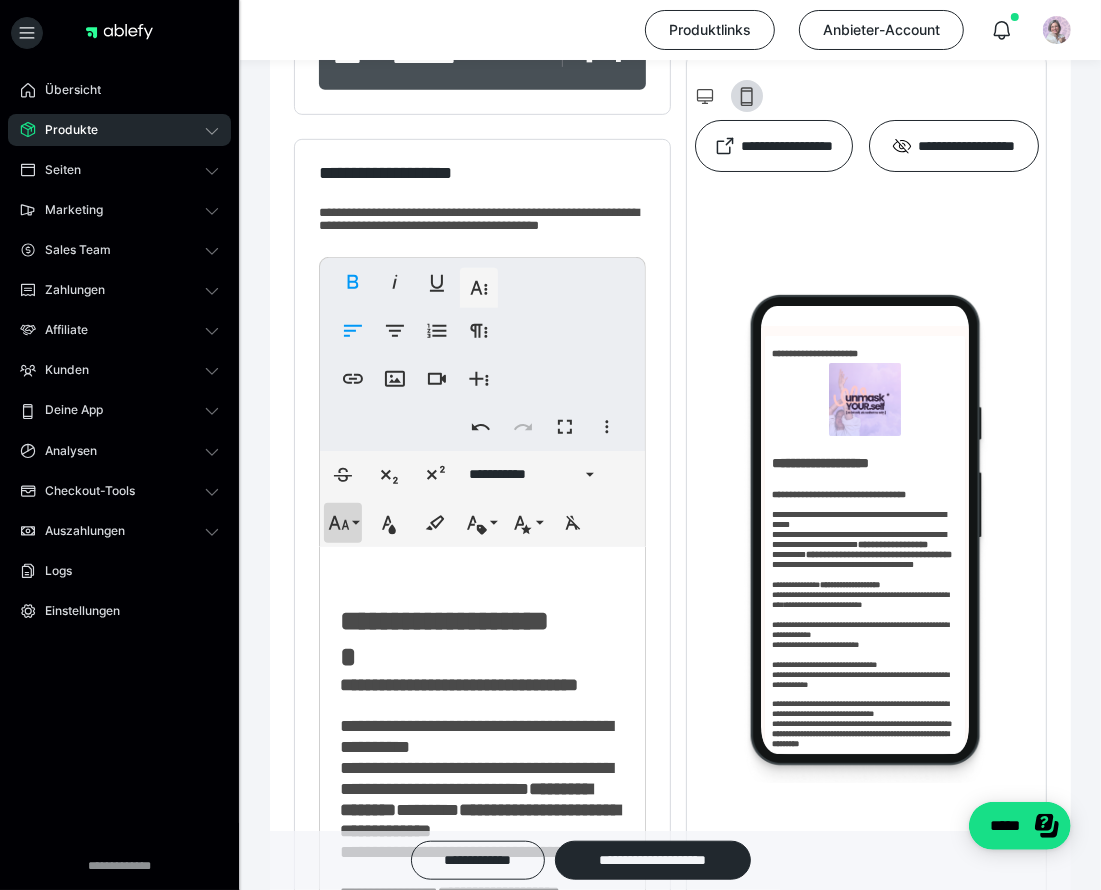 click 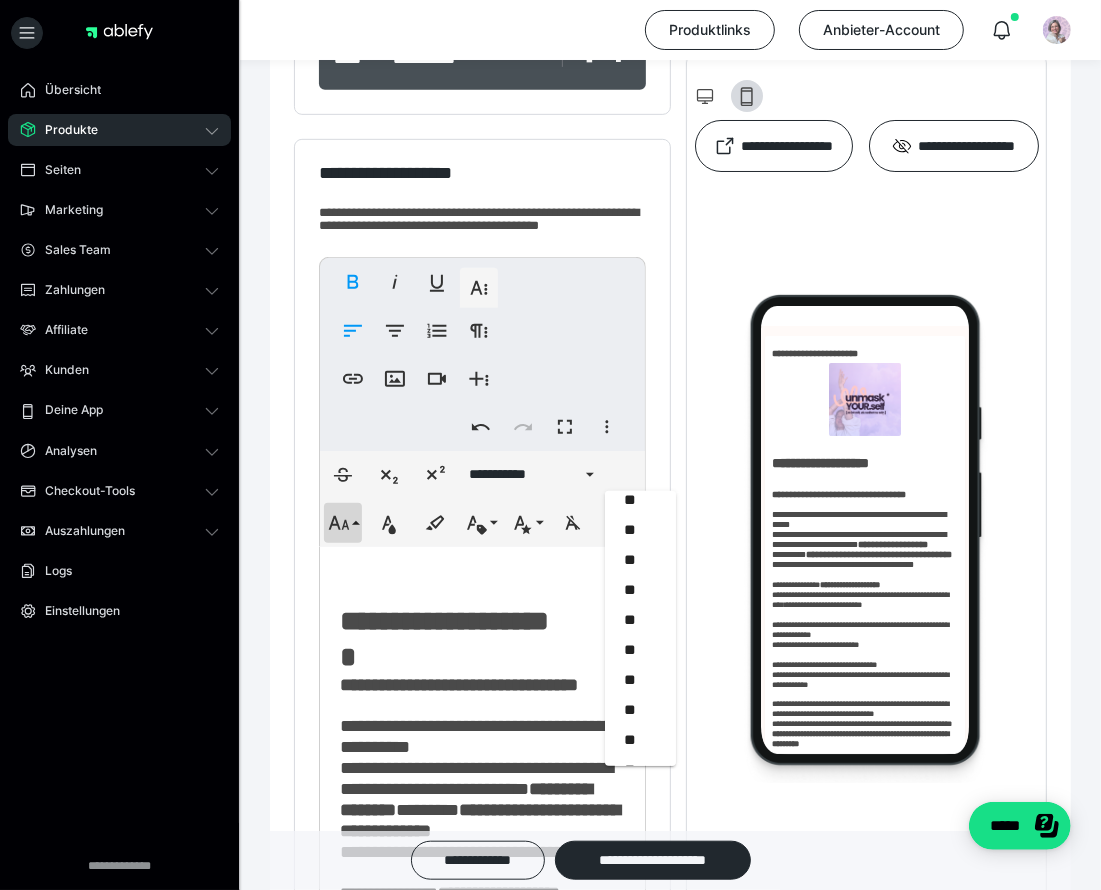 scroll, scrollTop: 51, scrollLeft: 0, axis: vertical 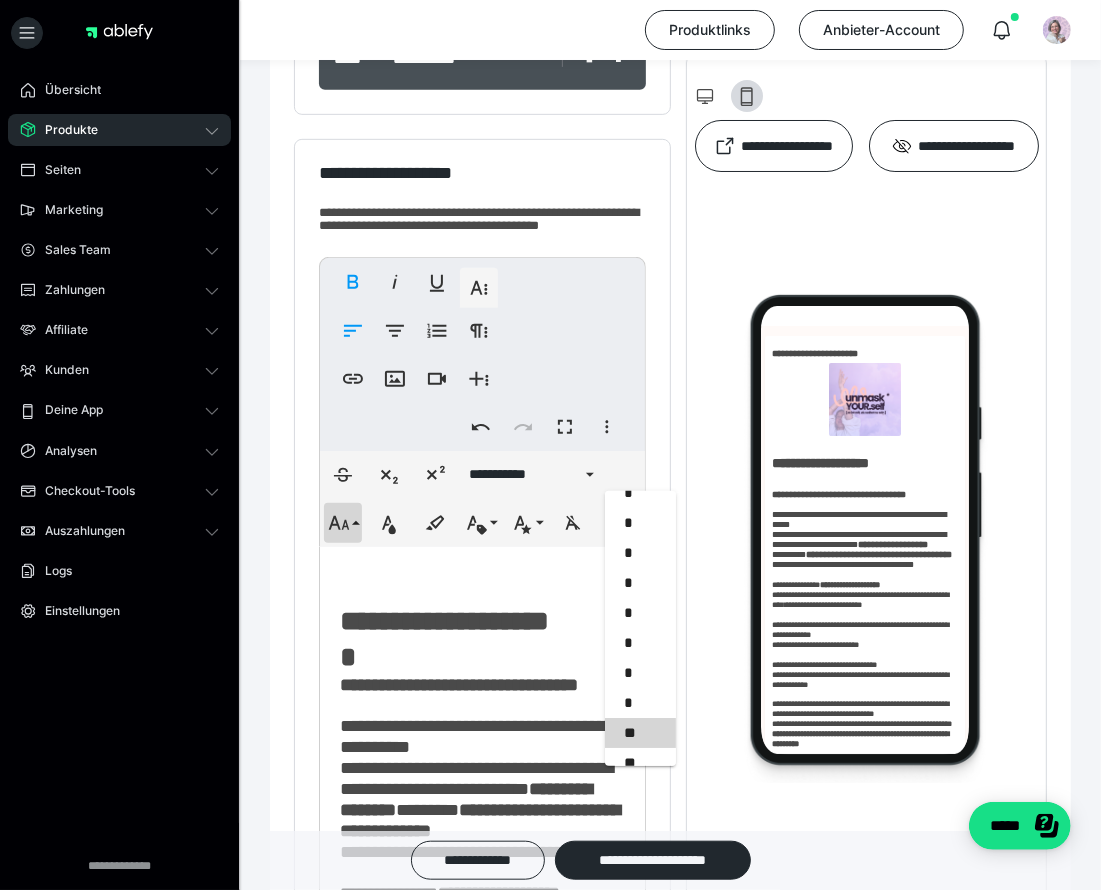 click on "**" at bounding box center [641, 733] 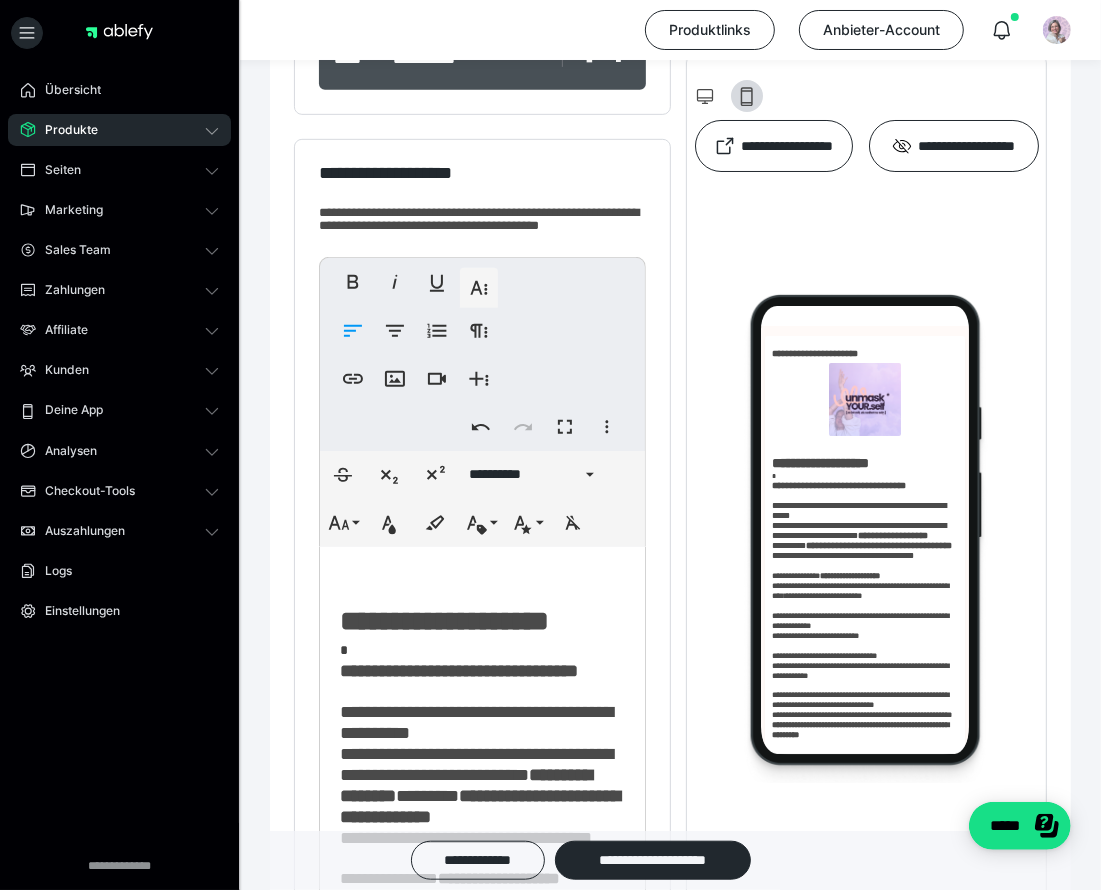 click on "**********" at bounding box center [483, 875] 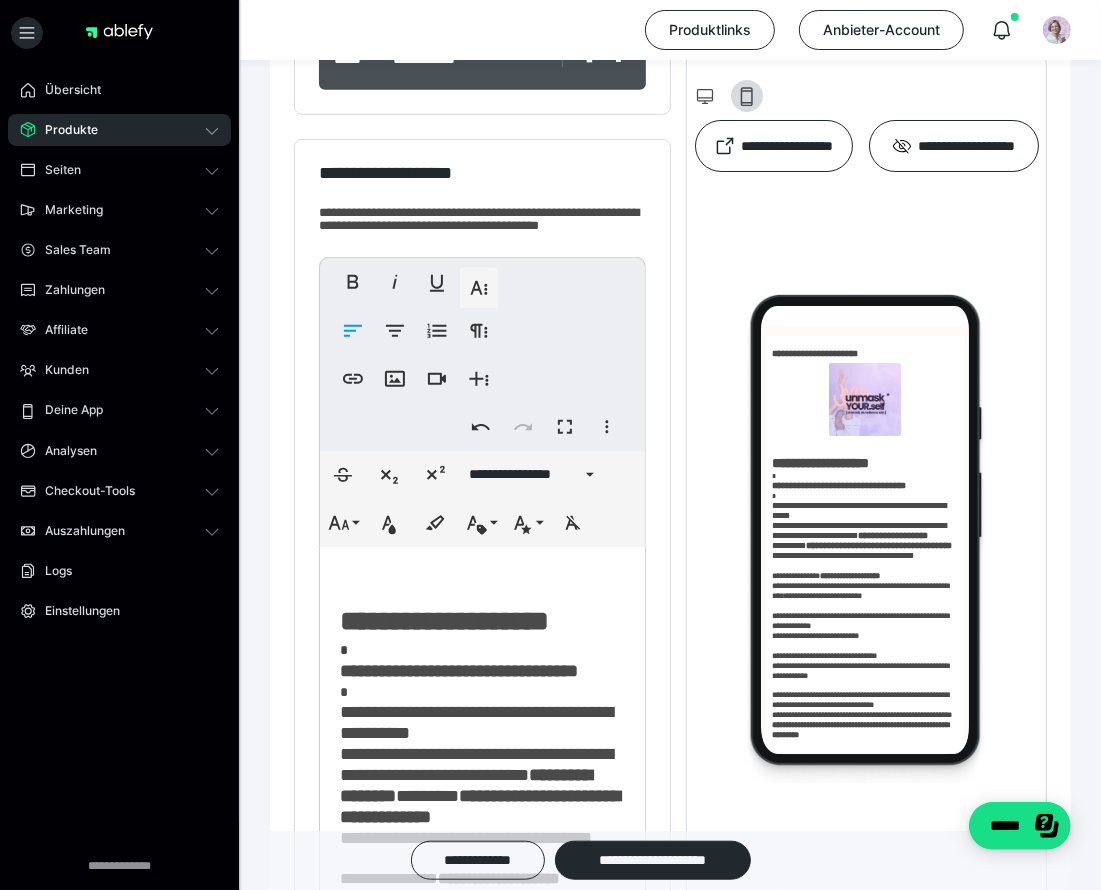 click on "**********" at bounding box center [483, 923] 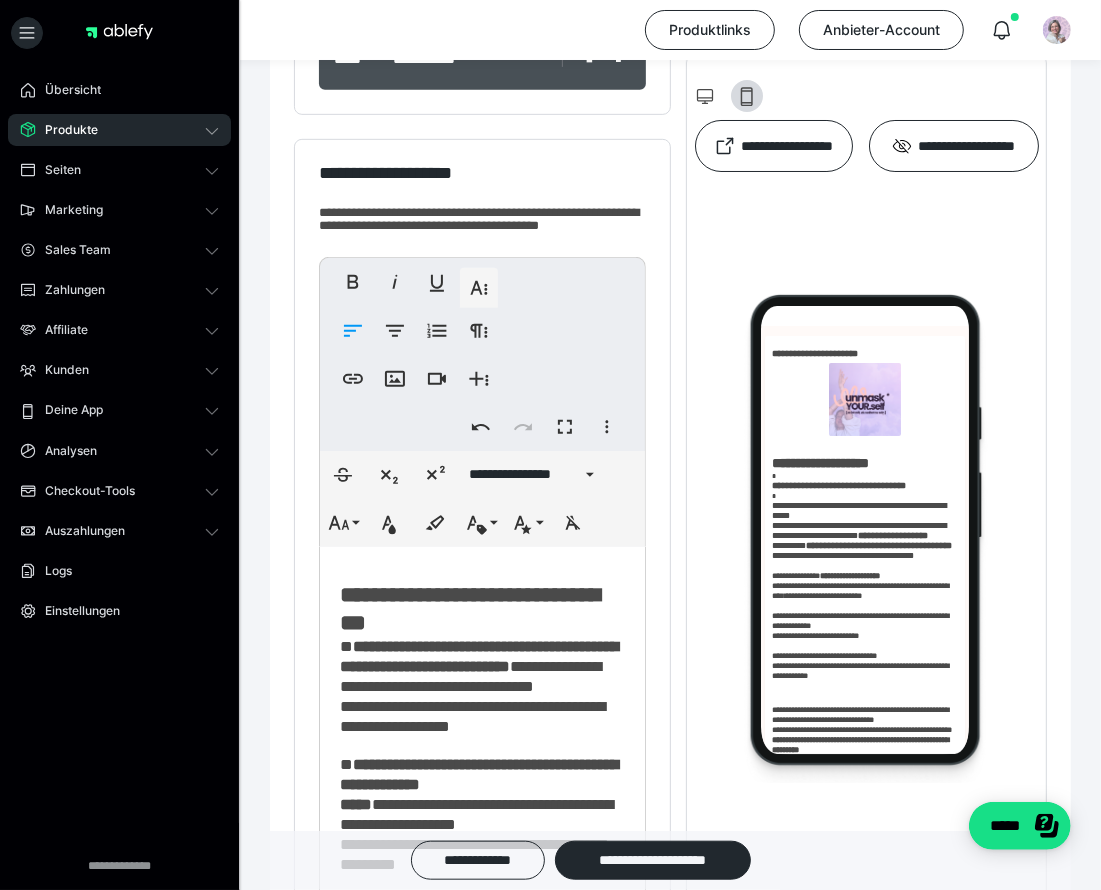 scroll, scrollTop: 1595, scrollLeft: 0, axis: vertical 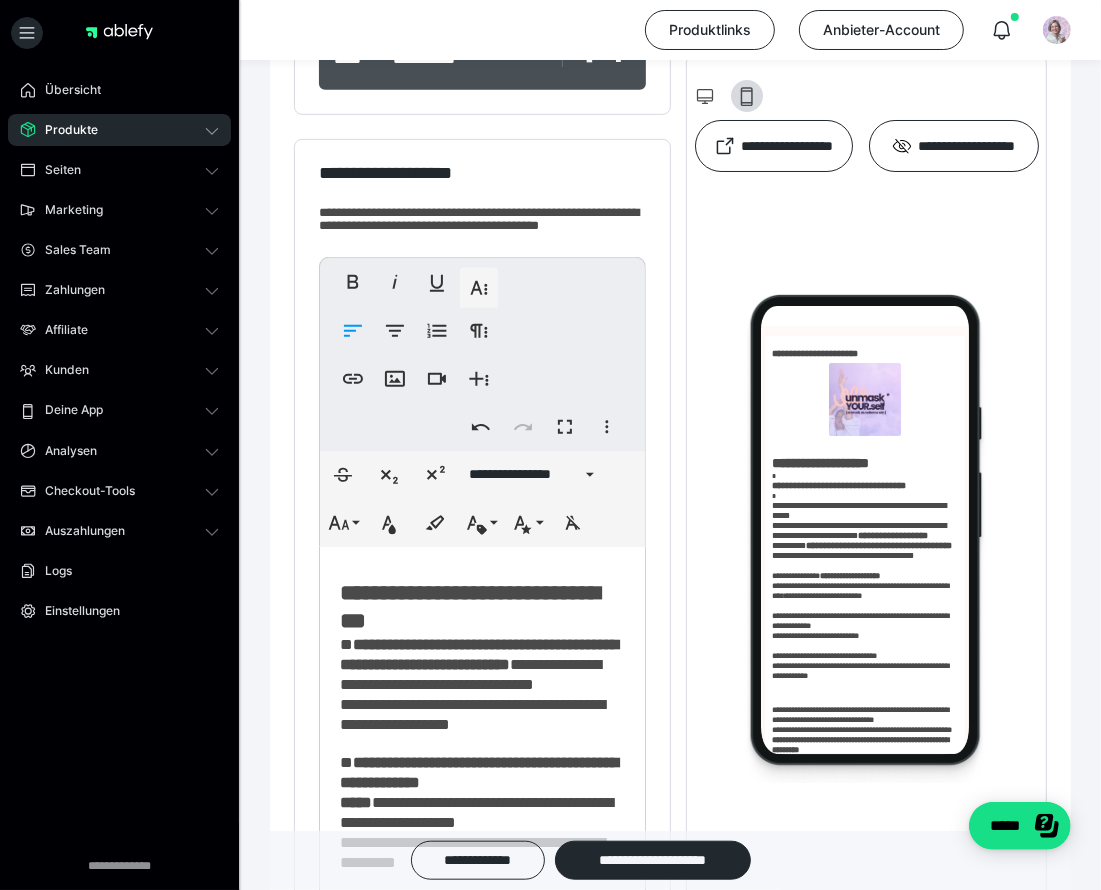 drag, startPoint x: 474, startPoint y: 590, endPoint x: 552, endPoint y: 593, distance: 78.05767 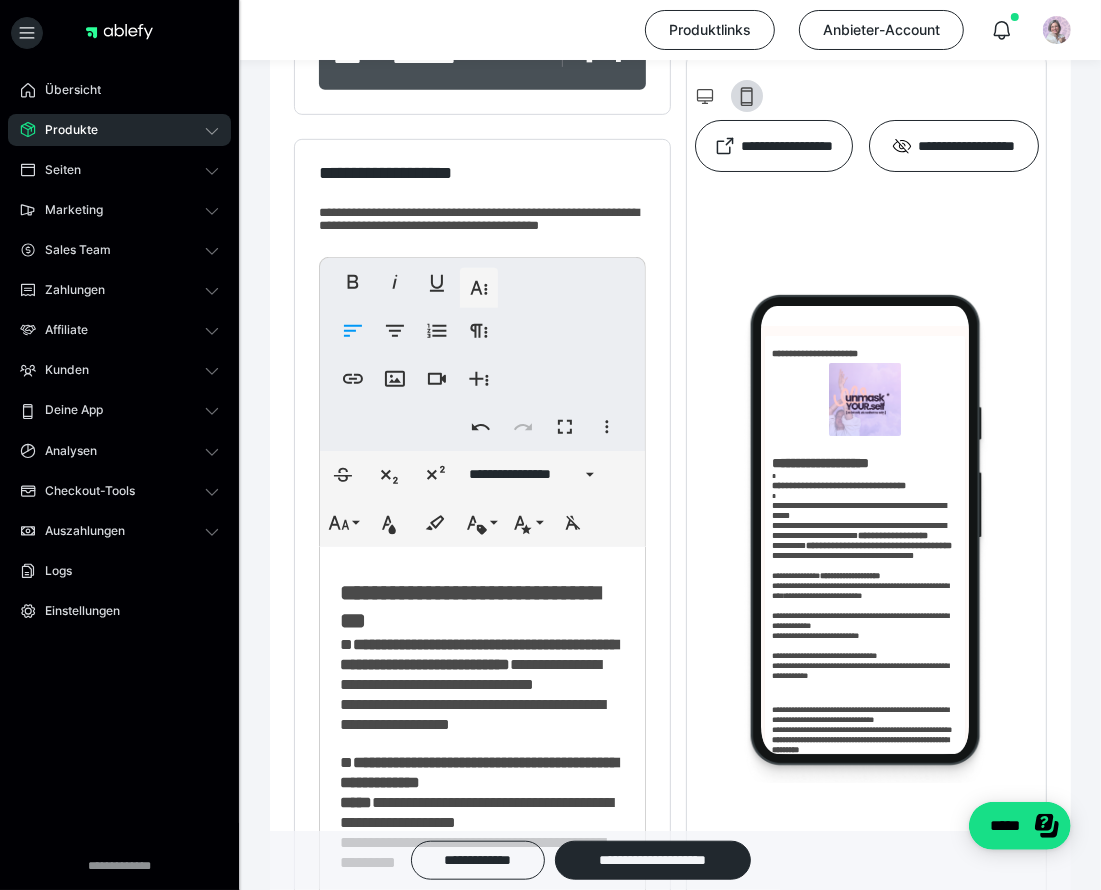 drag, startPoint x: 482, startPoint y: 605, endPoint x: 552, endPoint y: 655, distance: 86.023254 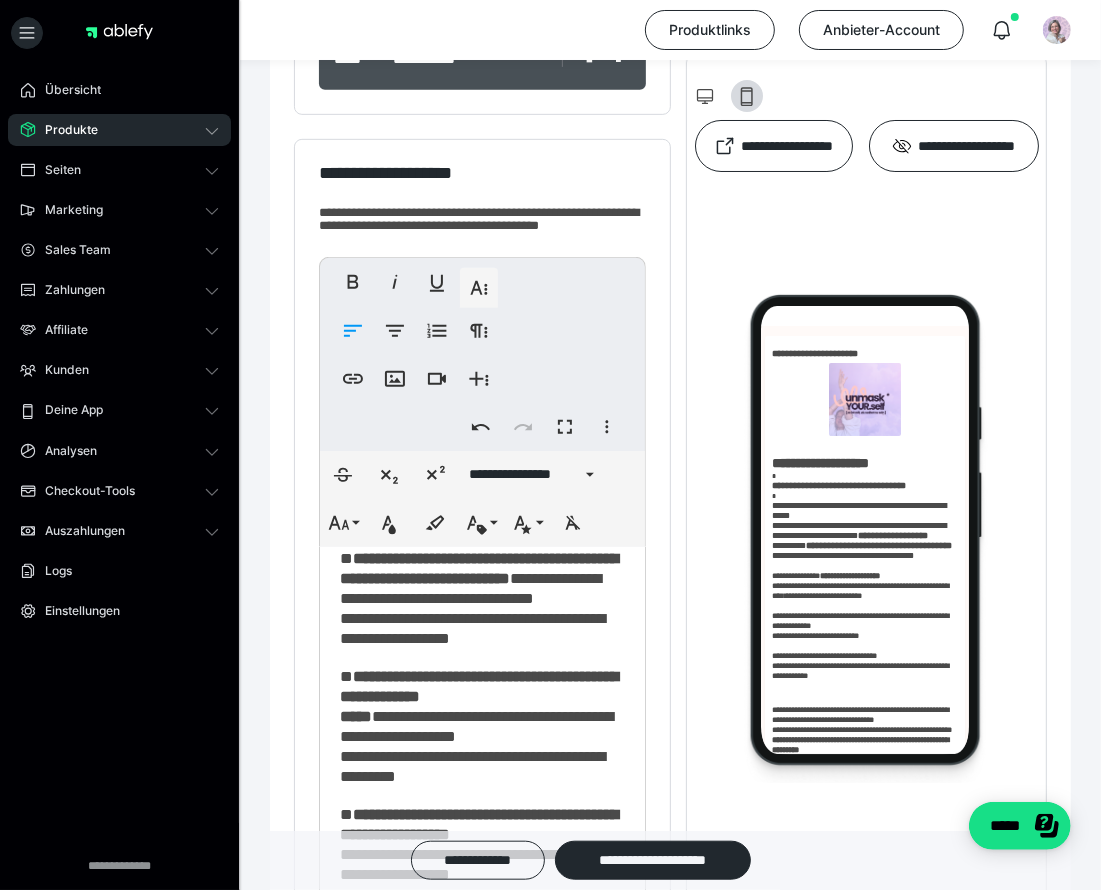 scroll, scrollTop: 1665, scrollLeft: 0, axis: vertical 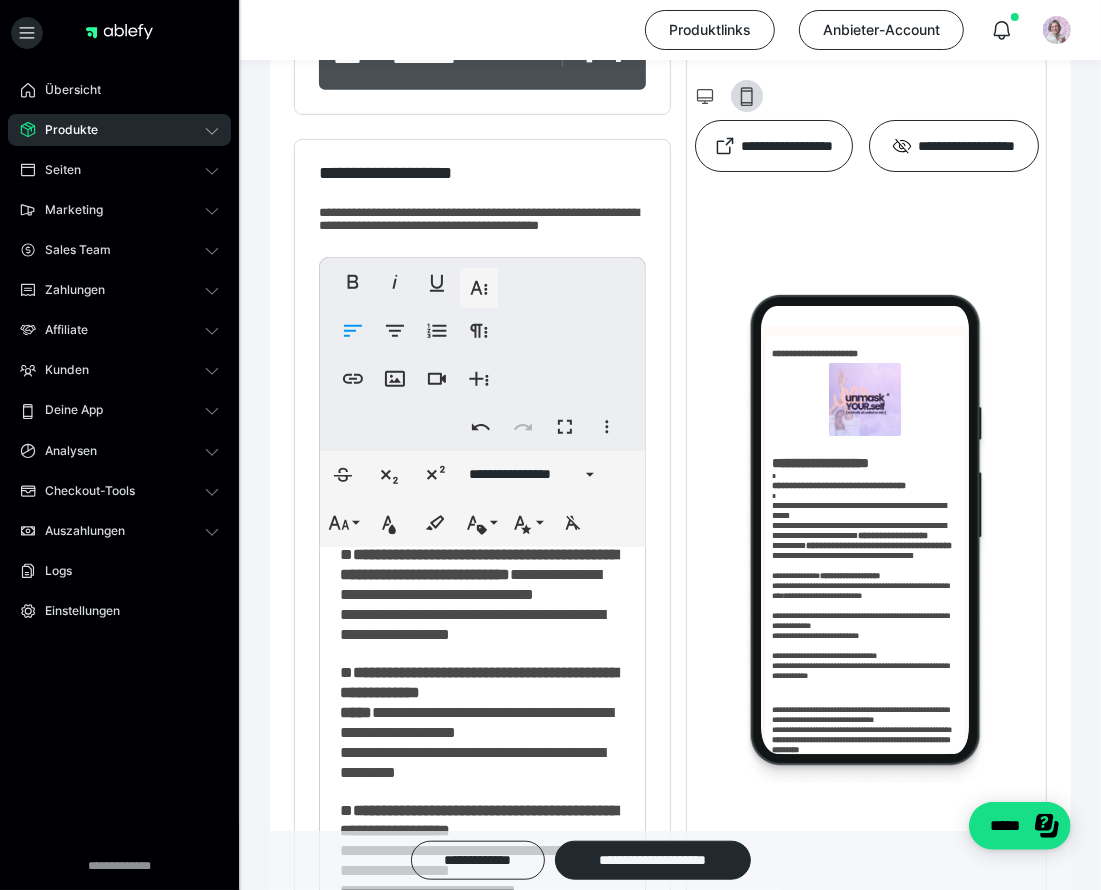 click on "**********" at bounding box center [455, 440] 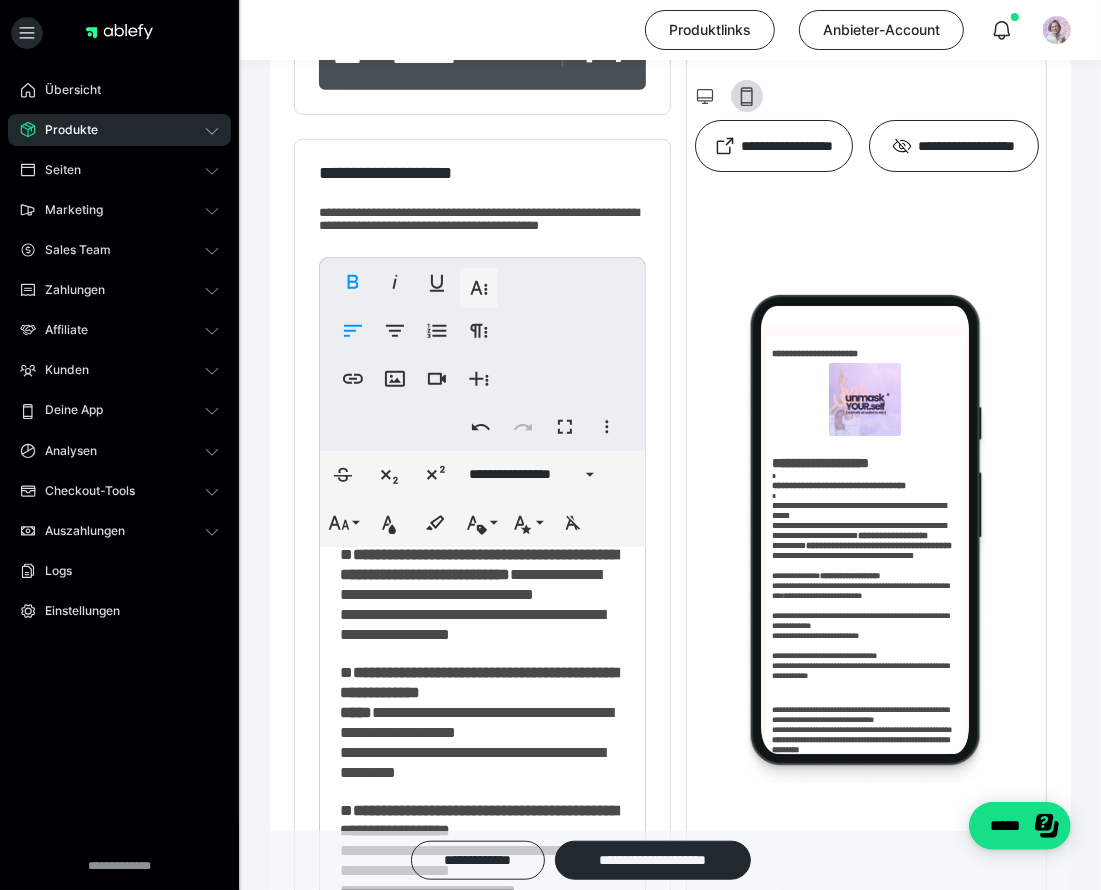 click on "**********" at bounding box center (455, 440) 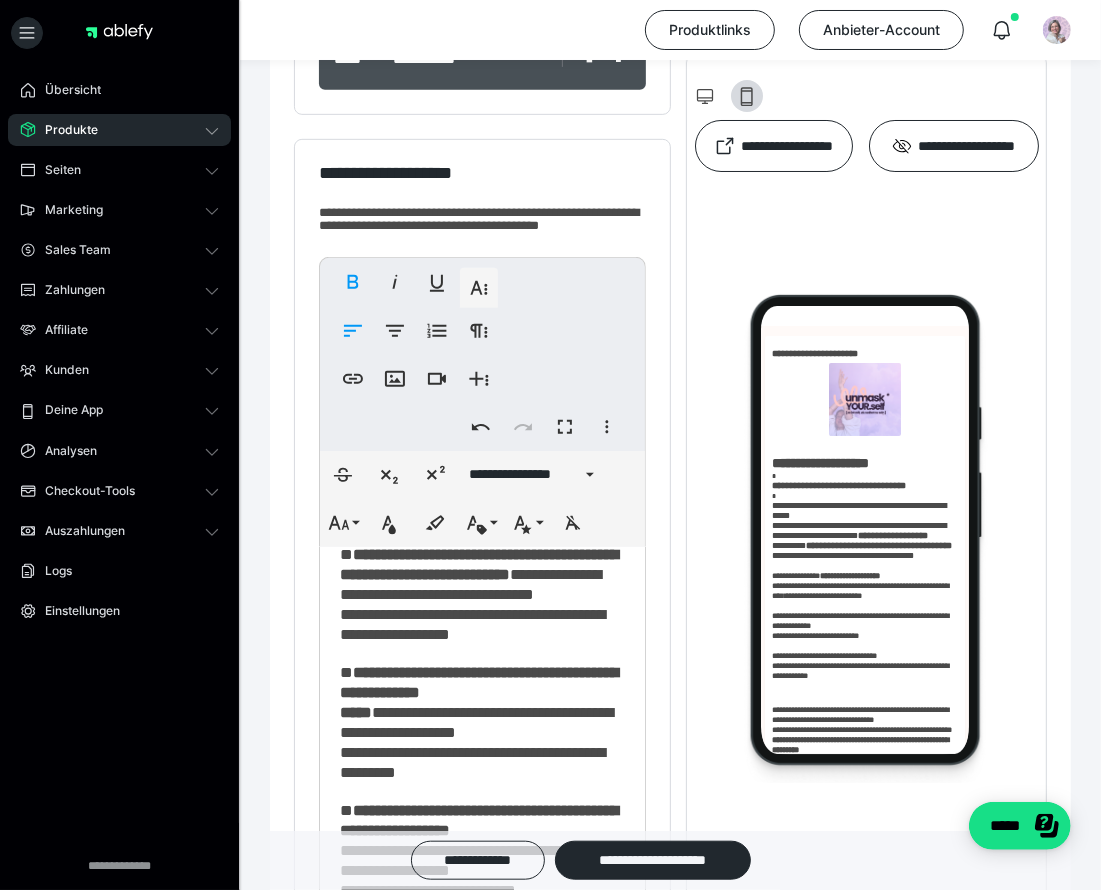 click on "**********" at bounding box center [455, 440] 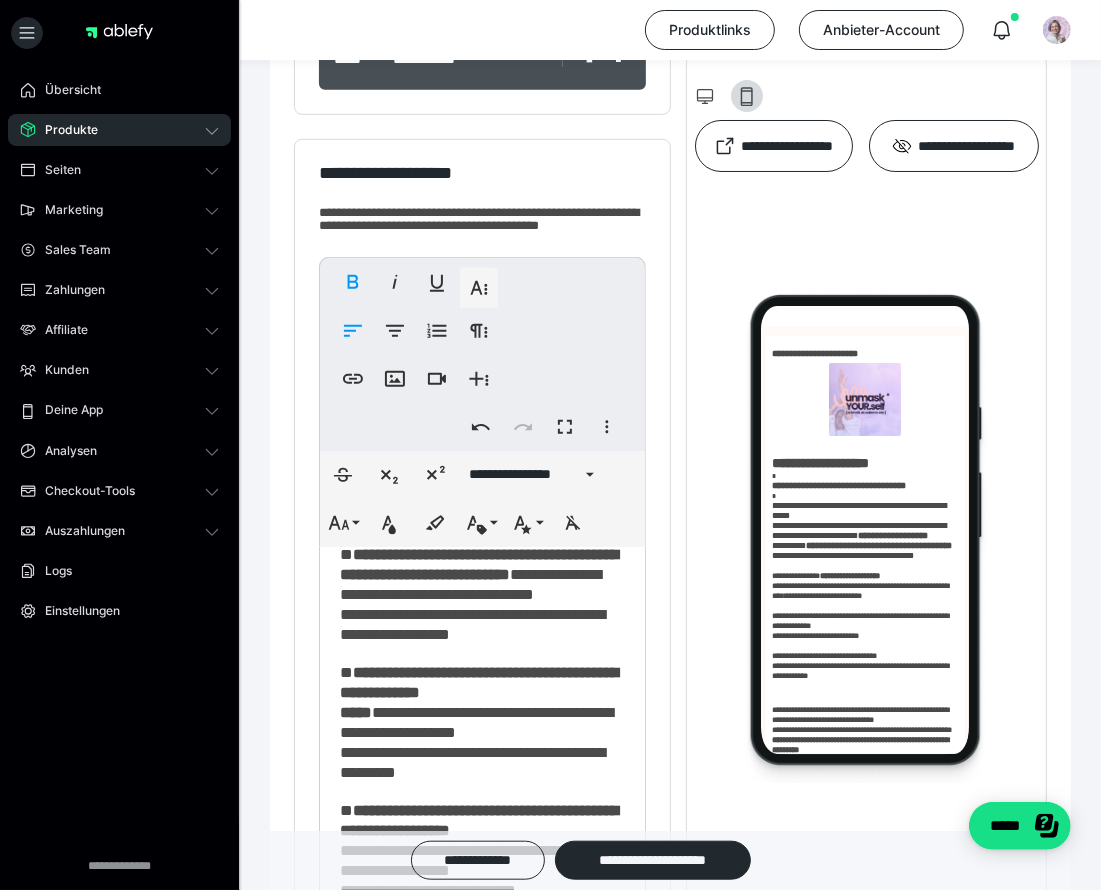 drag, startPoint x: 384, startPoint y: 657, endPoint x: 333, endPoint y: 615, distance: 66.068146 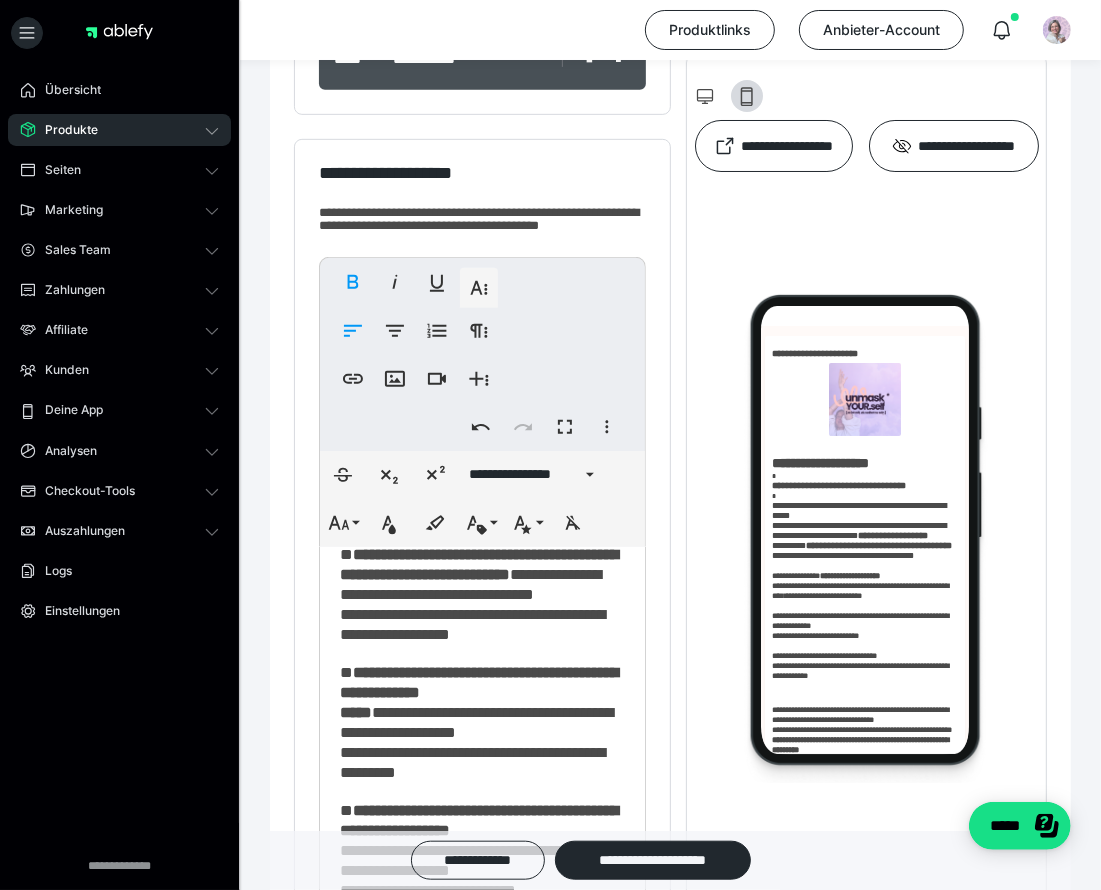drag, startPoint x: 338, startPoint y: 618, endPoint x: 590, endPoint y: 622, distance: 252.03174 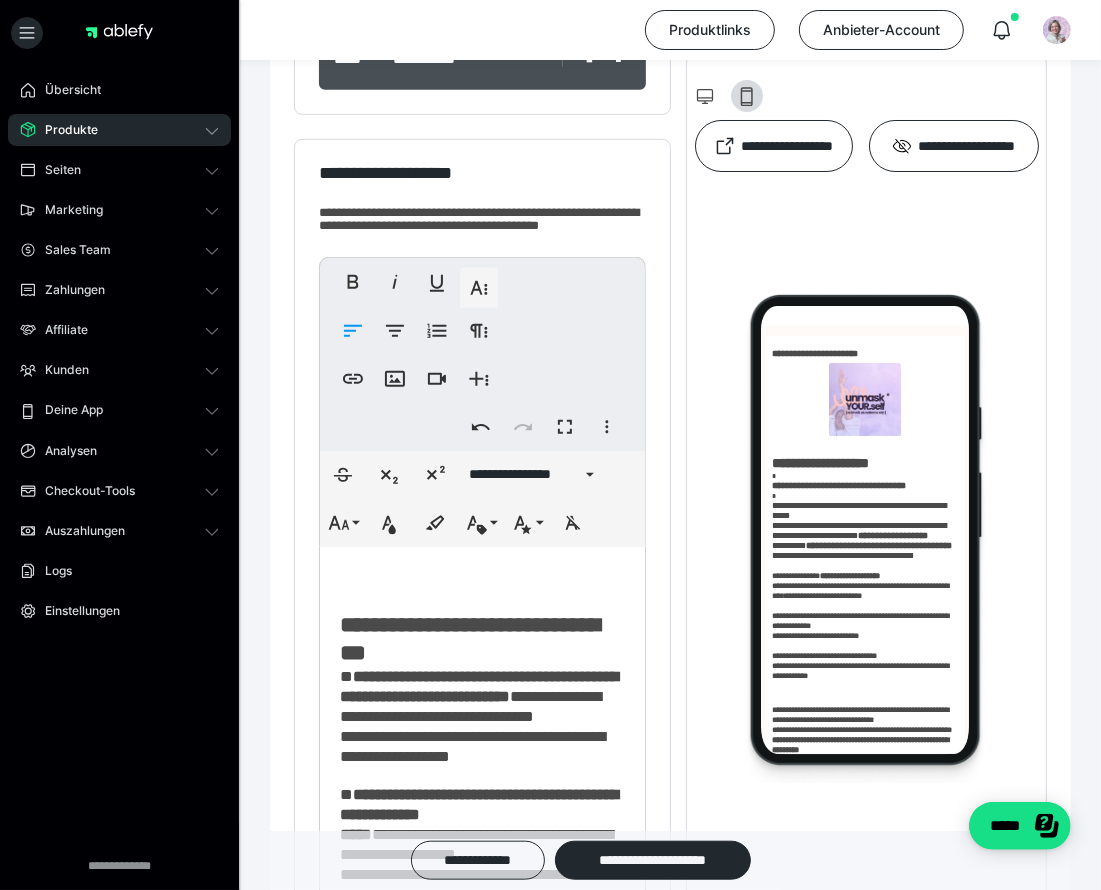 drag, startPoint x: 410, startPoint y: 719, endPoint x: 338, endPoint y: 615, distance: 126.491104 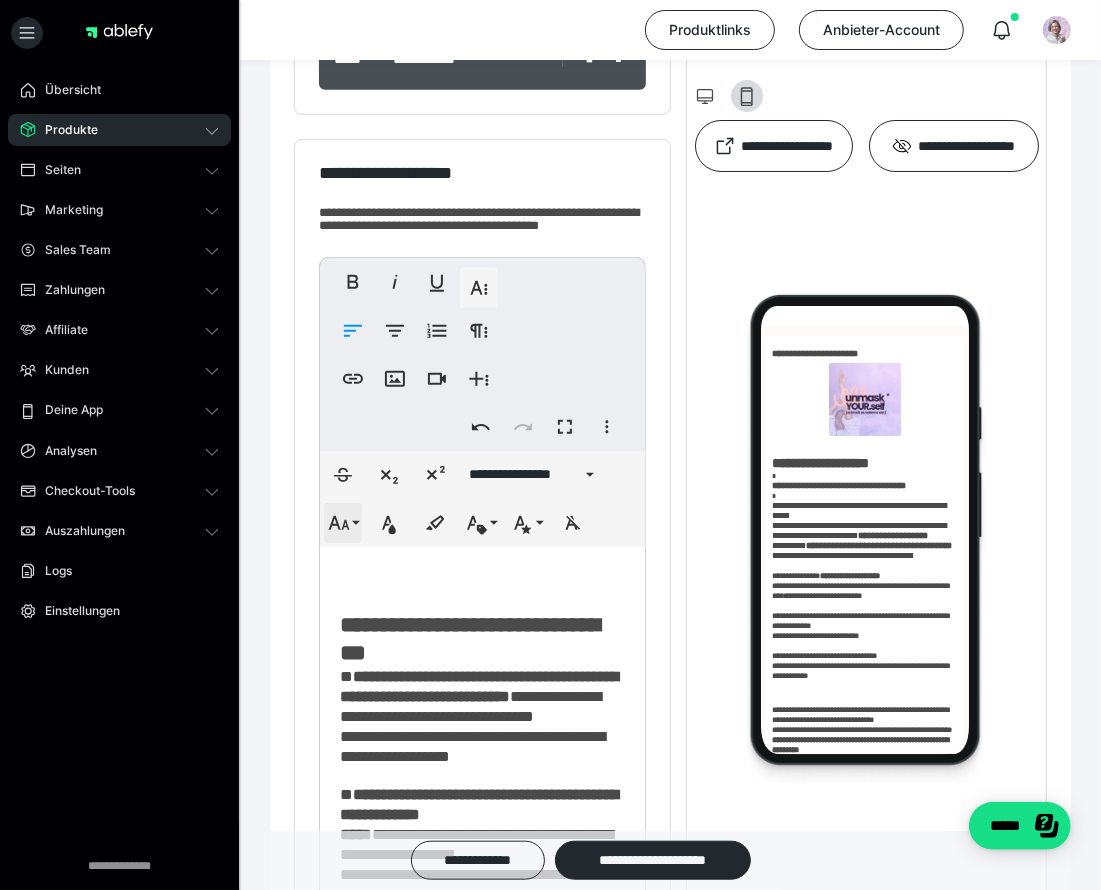 click 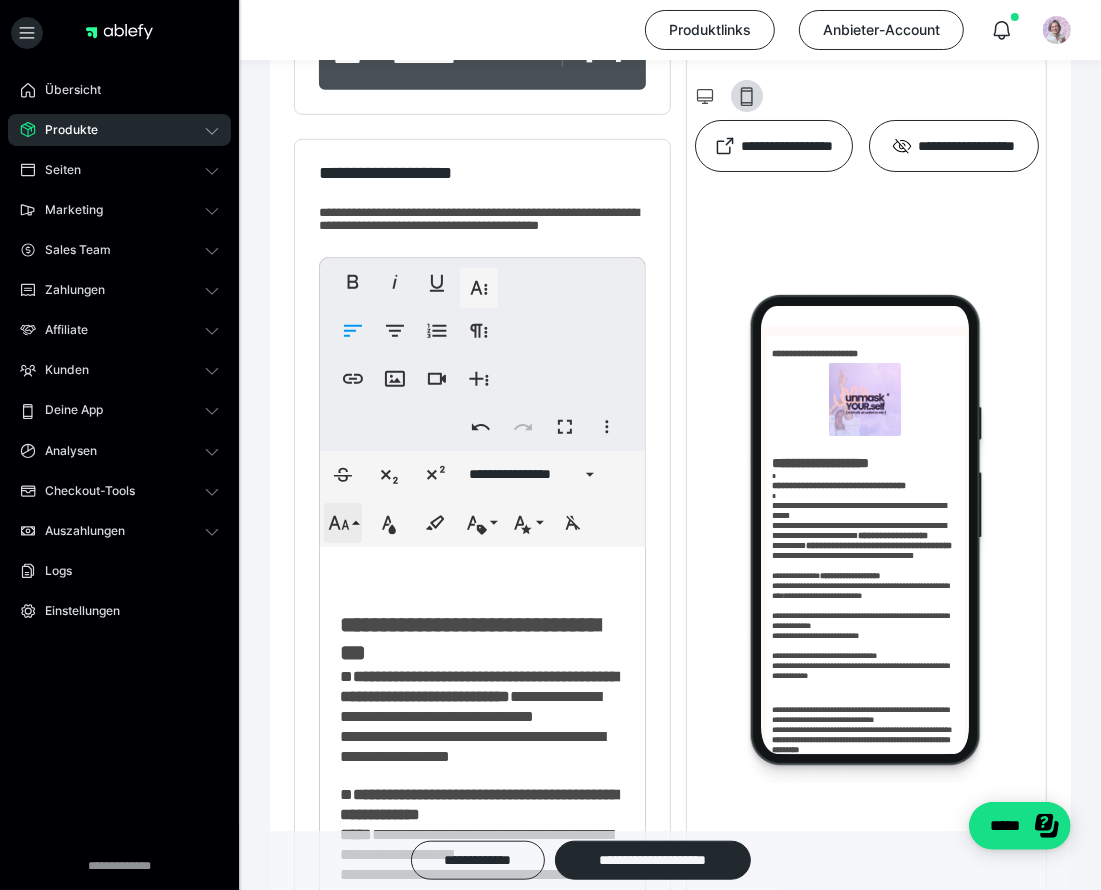 scroll, scrollTop: 413, scrollLeft: 0, axis: vertical 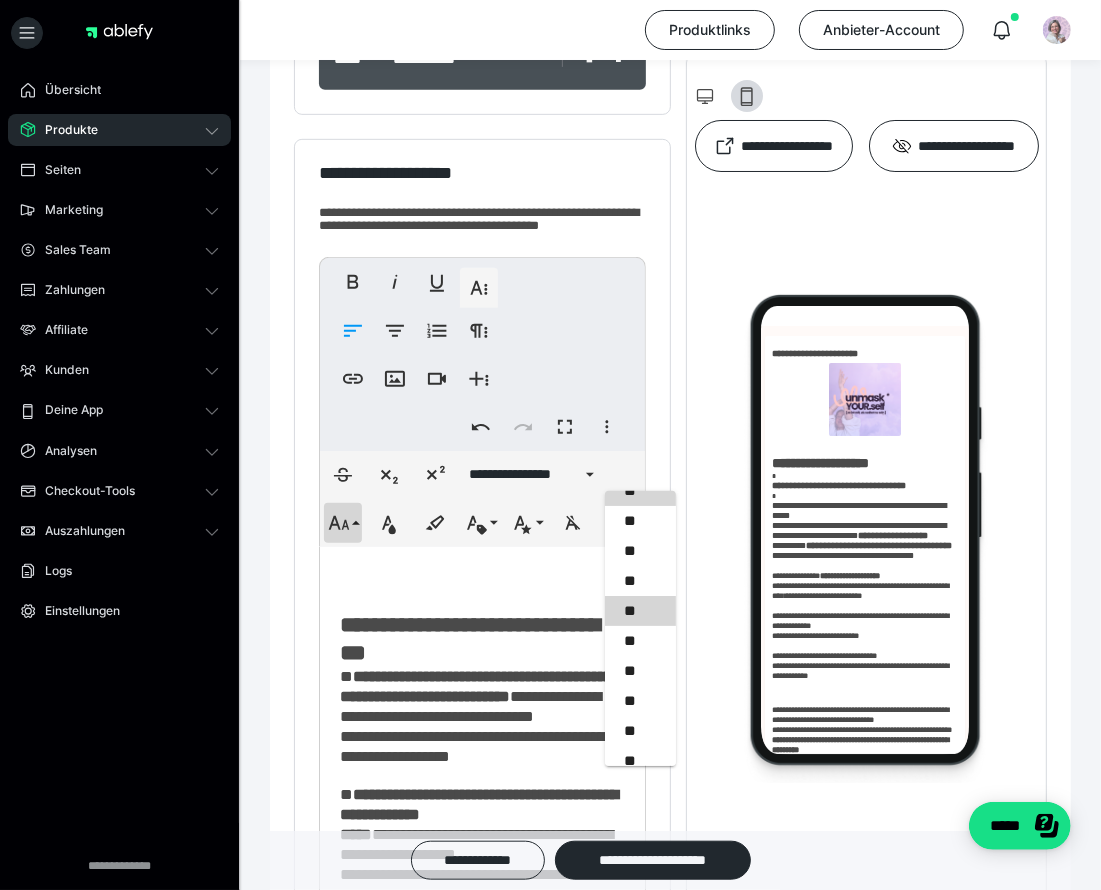 click on "**" at bounding box center (641, 611) 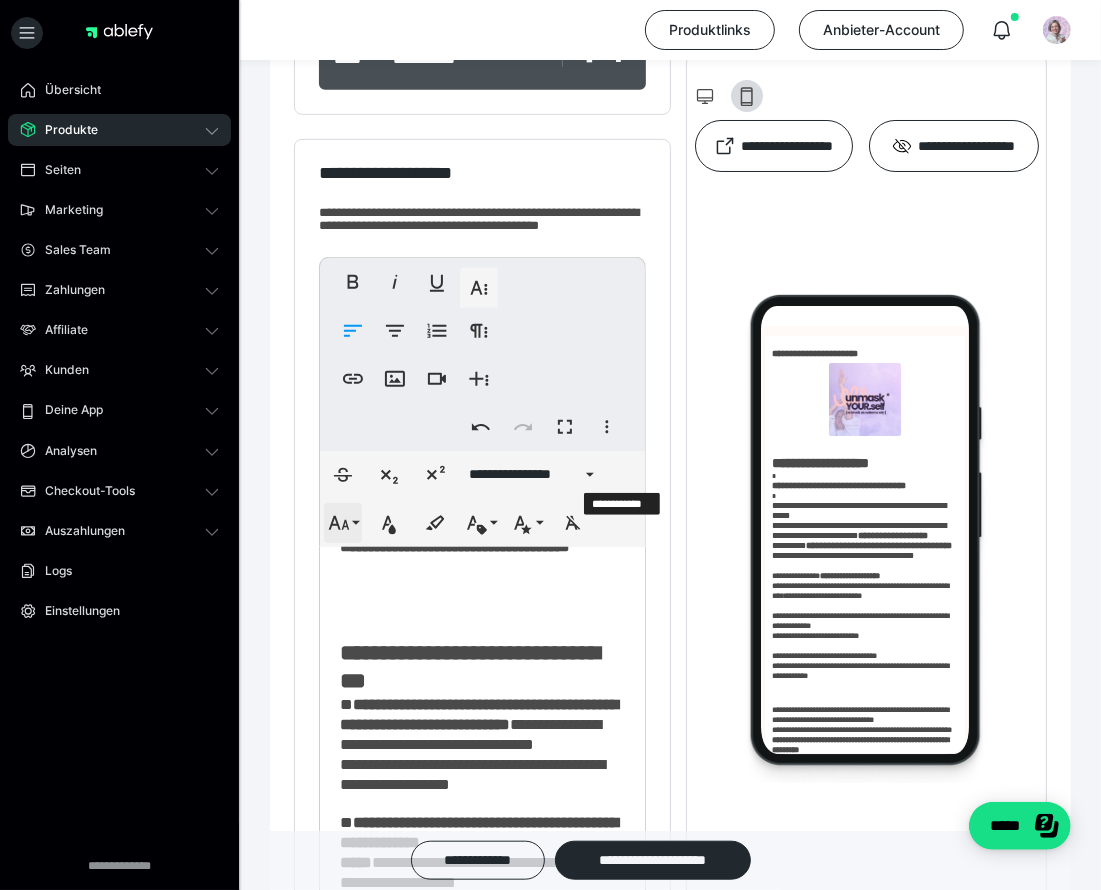 click 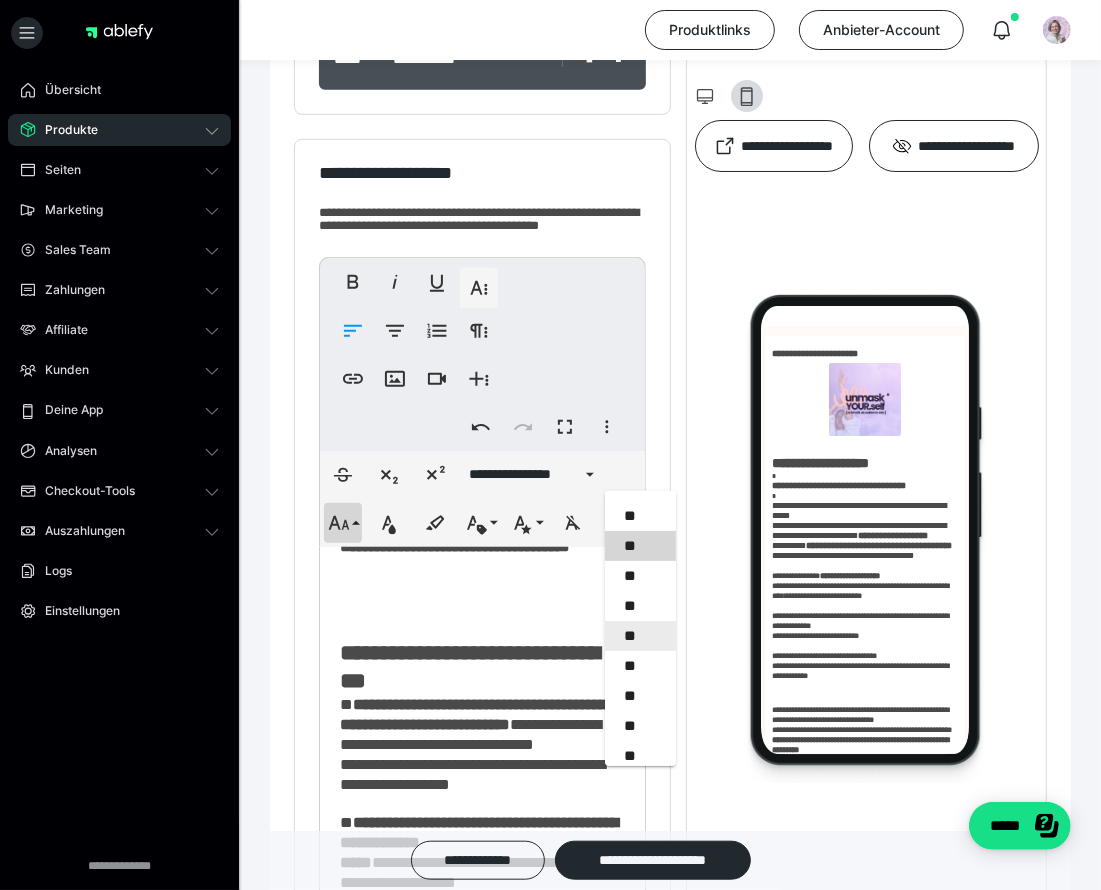 scroll, scrollTop: 458, scrollLeft: 0, axis: vertical 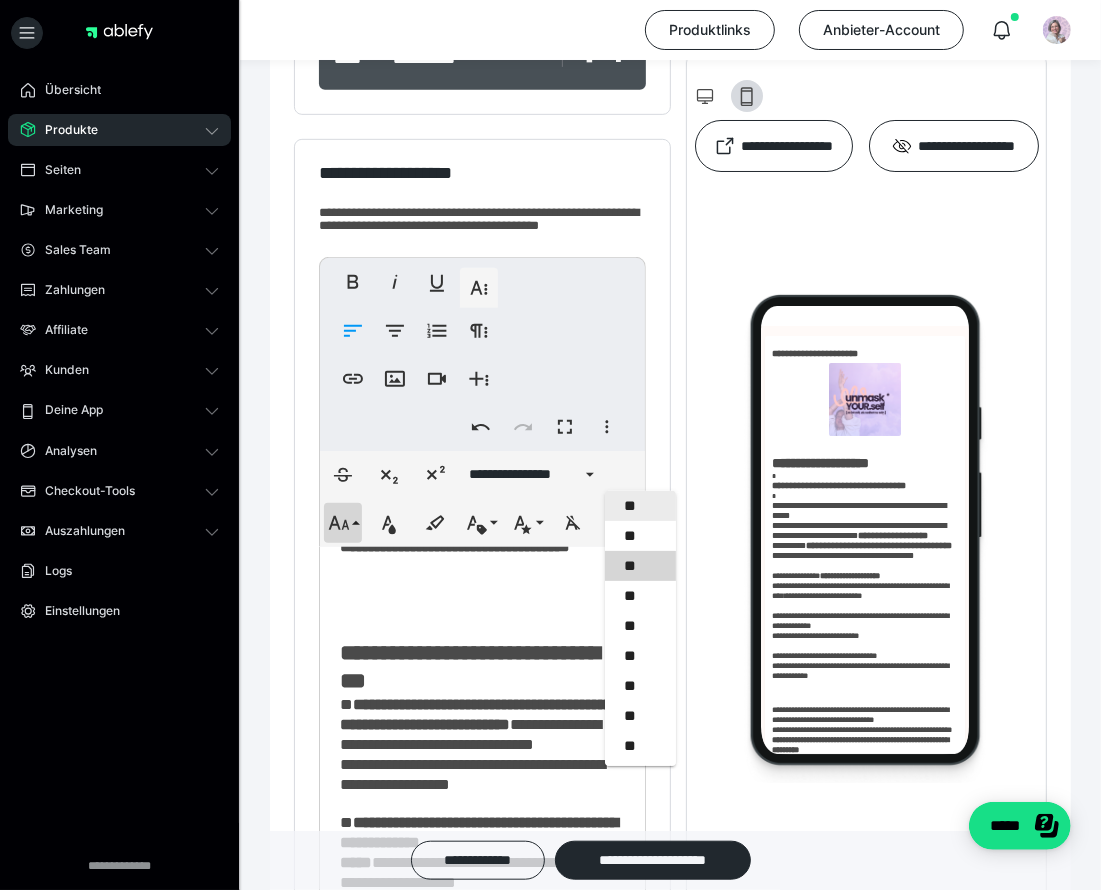 click on "**" at bounding box center (641, 506) 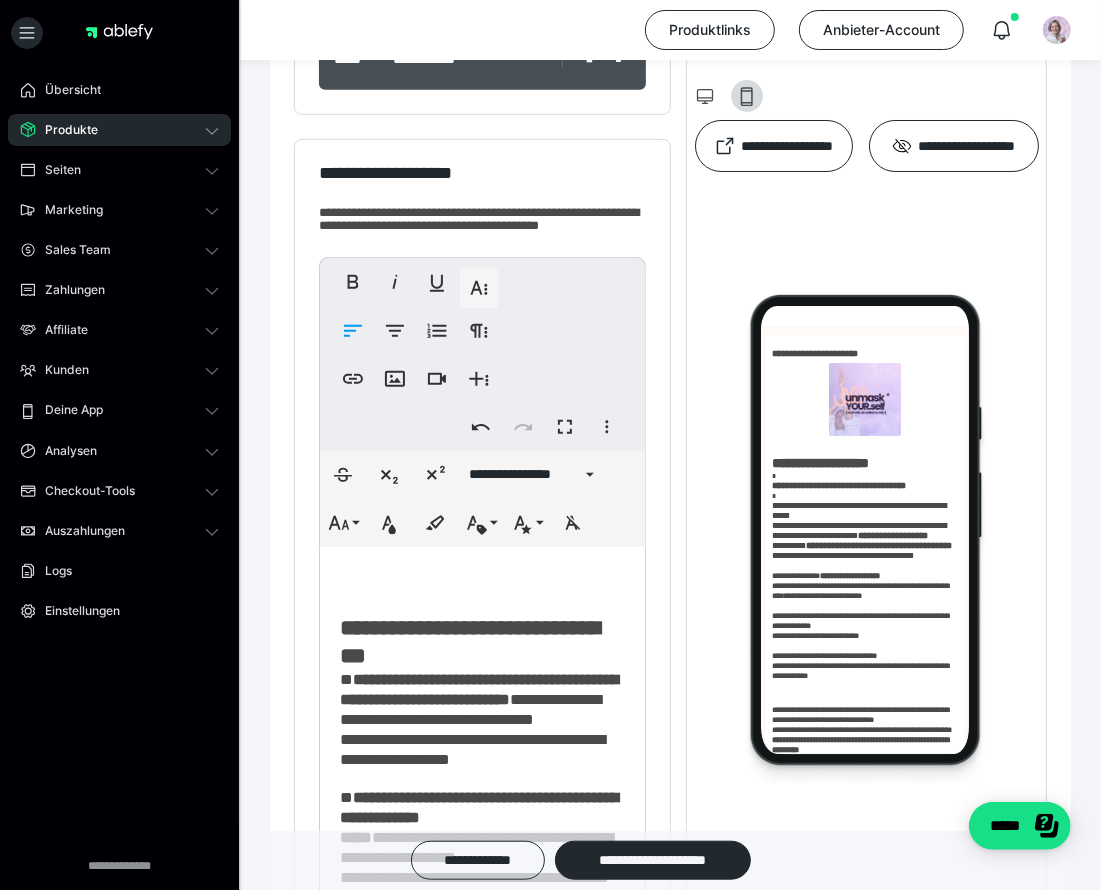 click on "**********" at bounding box center [473, 460] 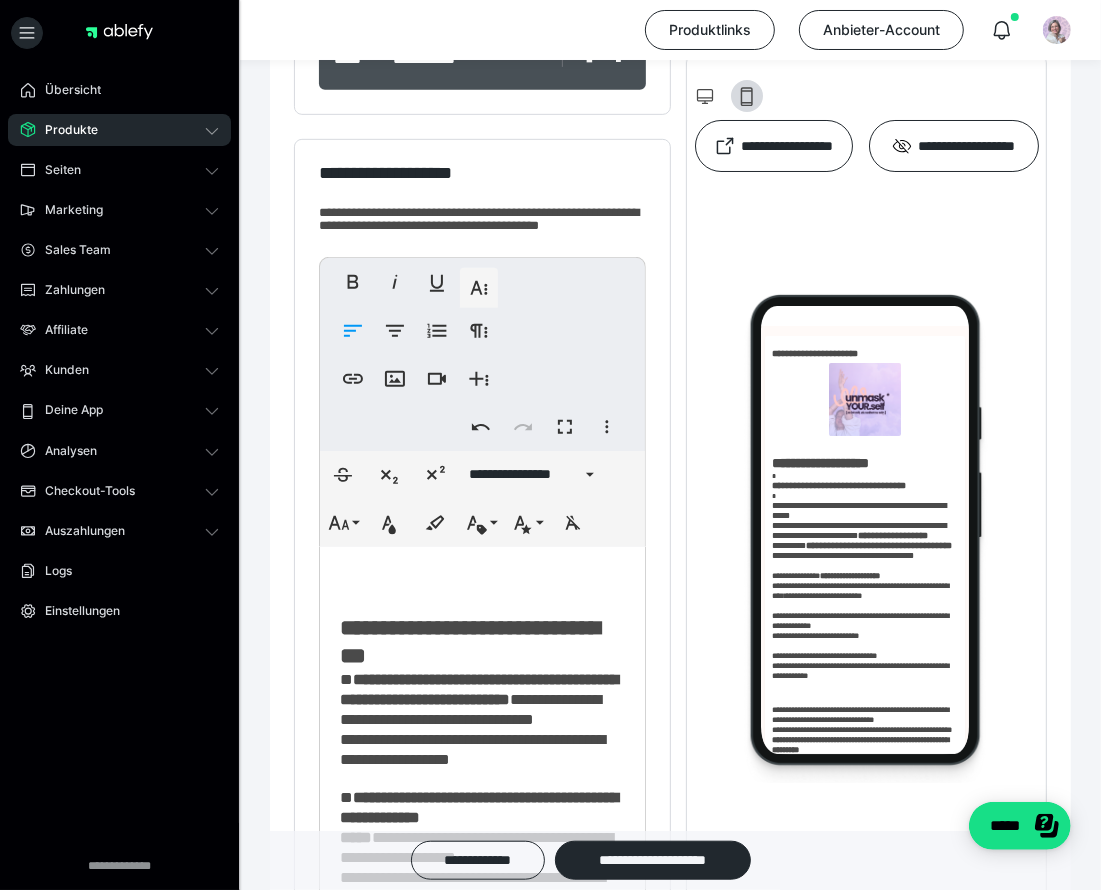 click on "**********" at bounding box center [483, 2004] 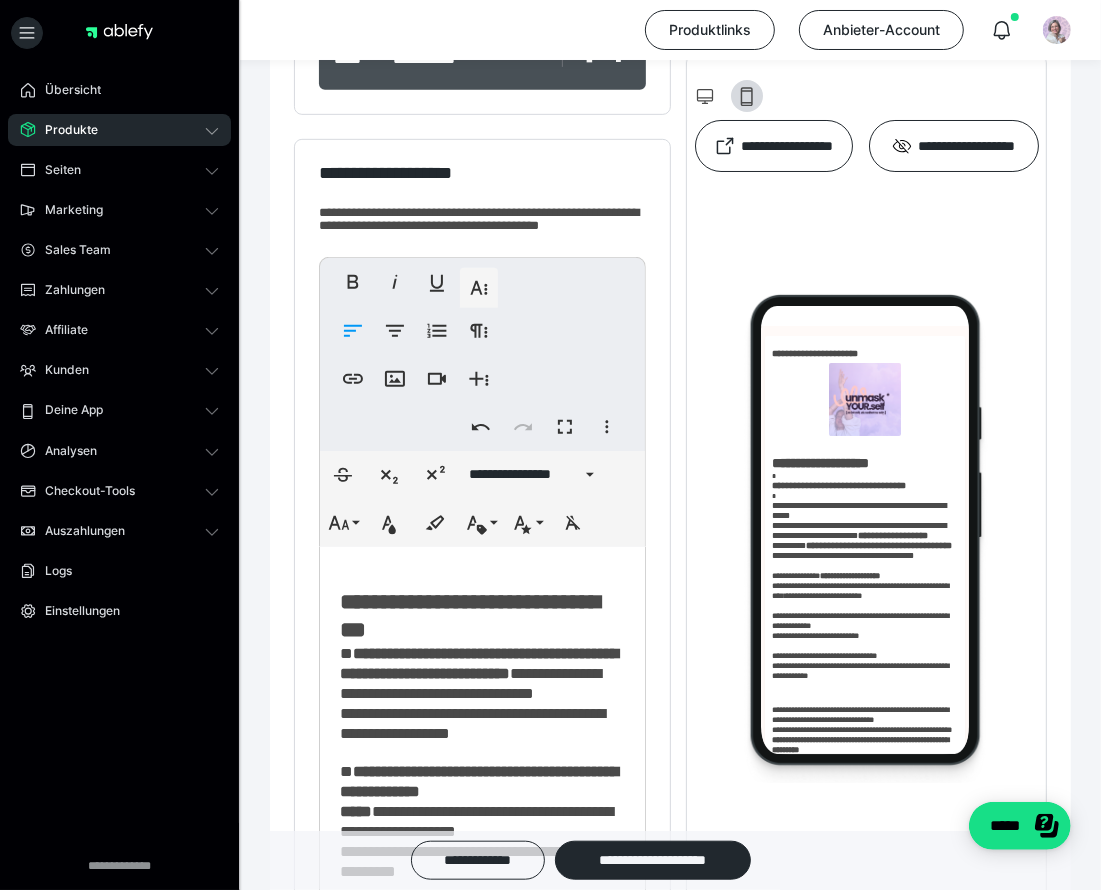 scroll, scrollTop: 1696, scrollLeft: 0, axis: vertical 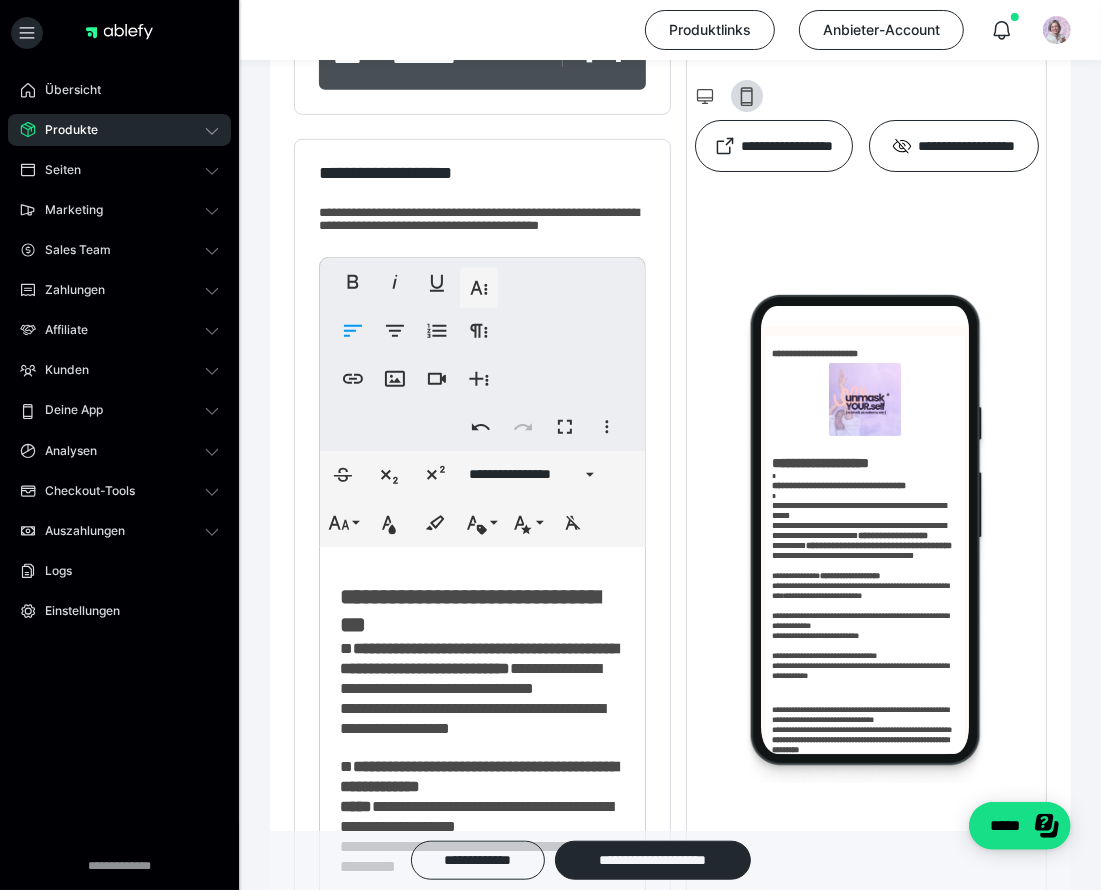 drag, startPoint x: 429, startPoint y: 631, endPoint x: 501, endPoint y: 634, distance: 72.06247 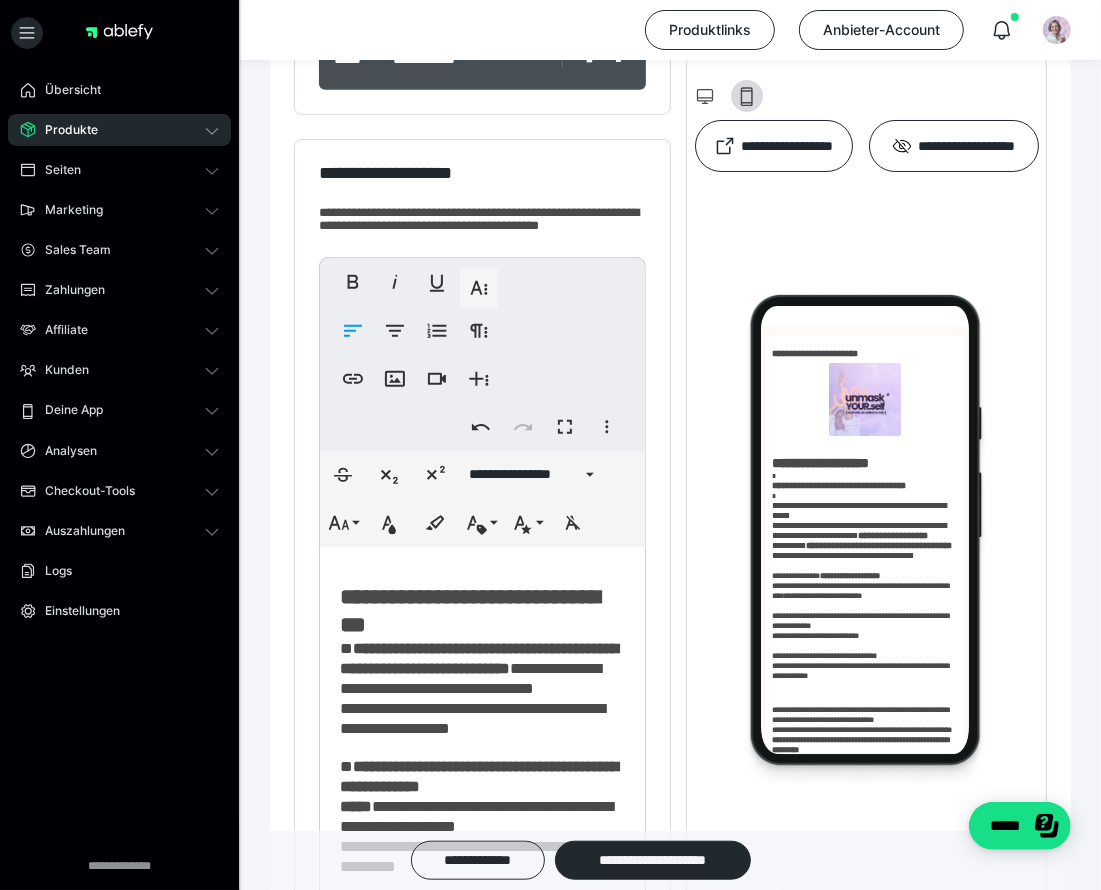 click on "**********" at bounding box center [473, 429] 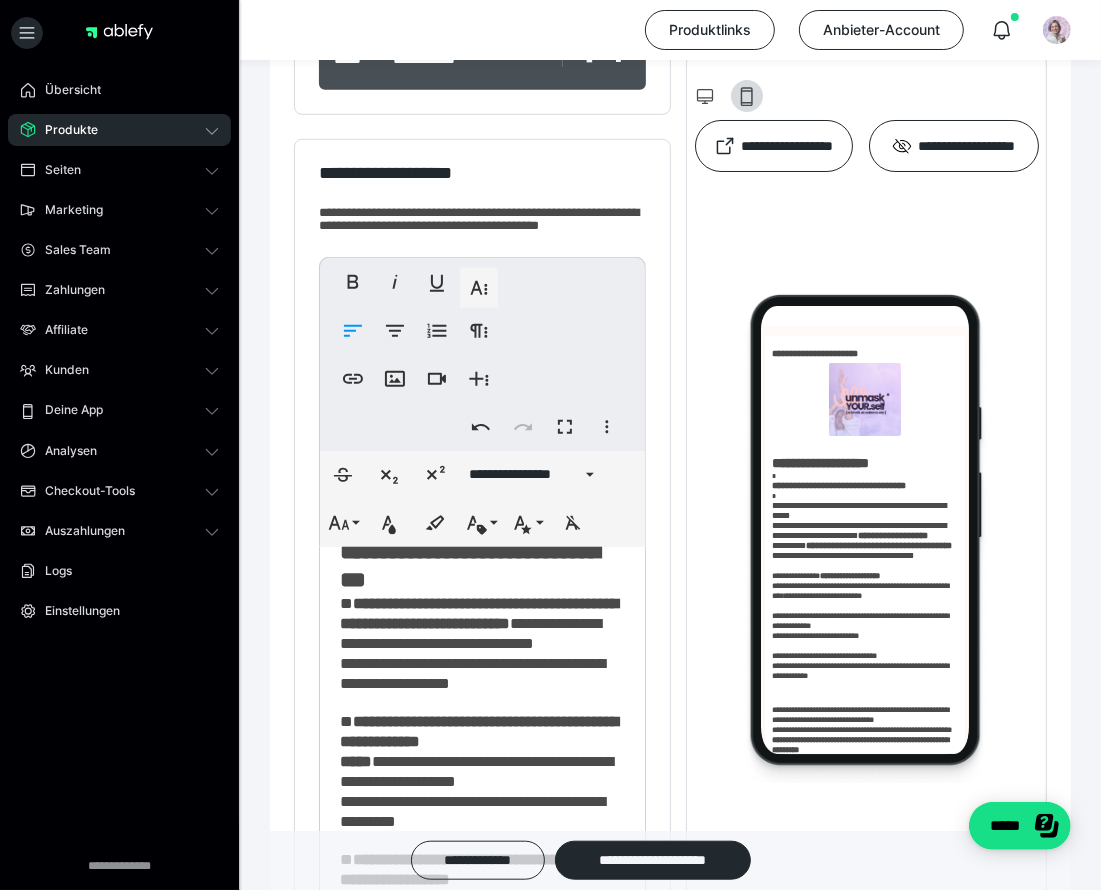 scroll, scrollTop: 1743, scrollLeft: 0, axis: vertical 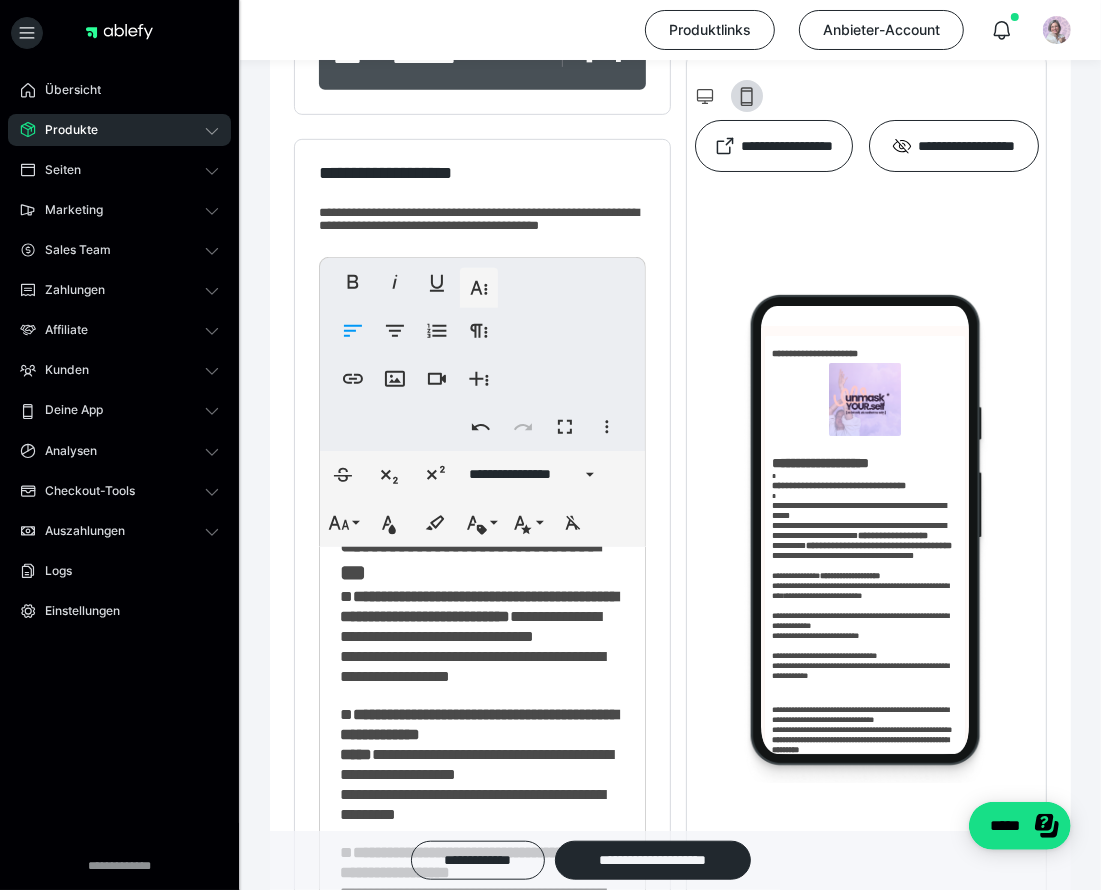 drag, startPoint x: 396, startPoint y: 757, endPoint x: 336, endPoint y: 731, distance: 65.39113 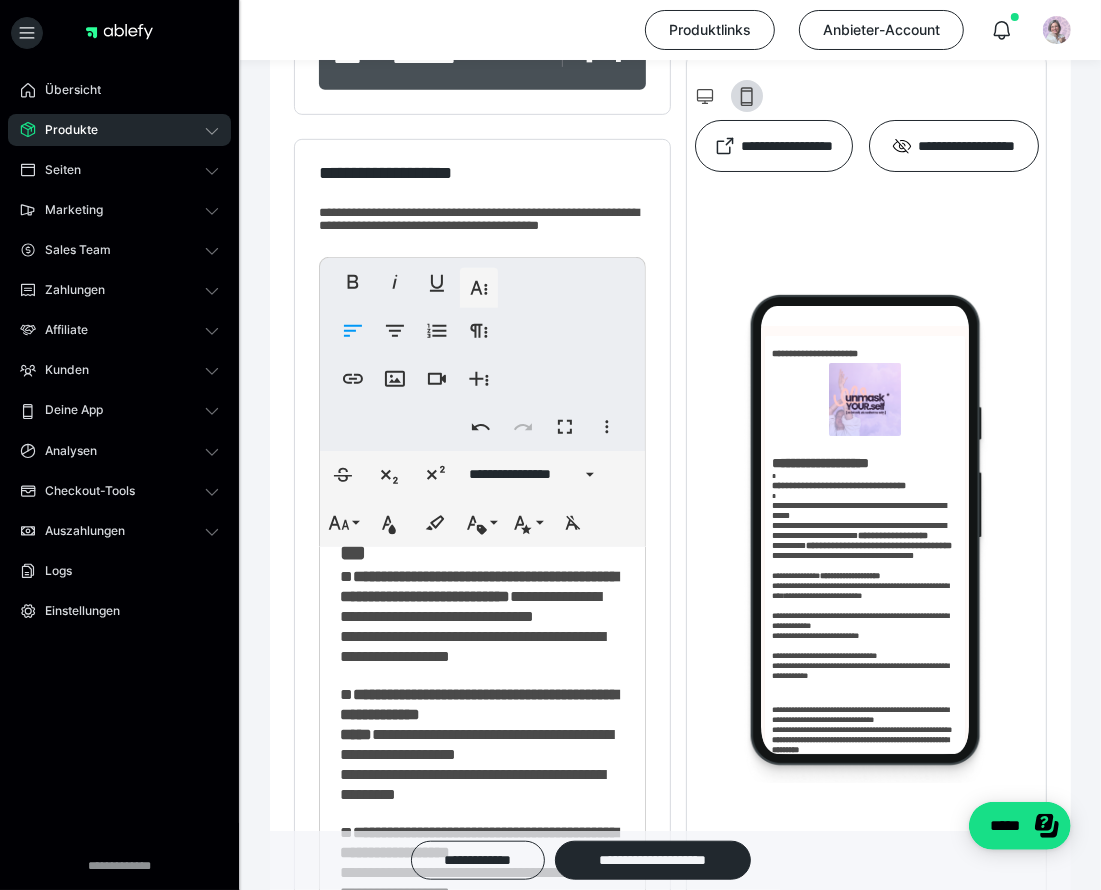 click on "**********" at bounding box center [483, 413] 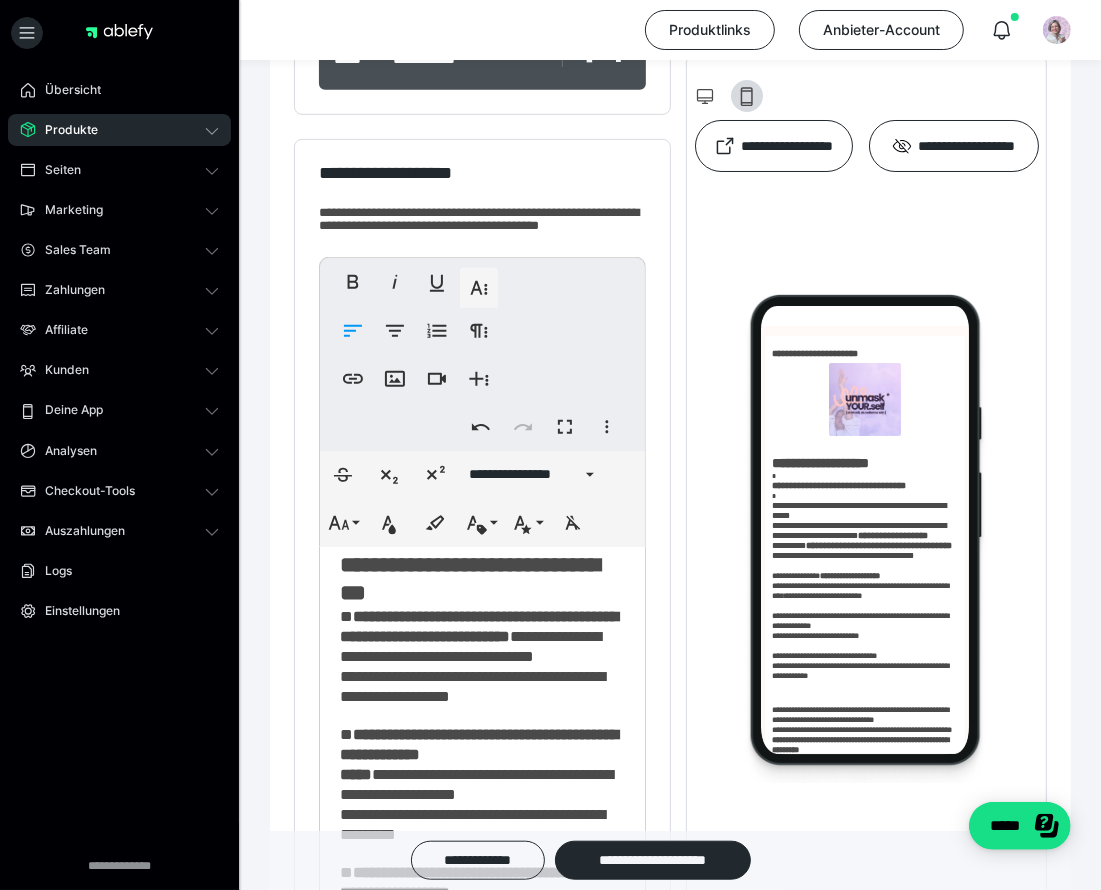 drag, startPoint x: 424, startPoint y: 626, endPoint x: 363, endPoint y: 625, distance: 61.008198 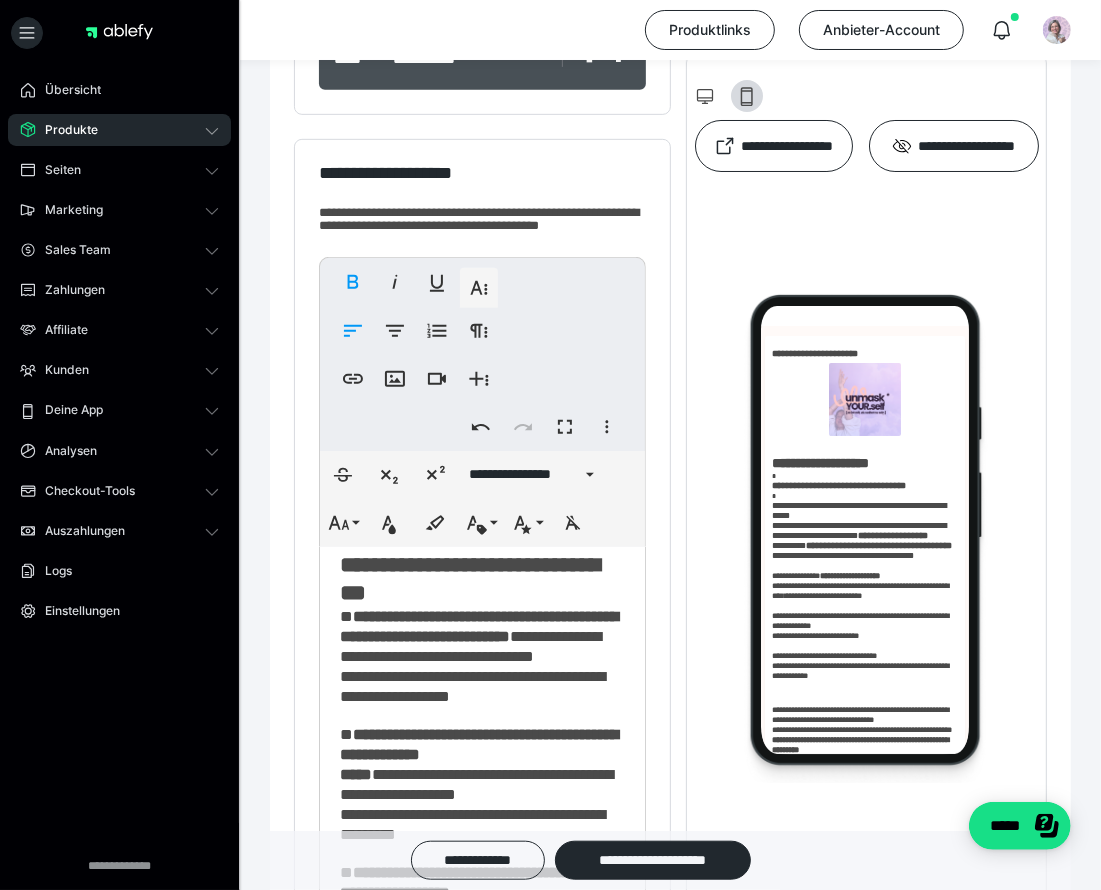 click on "**********" at bounding box center [483, 433] 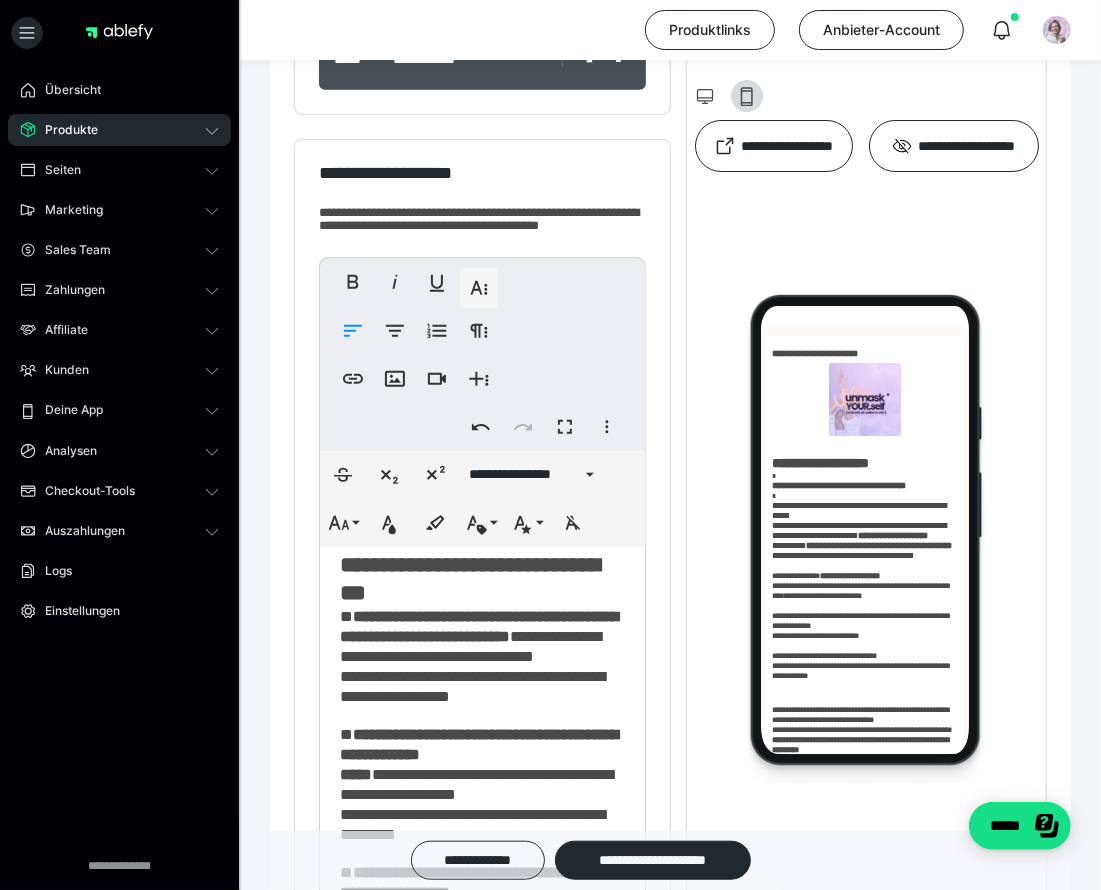 click on "**********" at bounding box center (473, 482) 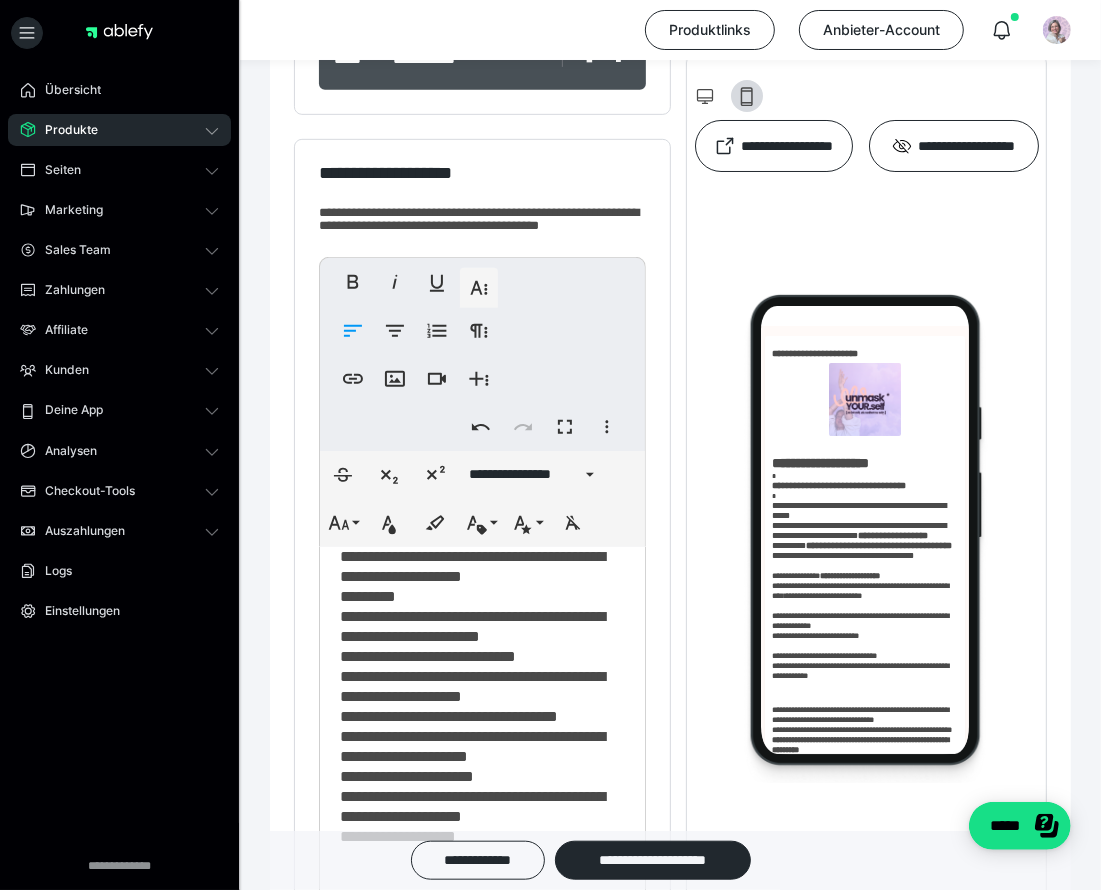 scroll, scrollTop: 2557, scrollLeft: 0, axis: vertical 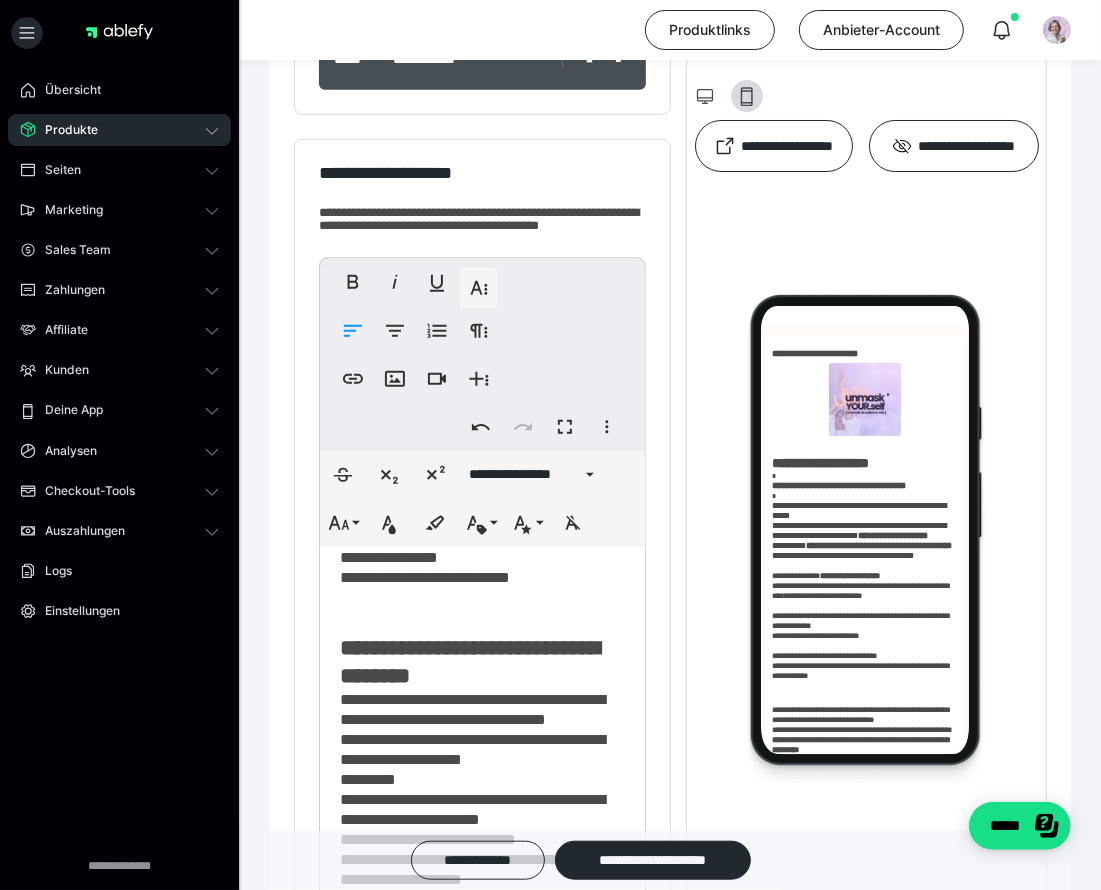 click on "**********" at bounding box center [472, 390] 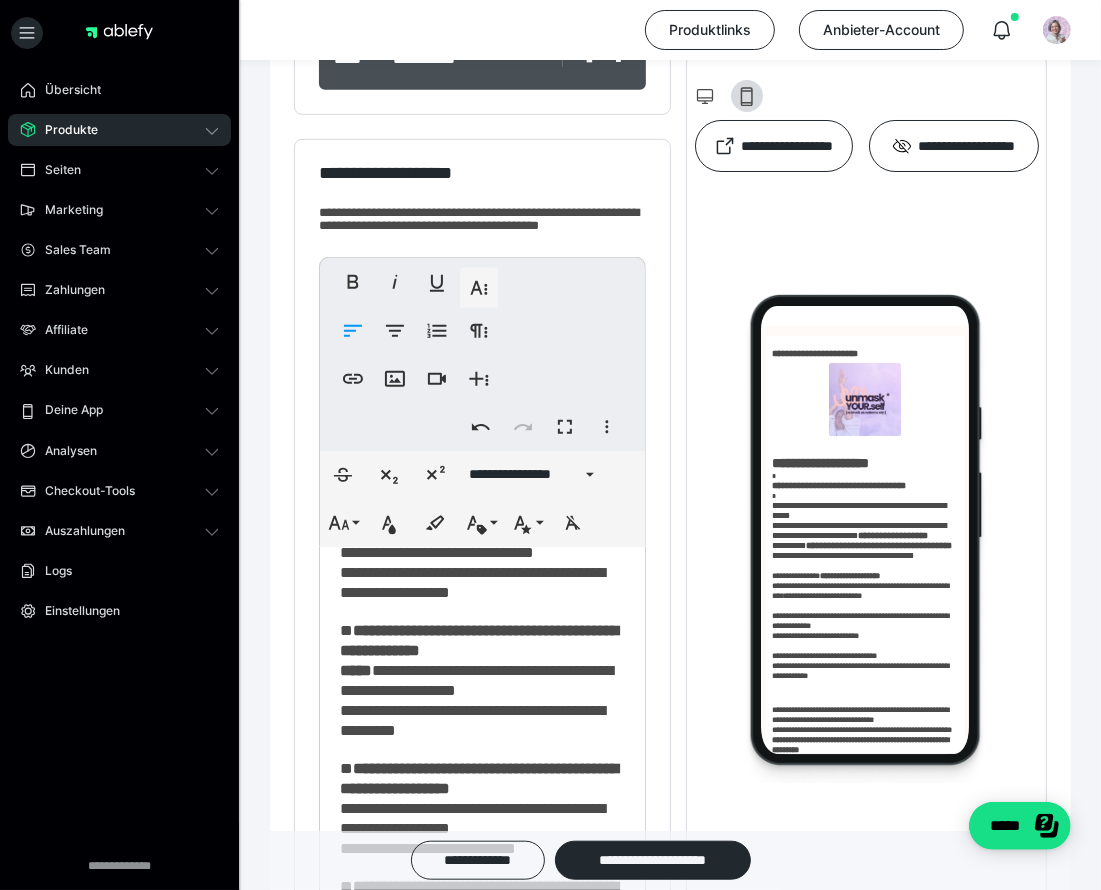 scroll, scrollTop: 1828, scrollLeft: 0, axis: vertical 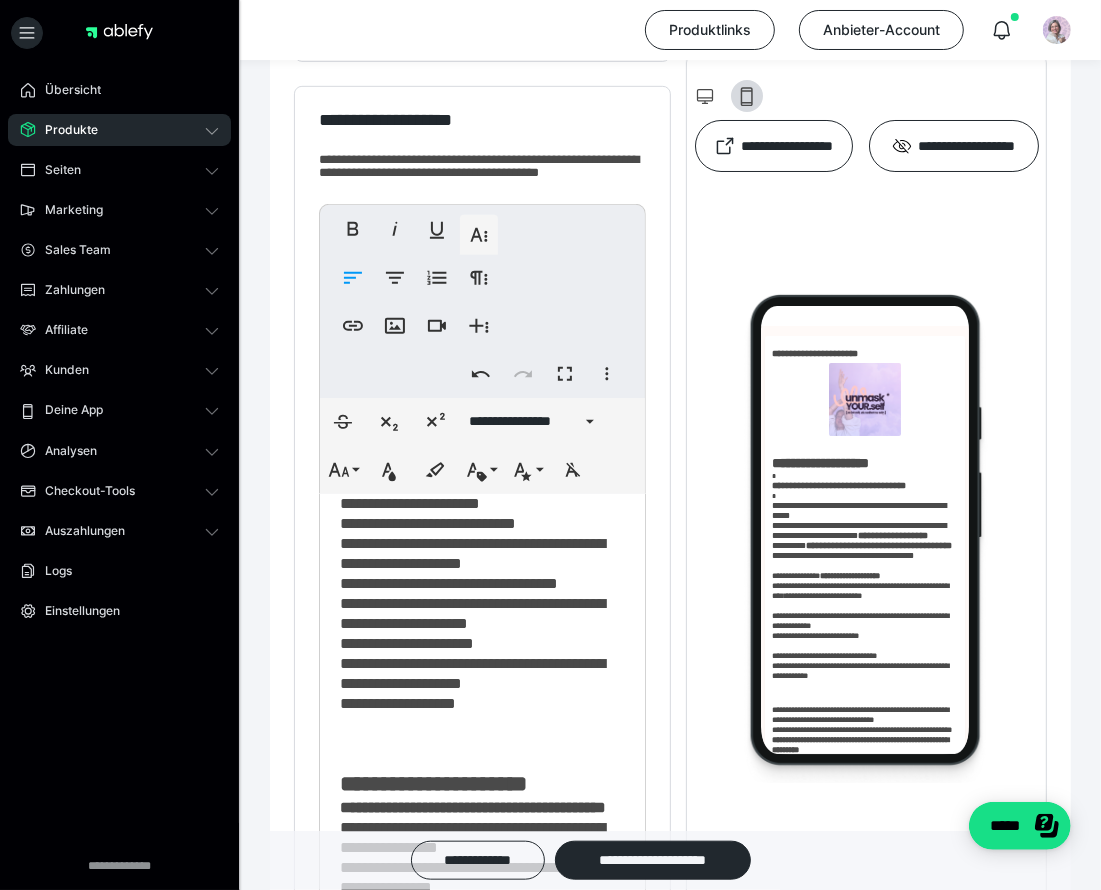 drag, startPoint x: 339, startPoint y: 702, endPoint x: 577, endPoint y: 574, distance: 270.23694 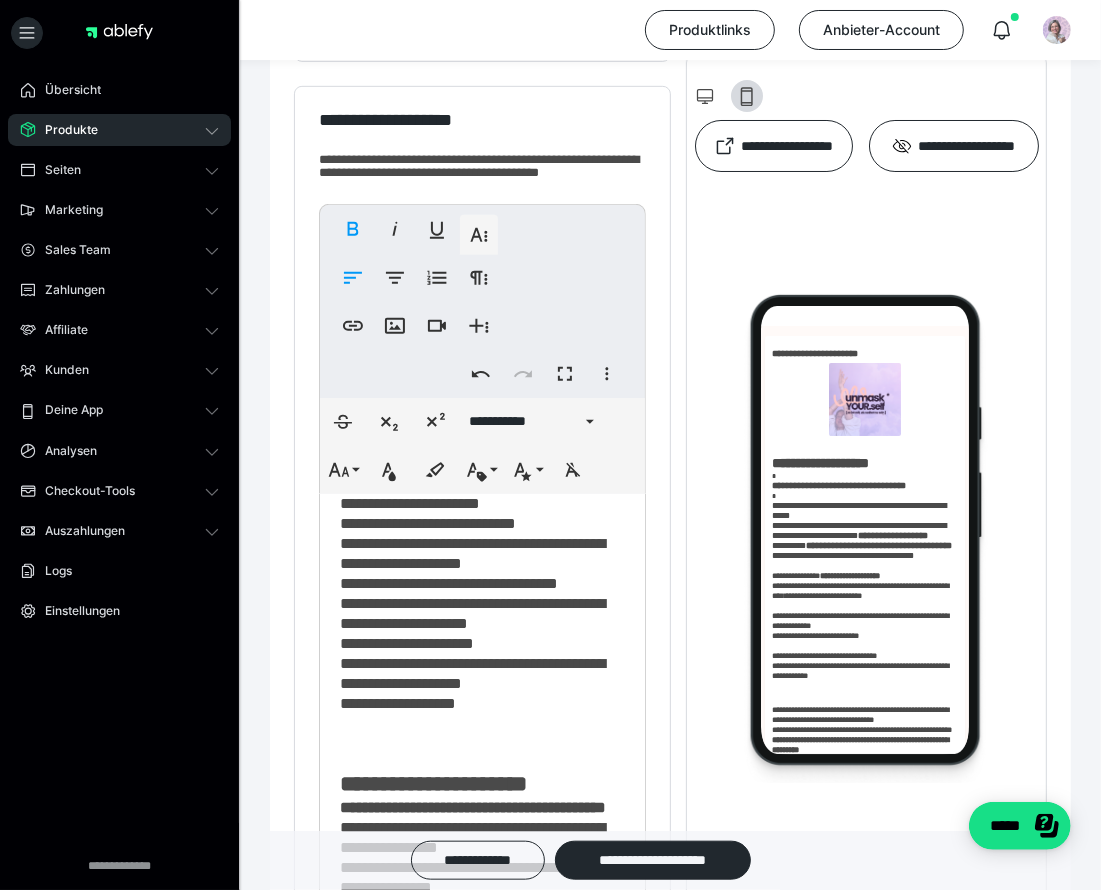 copy on "**********" 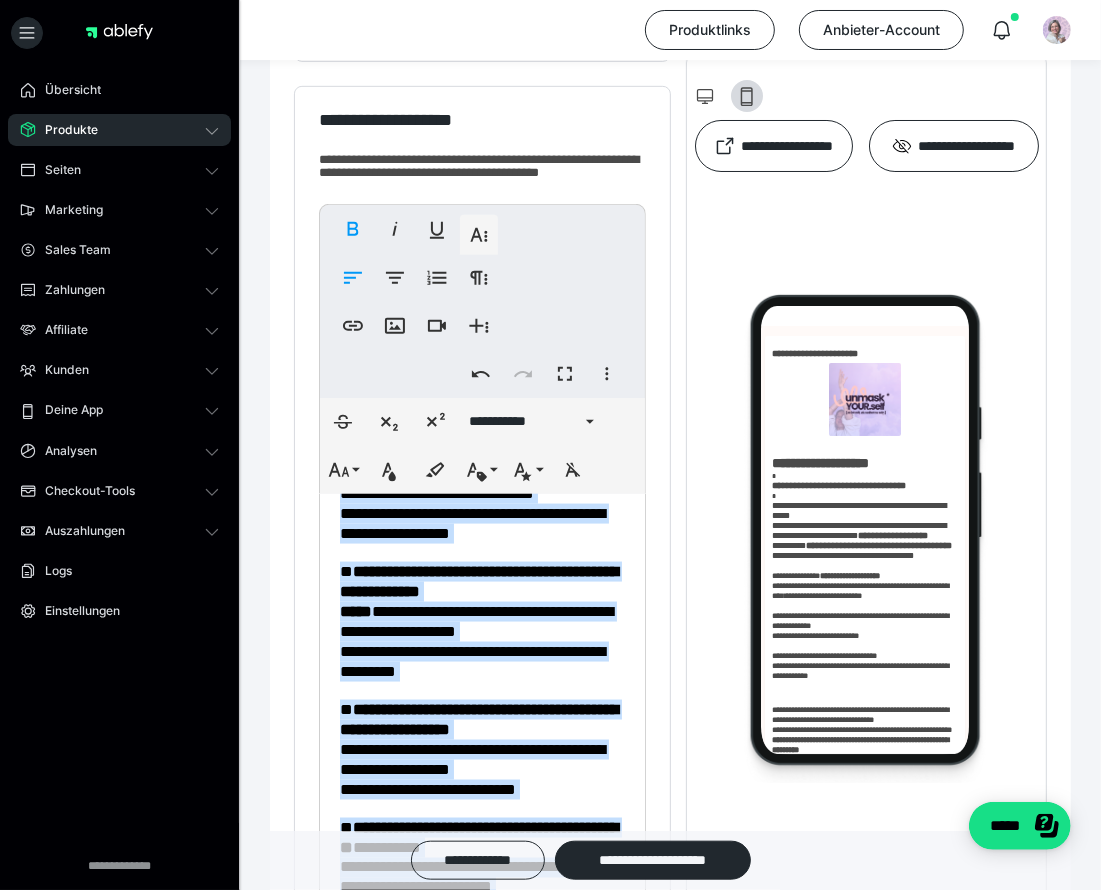 scroll, scrollTop: 1835, scrollLeft: 0, axis: vertical 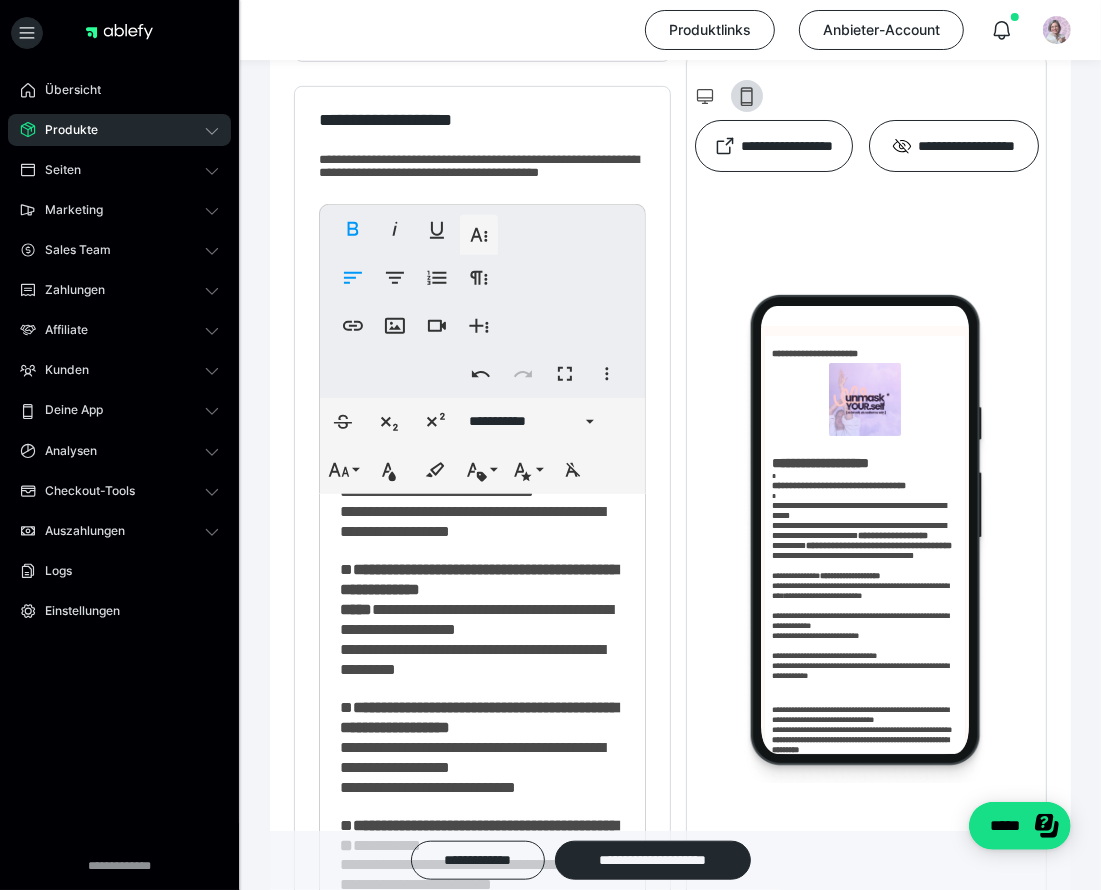 drag, startPoint x: 553, startPoint y: 561, endPoint x: 625, endPoint y: 579, distance: 74.215904 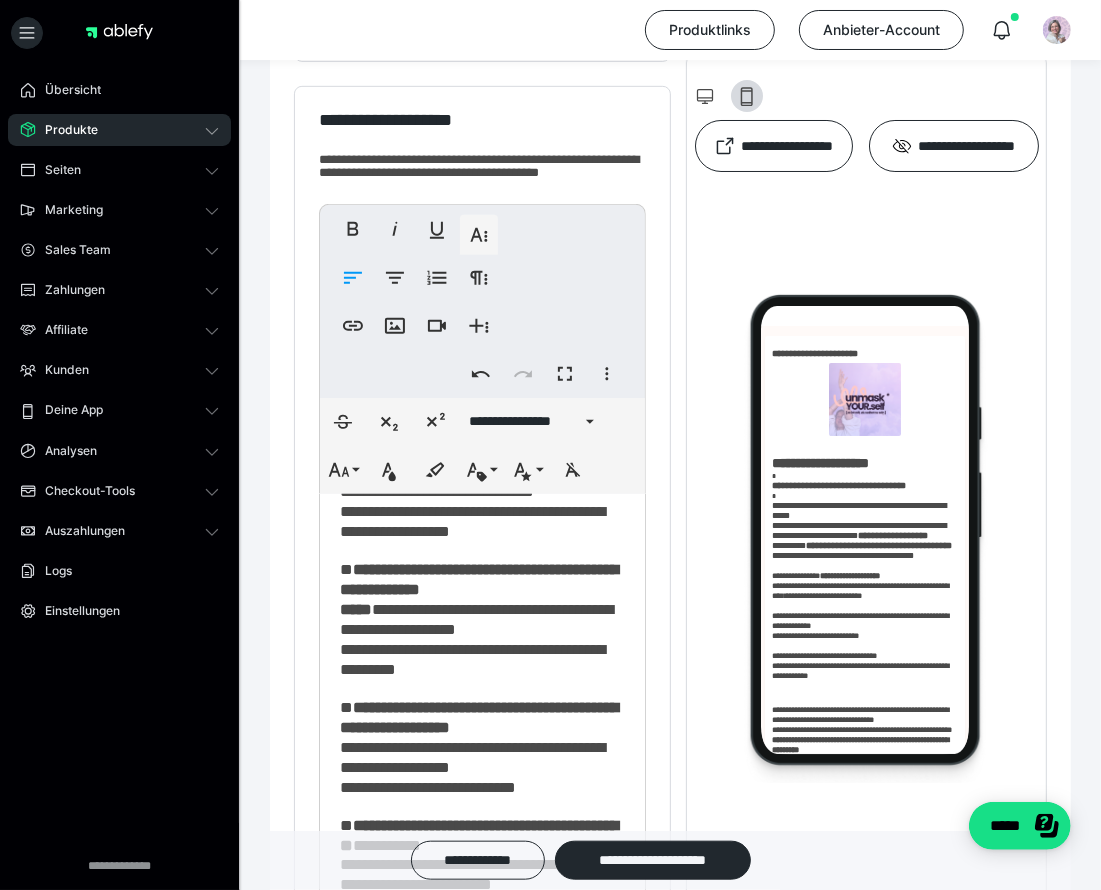 click on "**********" at bounding box center (470, 414) 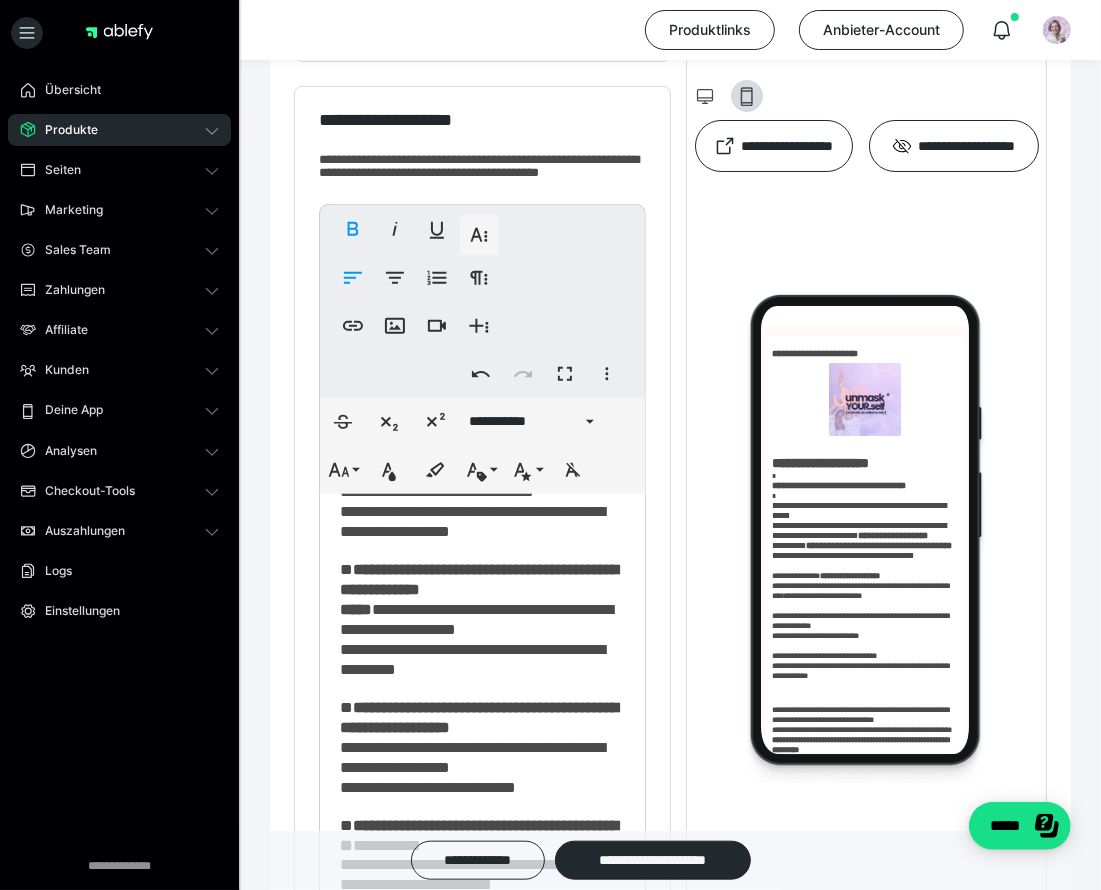 click on "**********" at bounding box center [479, 461] 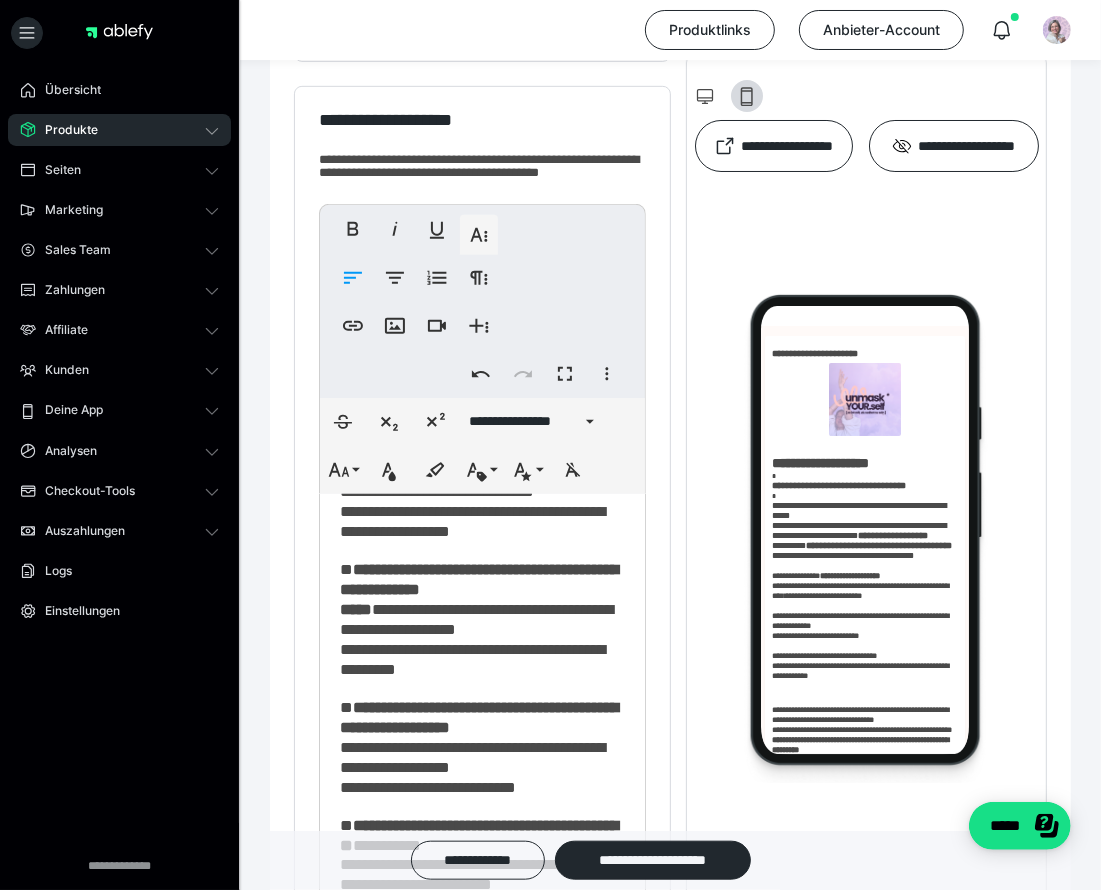 drag, startPoint x: 362, startPoint y: 693, endPoint x: 441, endPoint y: 738, distance: 90.91754 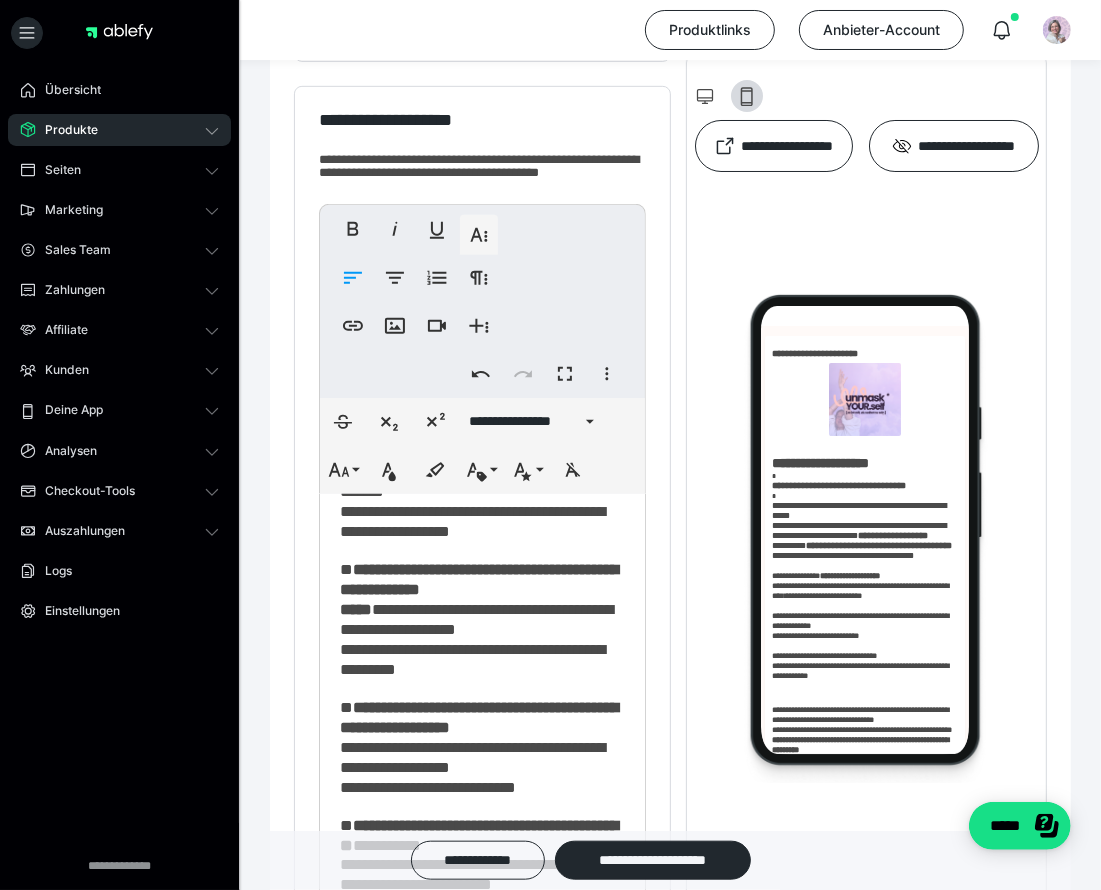 click on "**********" at bounding box center [483, 414] 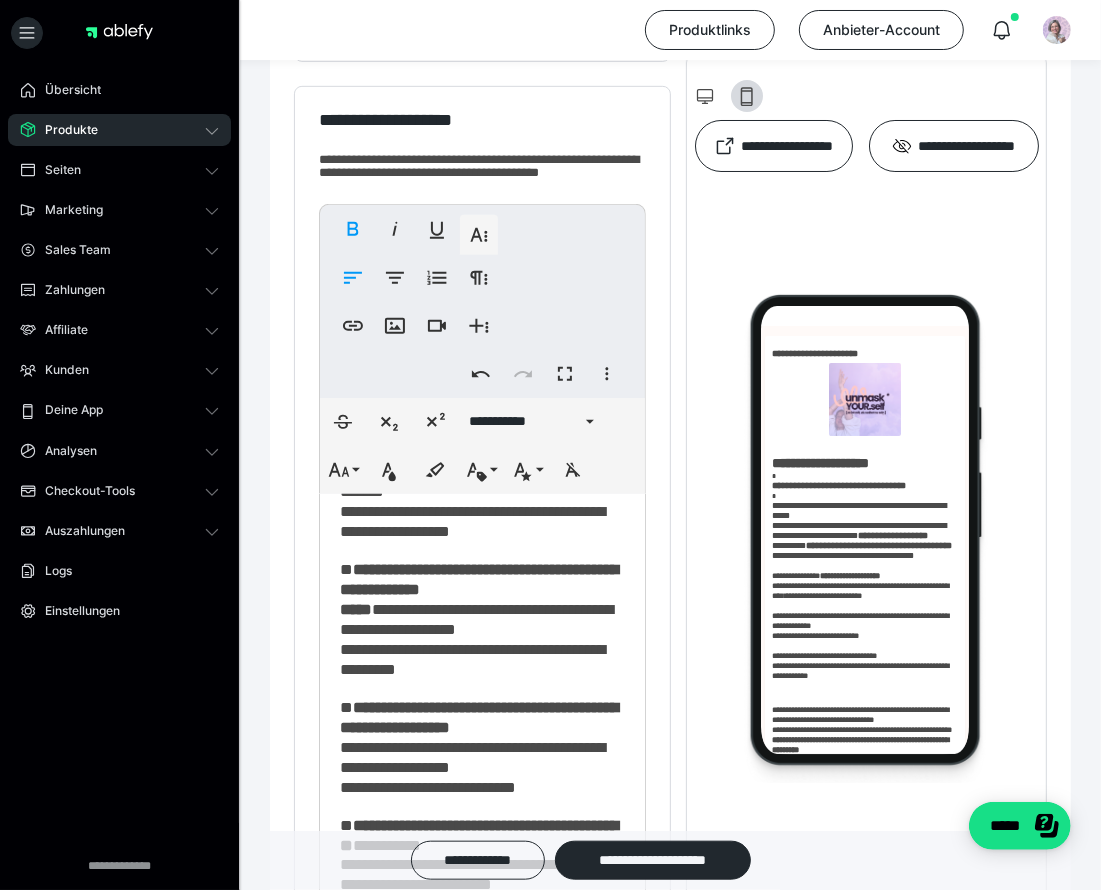 drag, startPoint x: 456, startPoint y: 678, endPoint x: 333, endPoint y: 640, distance: 128.73616 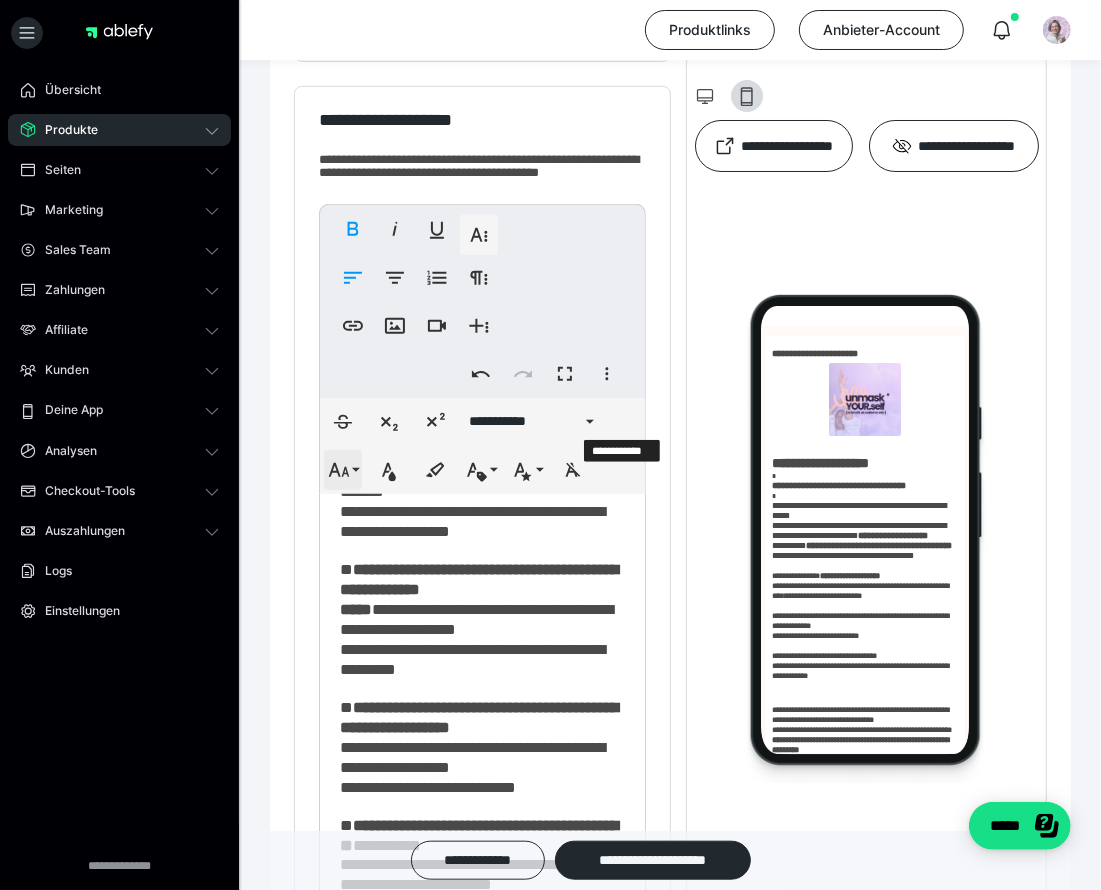 click 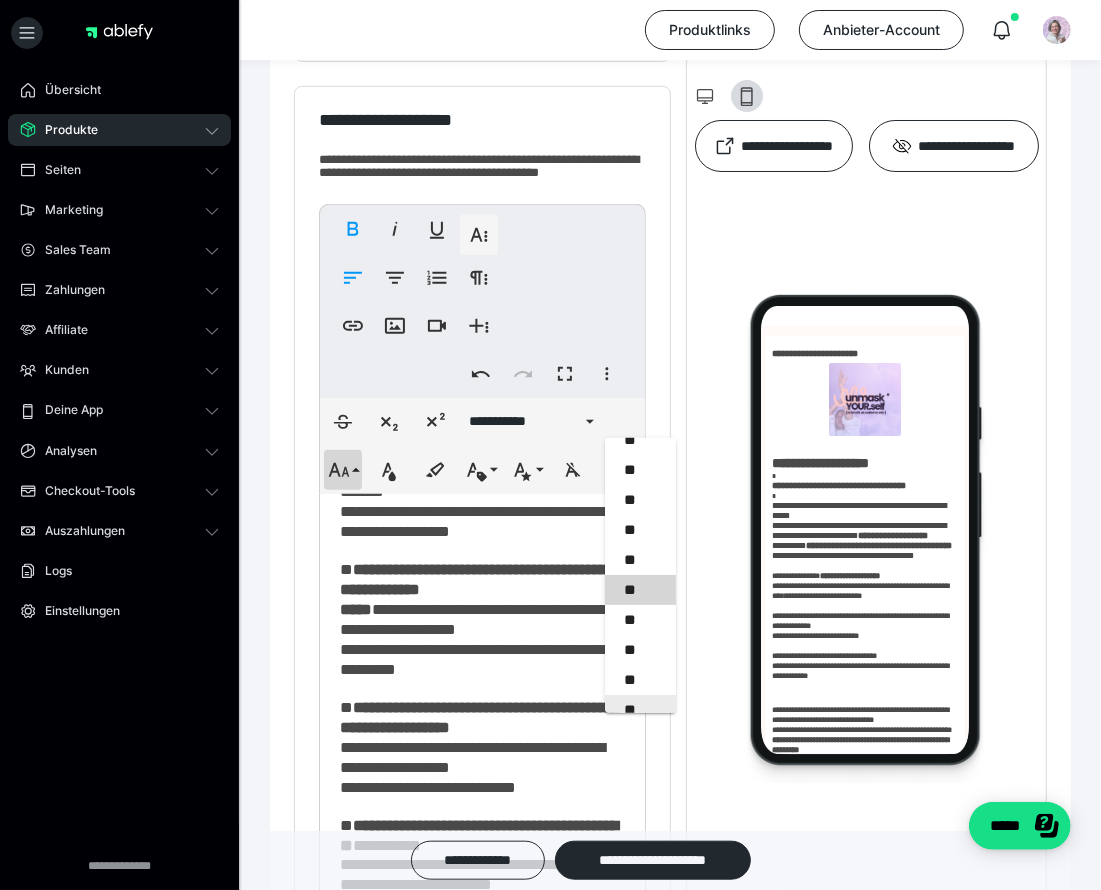 scroll, scrollTop: 500, scrollLeft: 0, axis: vertical 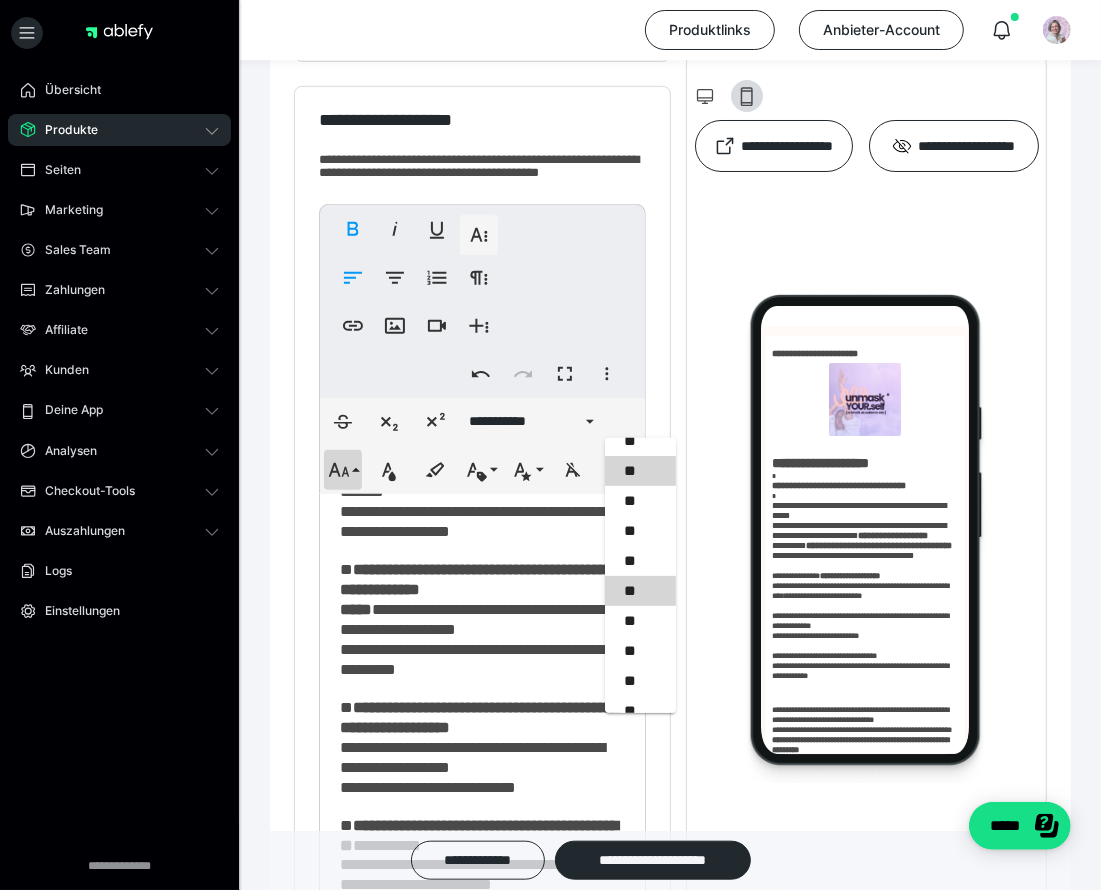 click on "**" at bounding box center (641, 471) 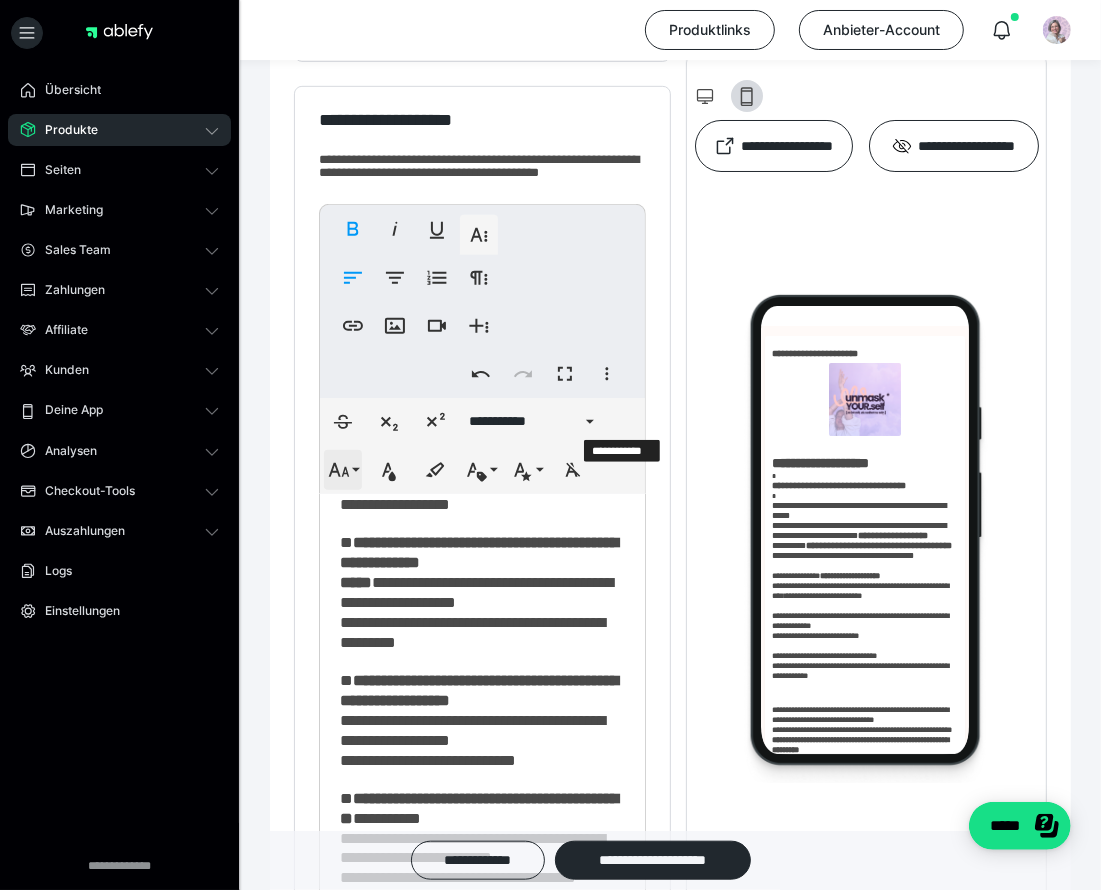 click 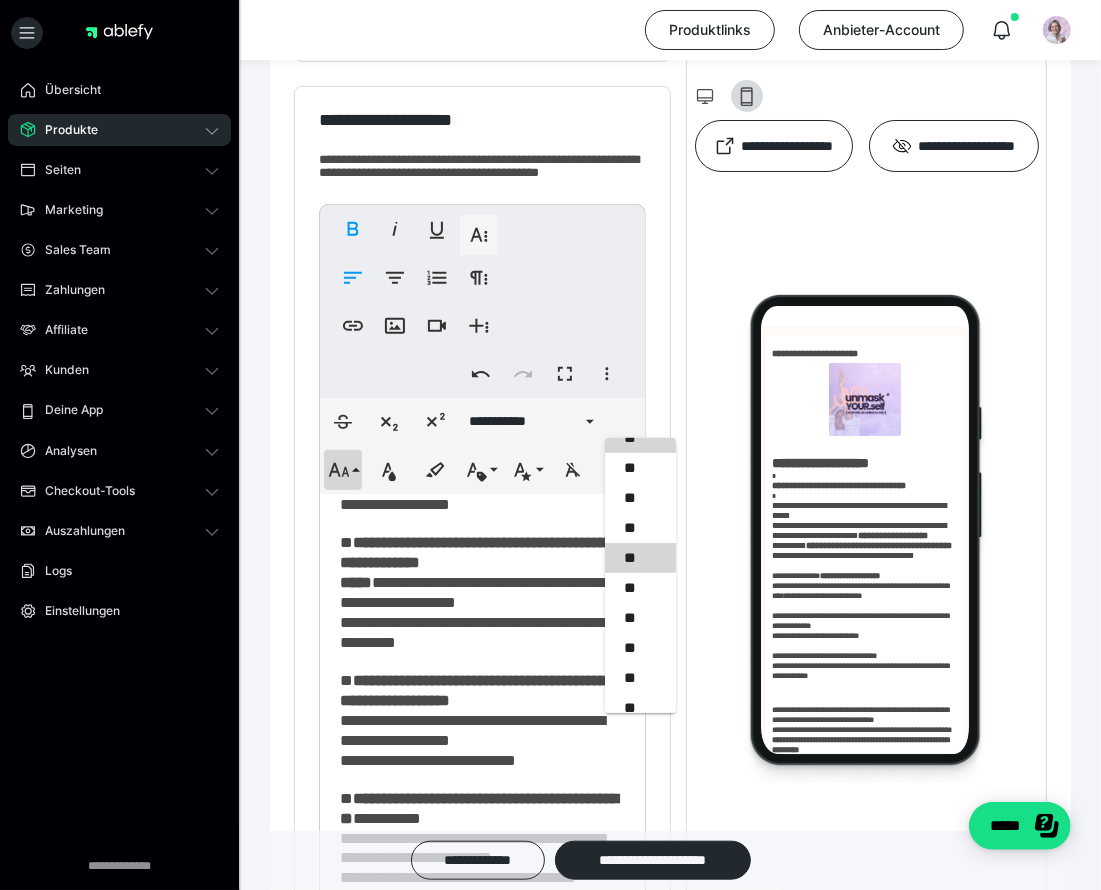 click on "**" at bounding box center (641, 558) 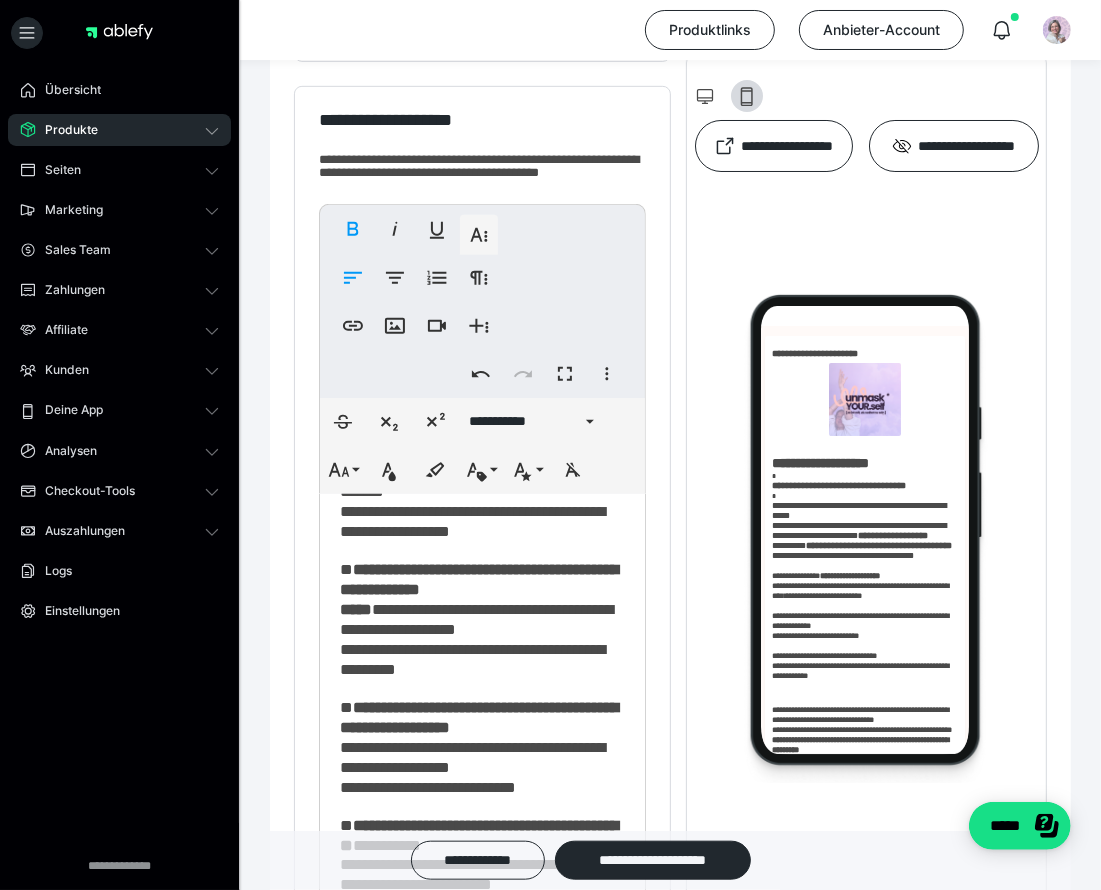 click on "**********" at bounding box center [385, -1071] 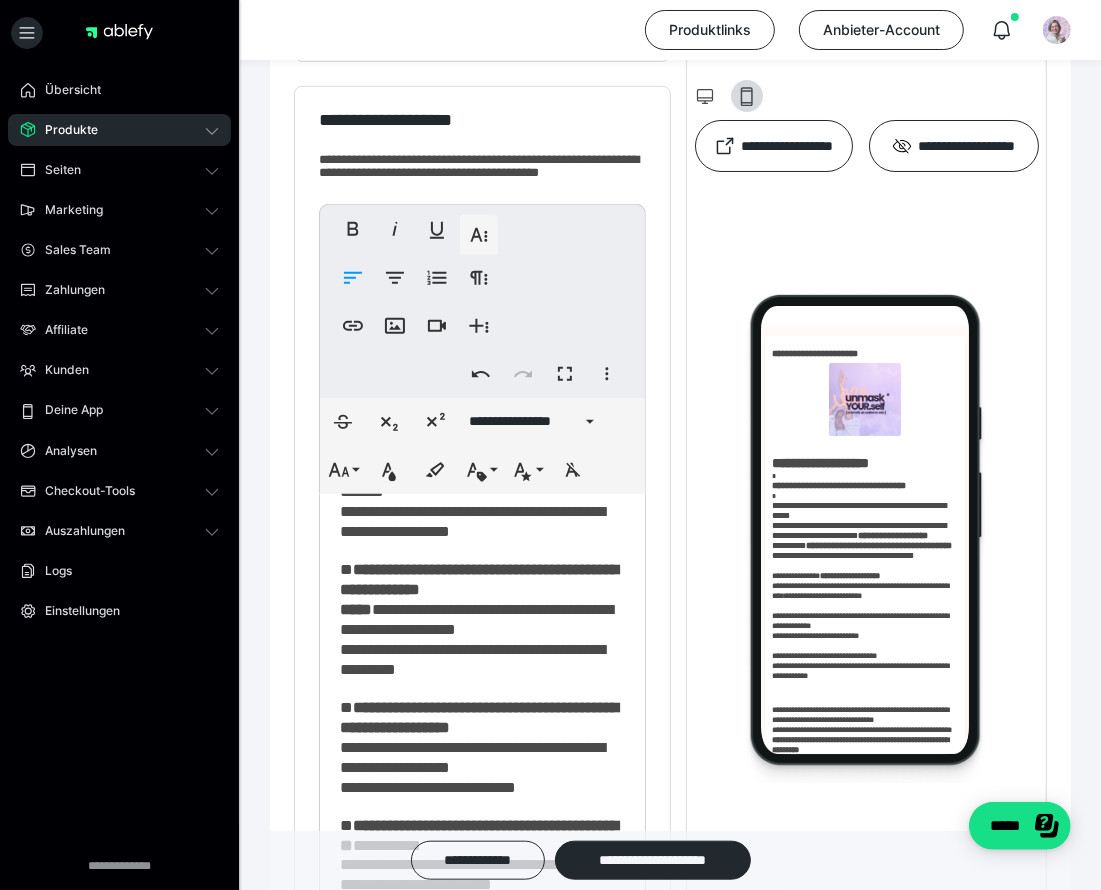 click on "**********" at bounding box center [385, -1071] 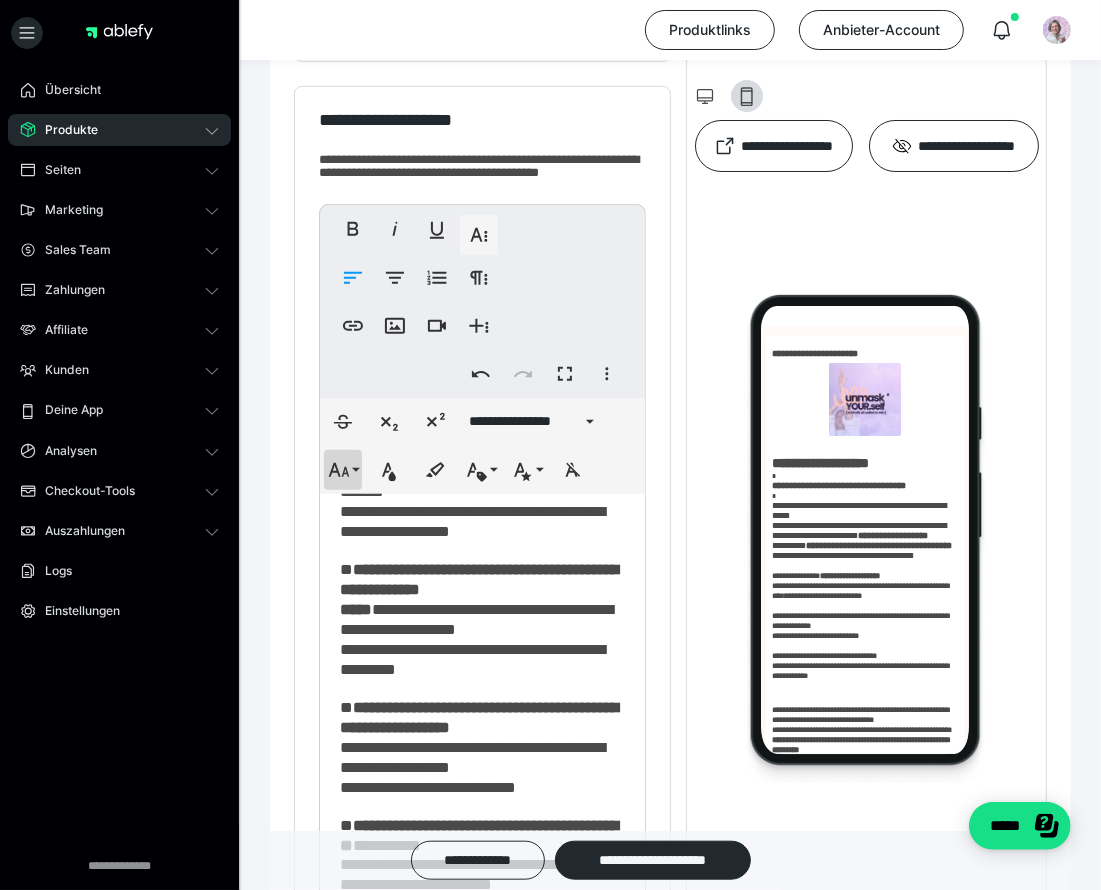 click 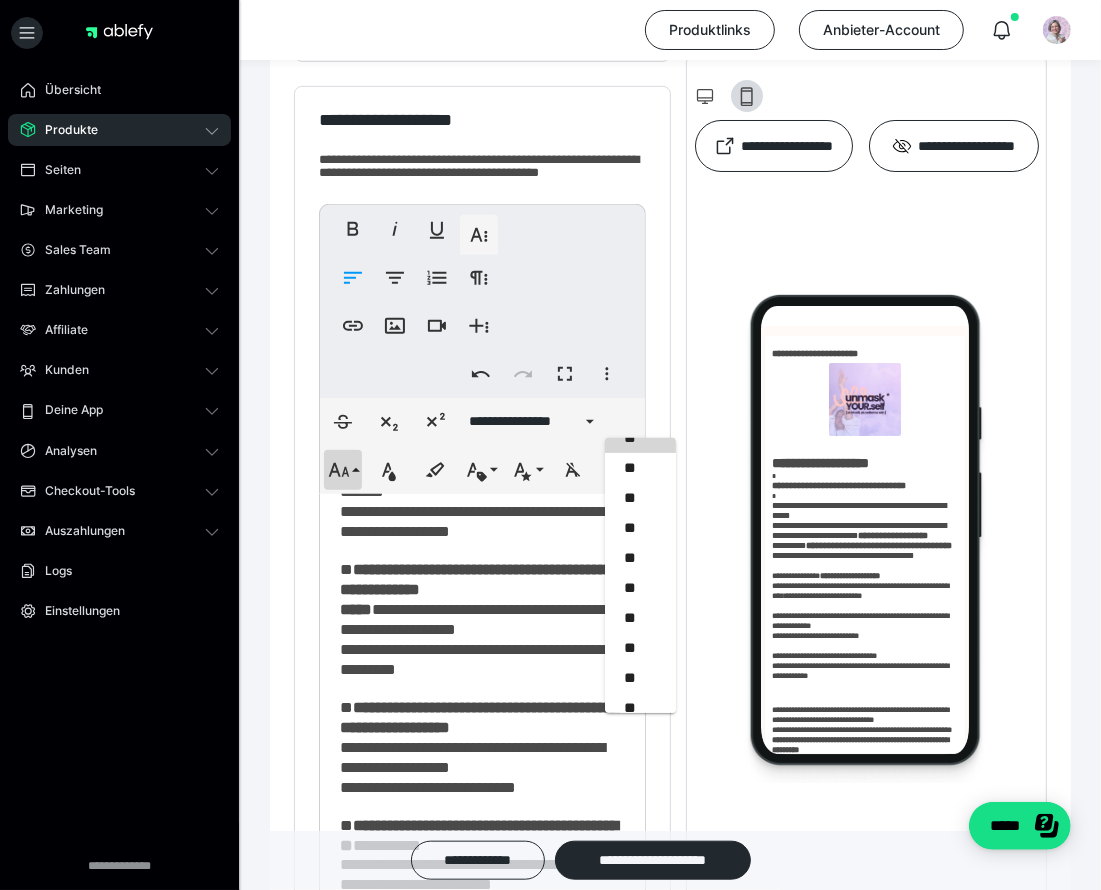 click on "**********" at bounding box center (472, 521) 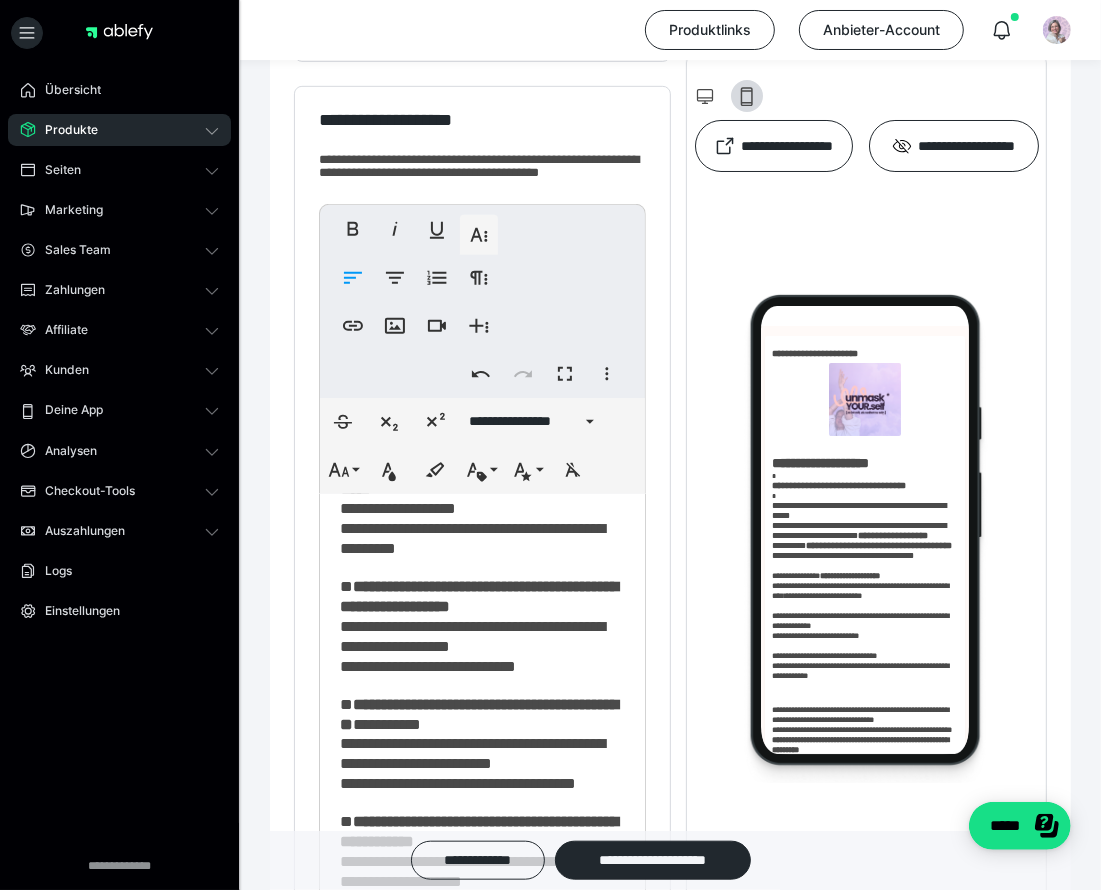 scroll, scrollTop: 1962, scrollLeft: 0, axis: vertical 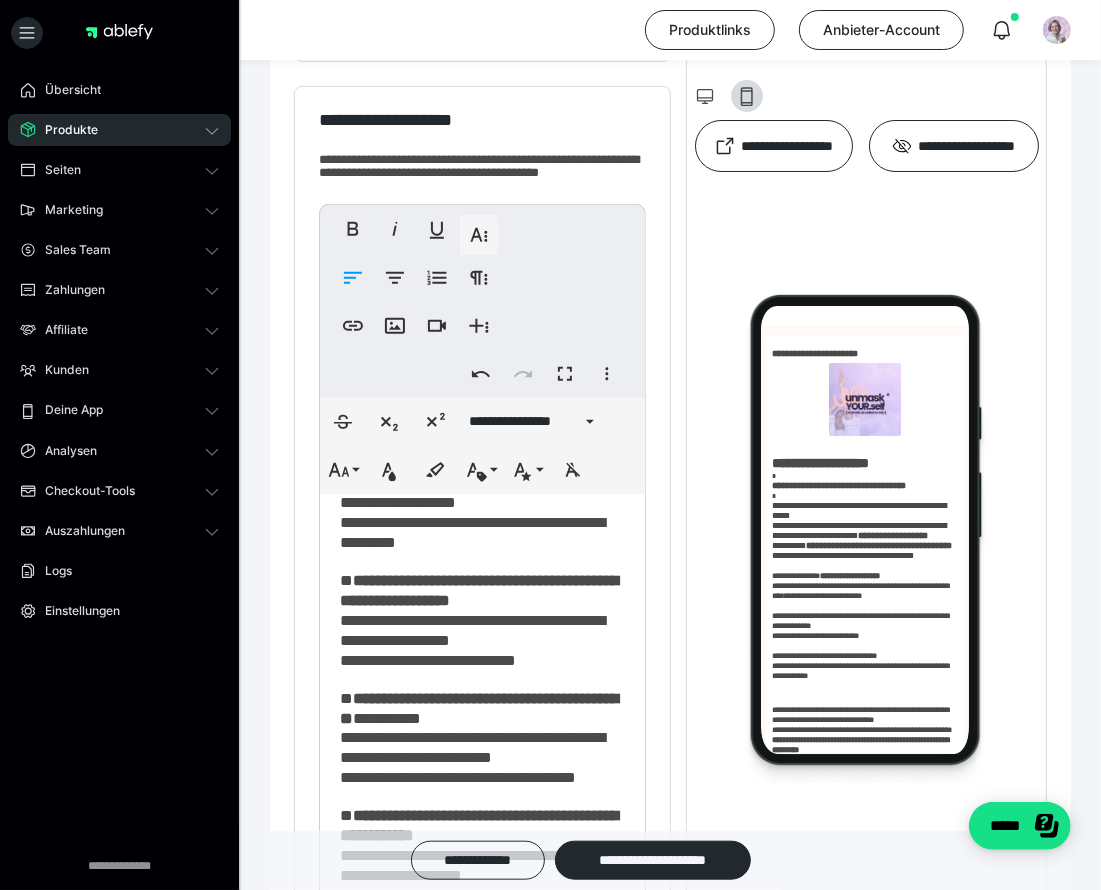 click on "**********" at bounding box center (483, 287) 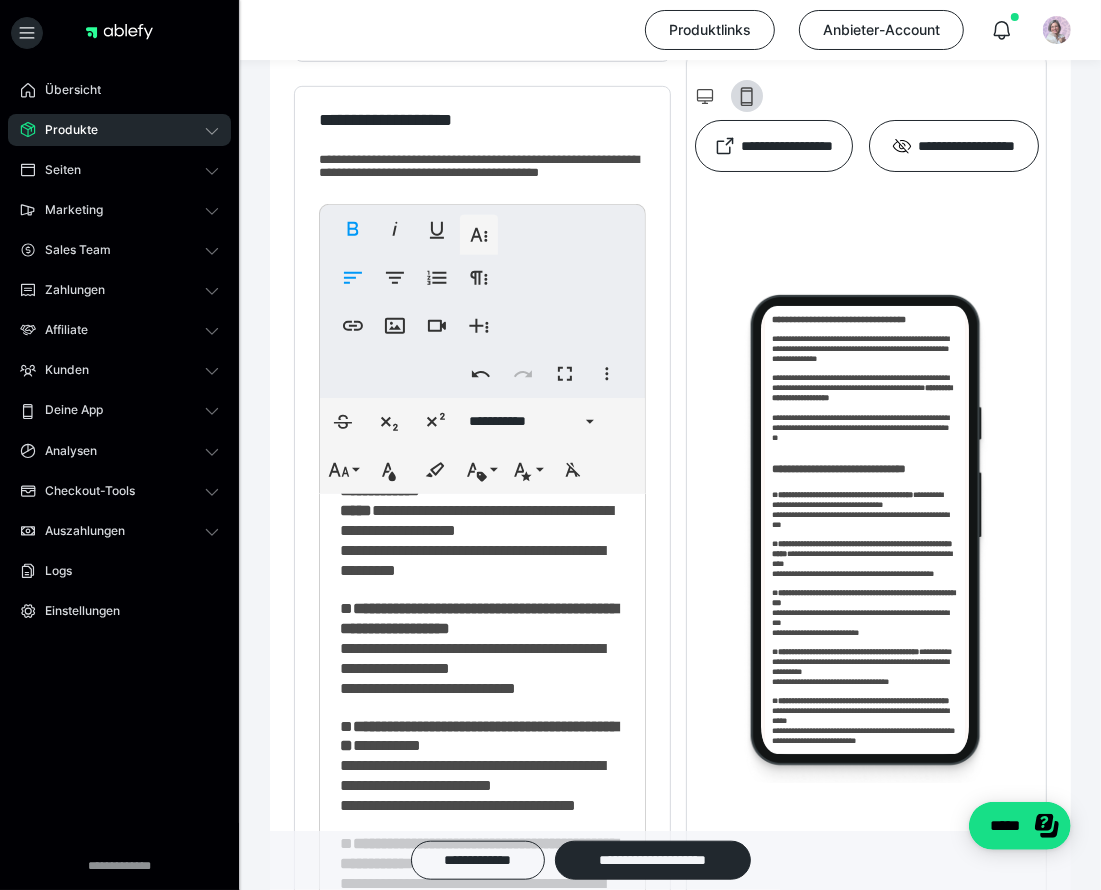scroll, scrollTop: 735, scrollLeft: 0, axis: vertical 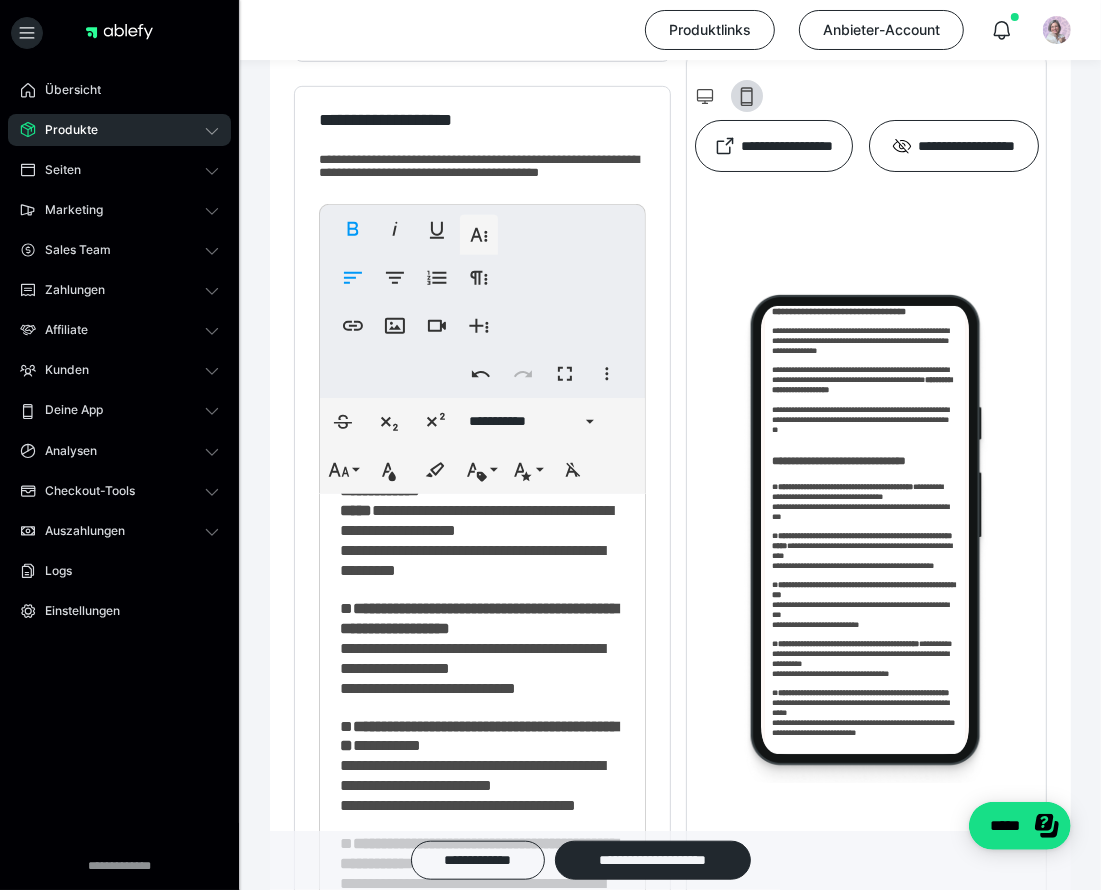 drag, startPoint x: 501, startPoint y: 618, endPoint x: 570, endPoint y: 699, distance: 106.404884 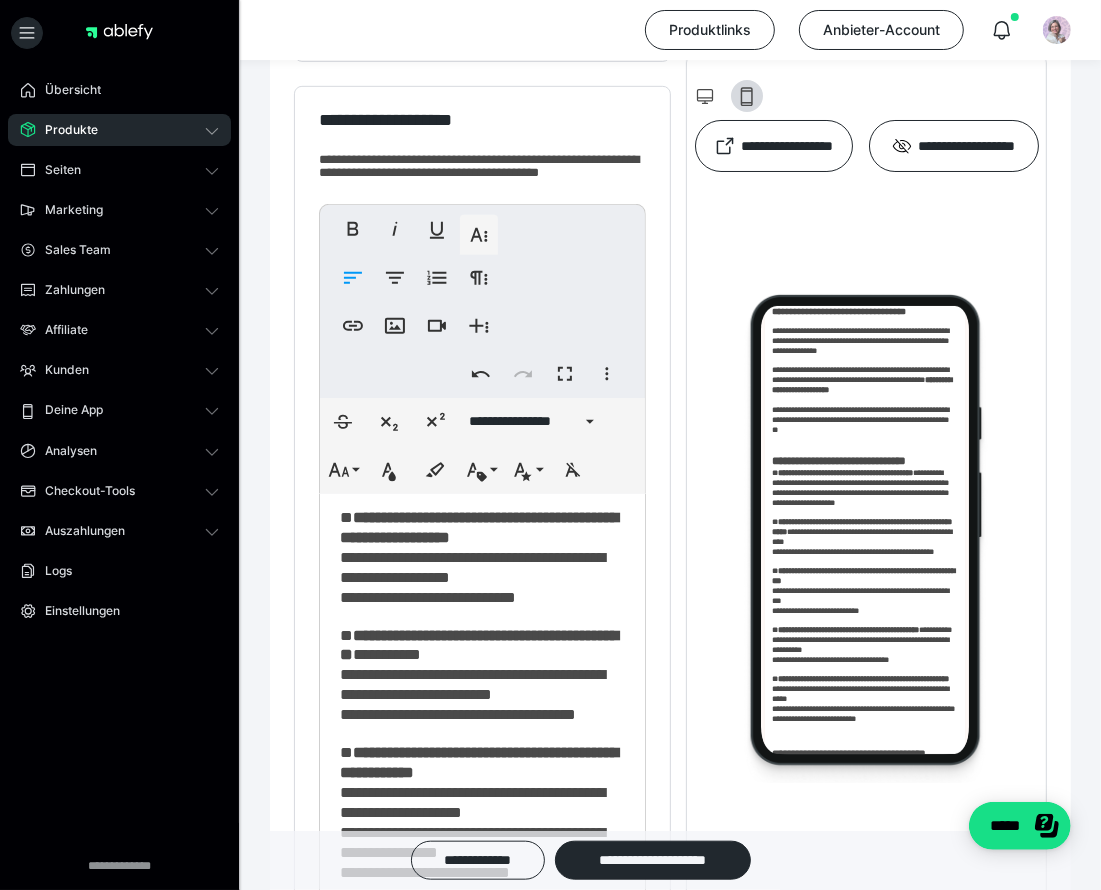 scroll, scrollTop: 2072, scrollLeft: 0, axis: vertical 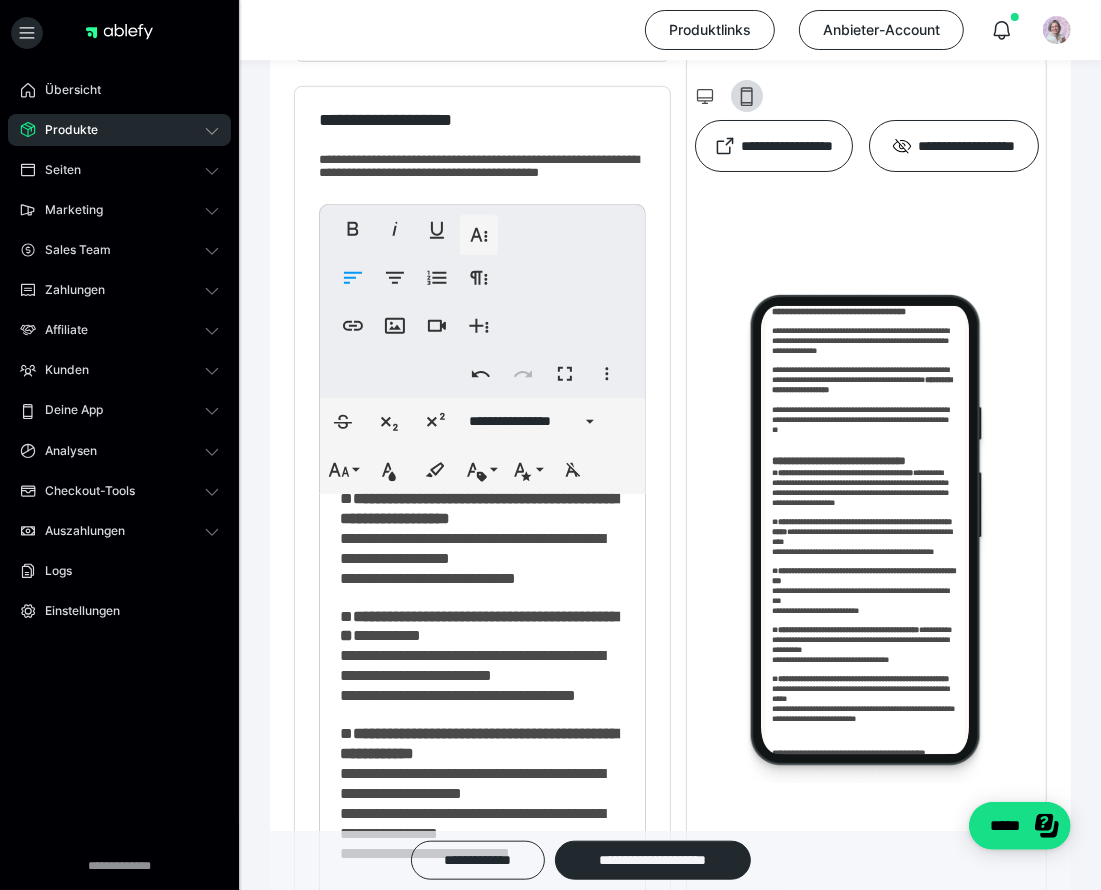 drag, startPoint x: 360, startPoint y: 629, endPoint x: 381, endPoint y: 664, distance: 40.81666 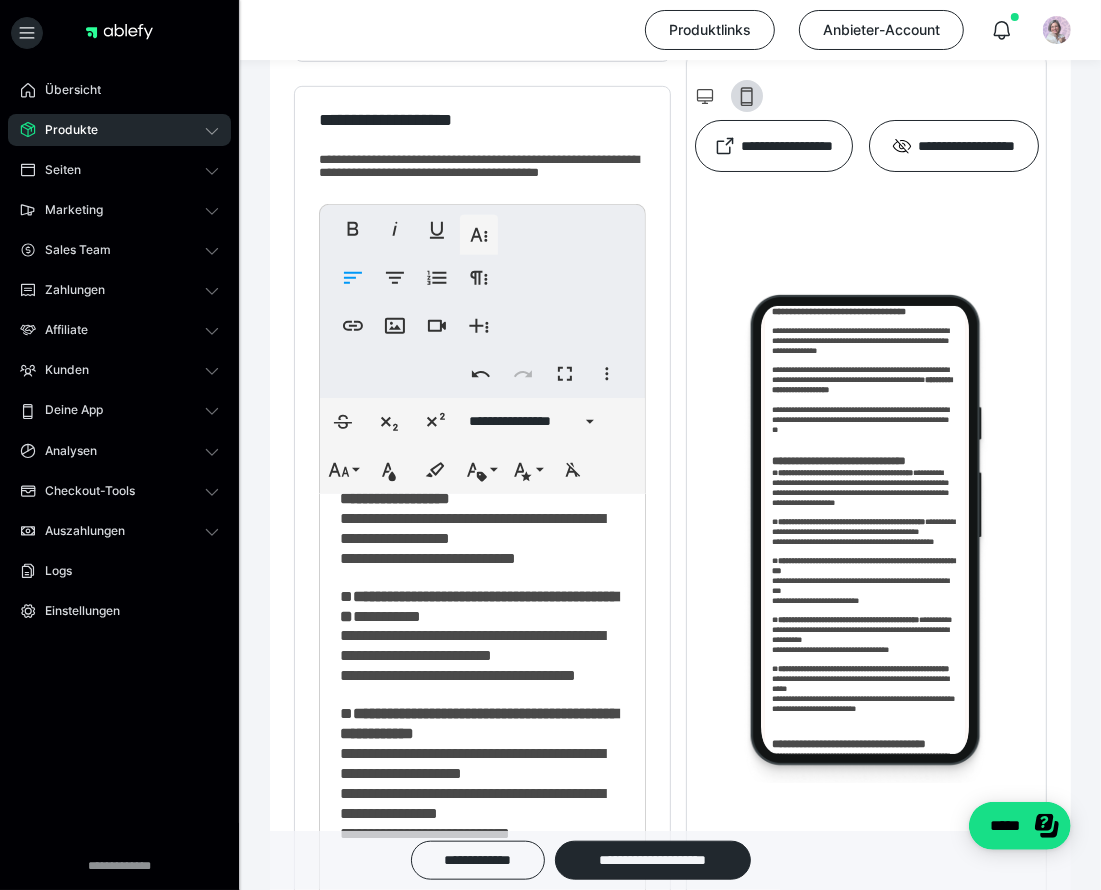 click on "**********" at bounding box center (476, 282) 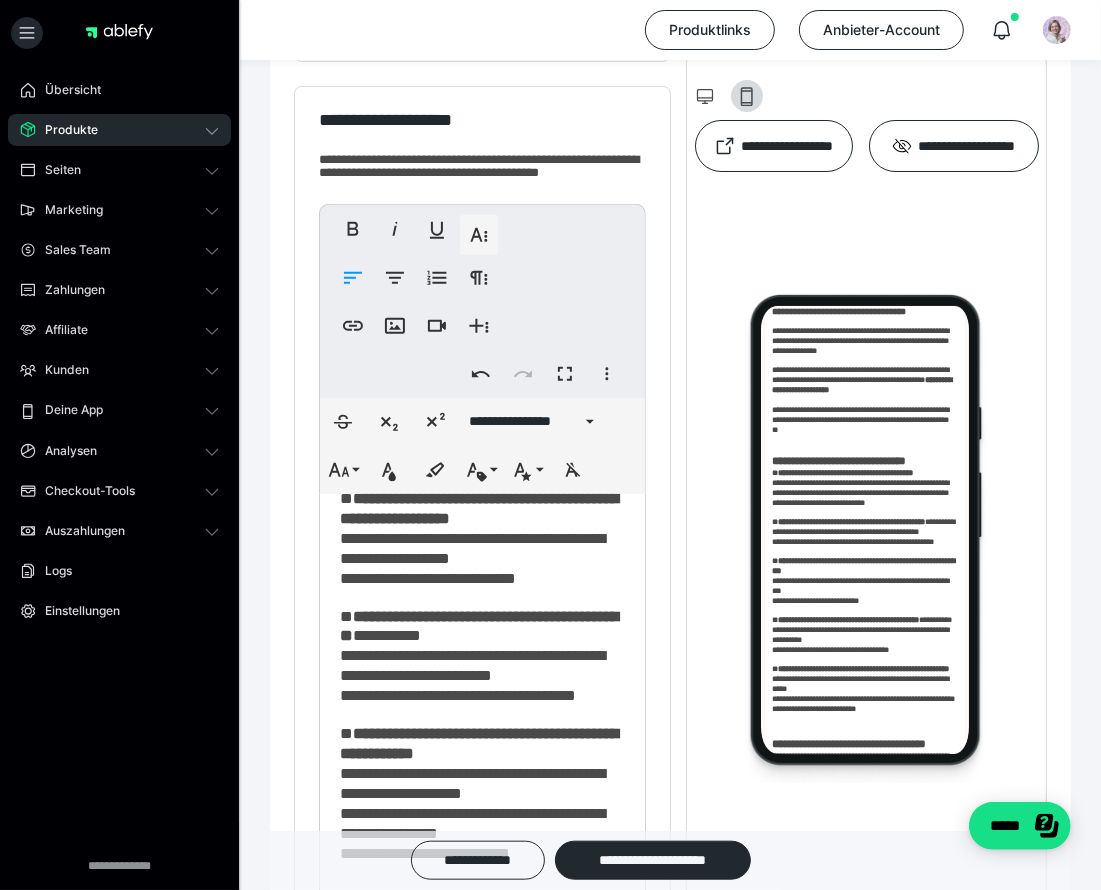 click on "**********" at bounding box center (473, 410) 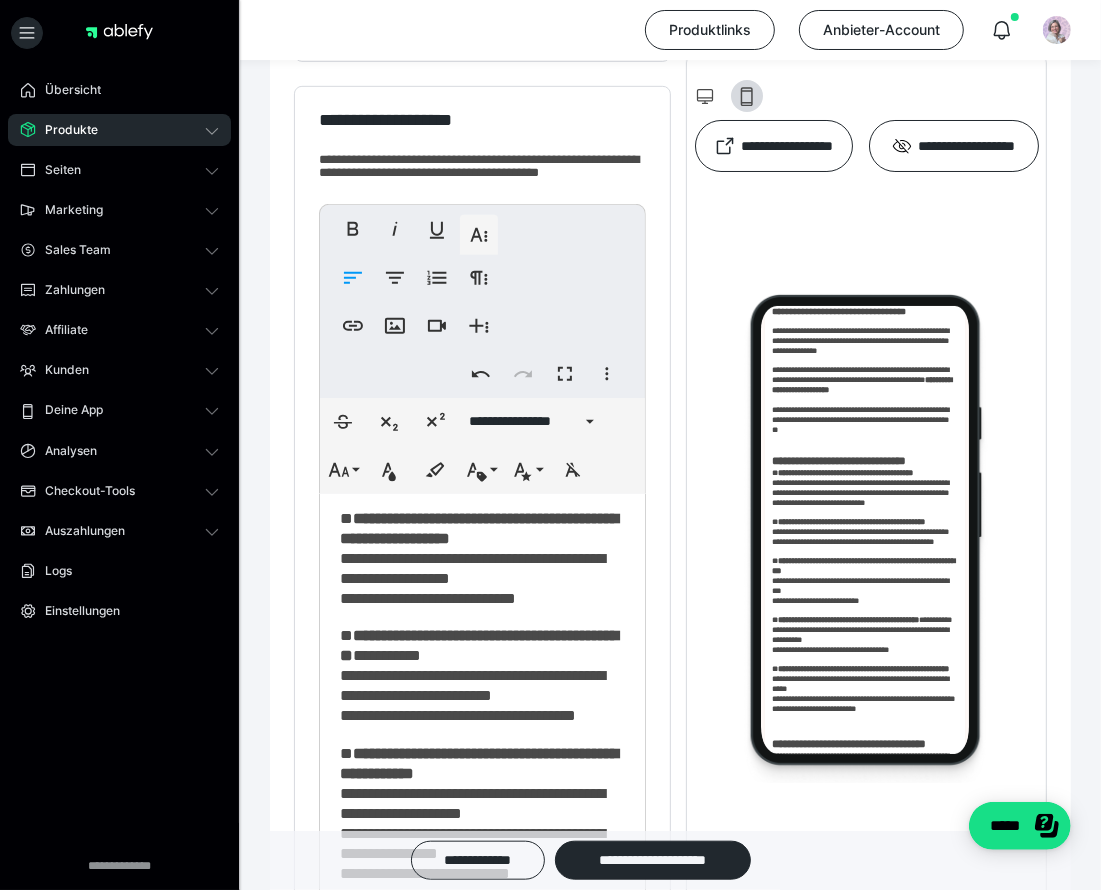 click on "**********" at bounding box center [473, 312] 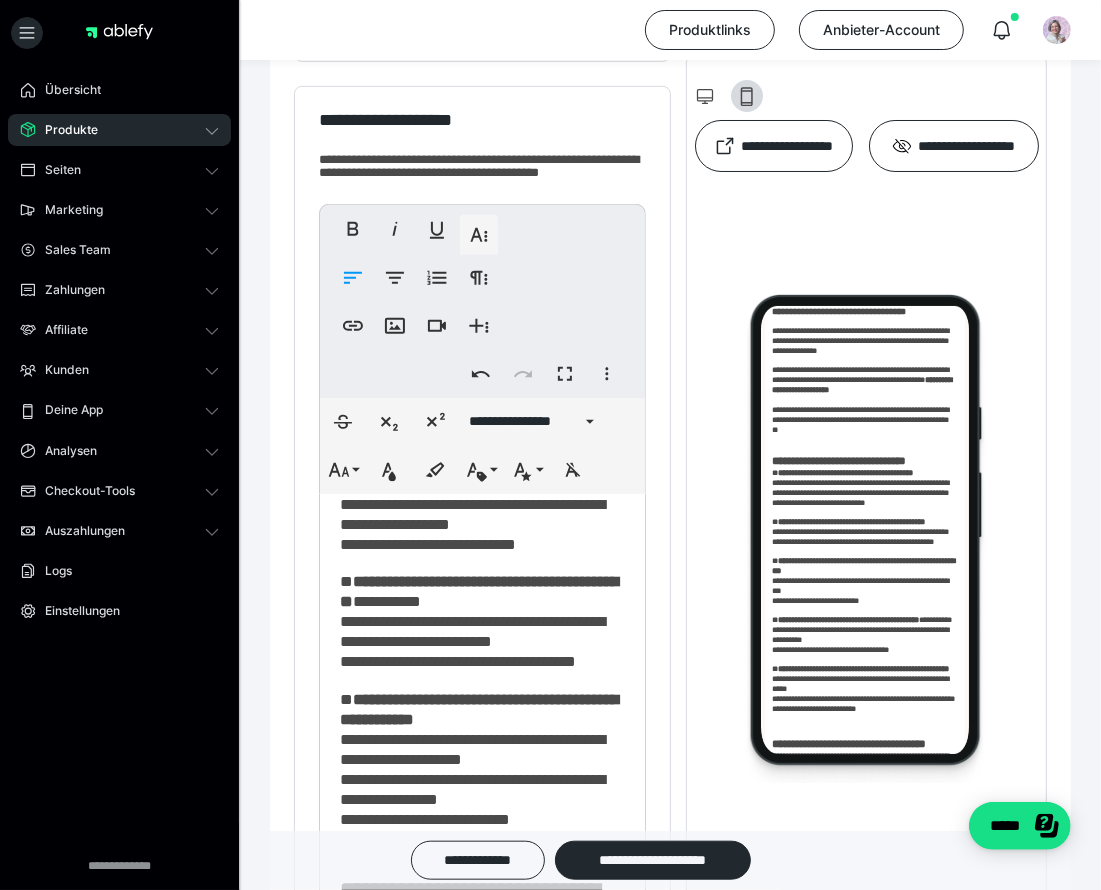 scroll, scrollTop: 2147, scrollLeft: 0, axis: vertical 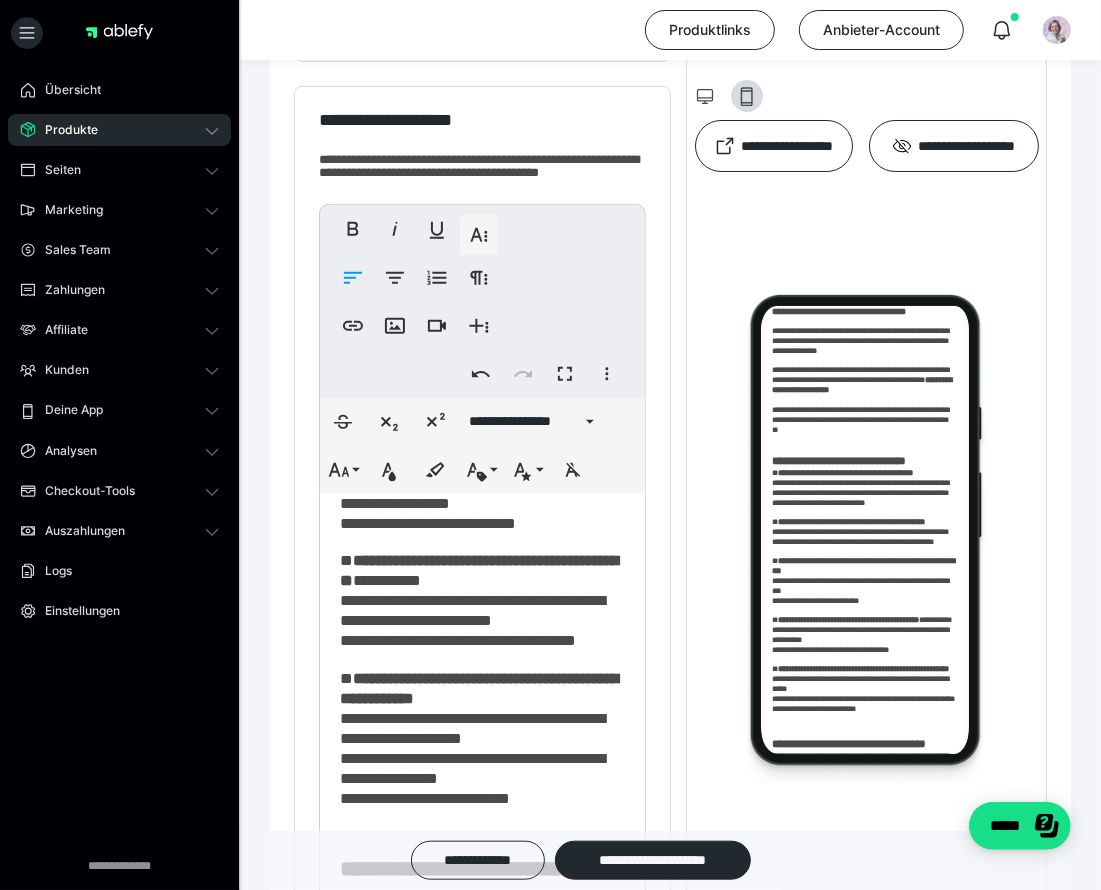 drag, startPoint x: 343, startPoint y: 595, endPoint x: 557, endPoint y: 660, distance: 223.65375 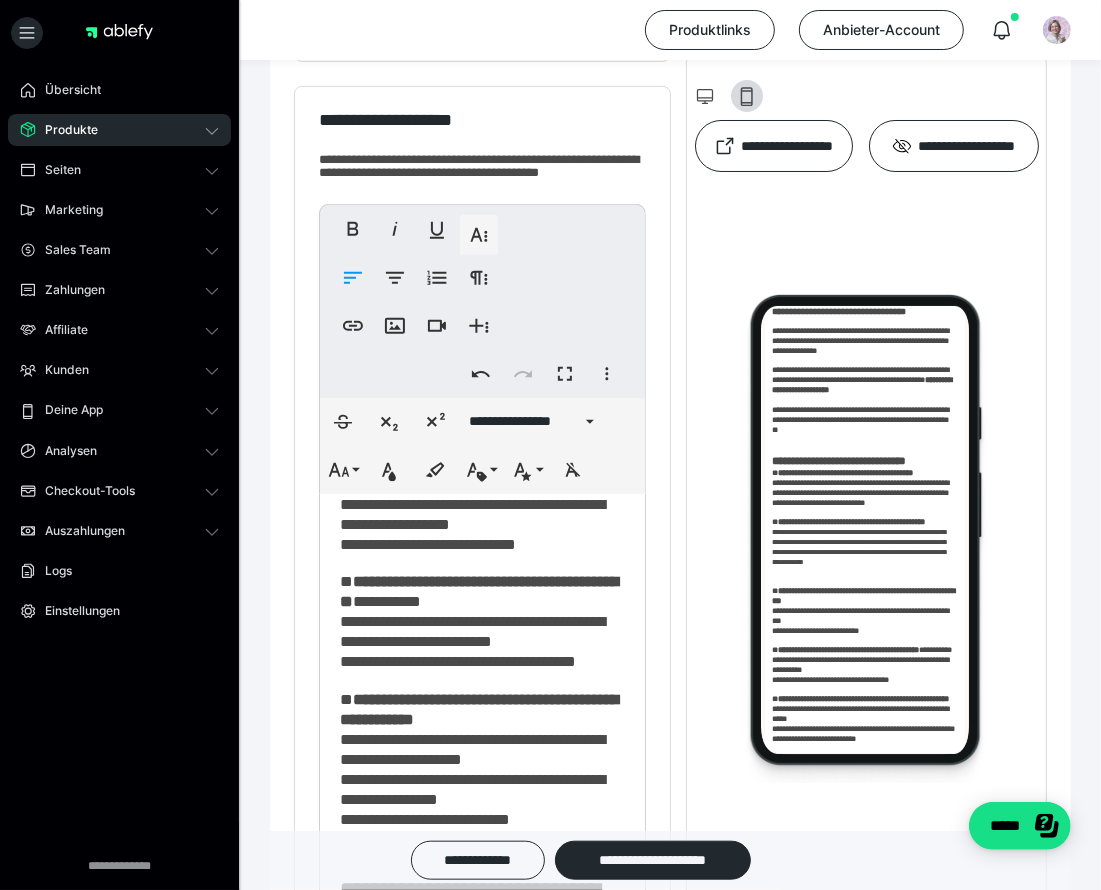 click on "**********" at bounding box center [483, 366] 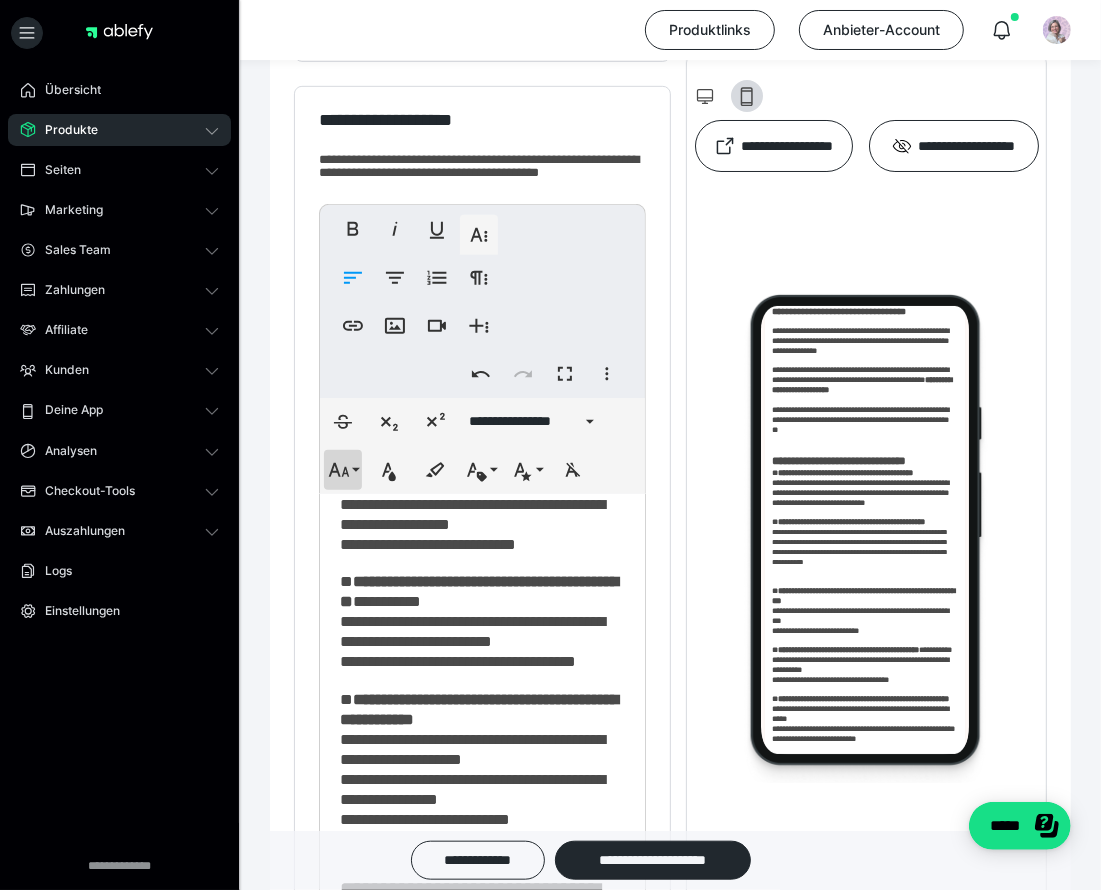 click 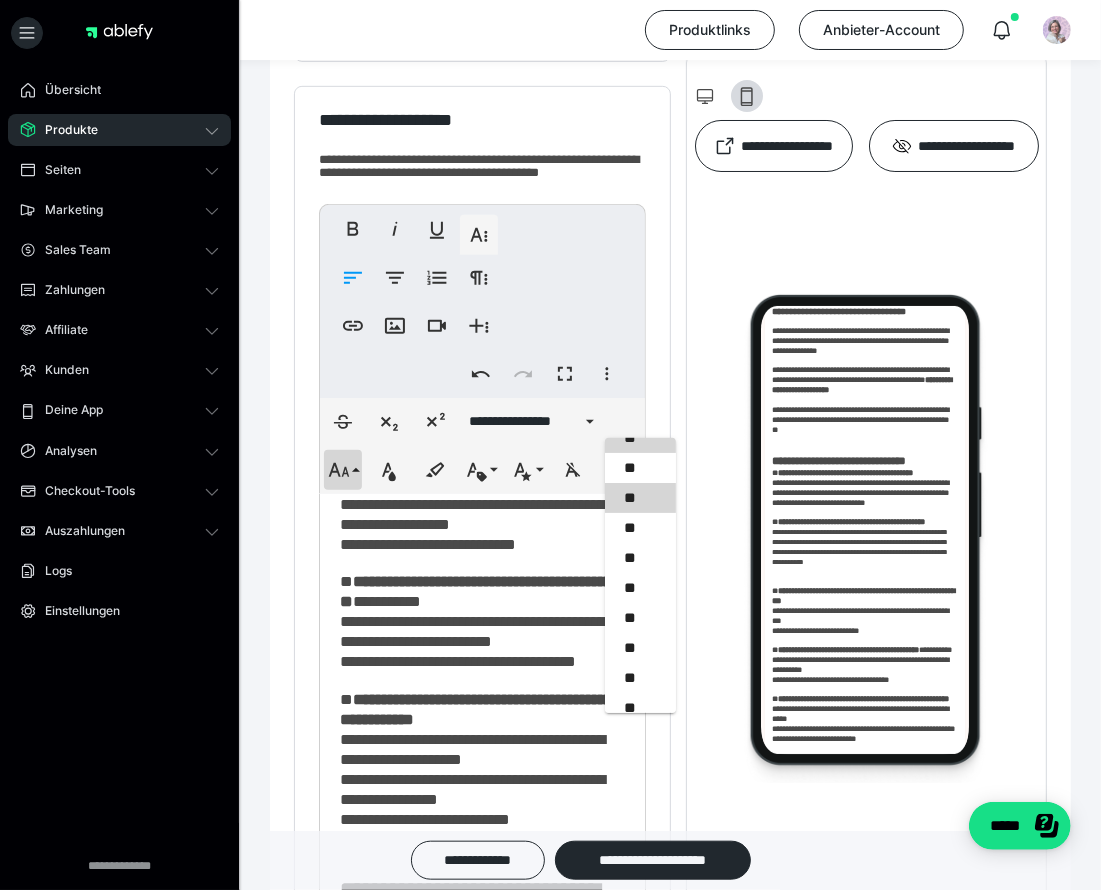 click on "**" at bounding box center [641, 498] 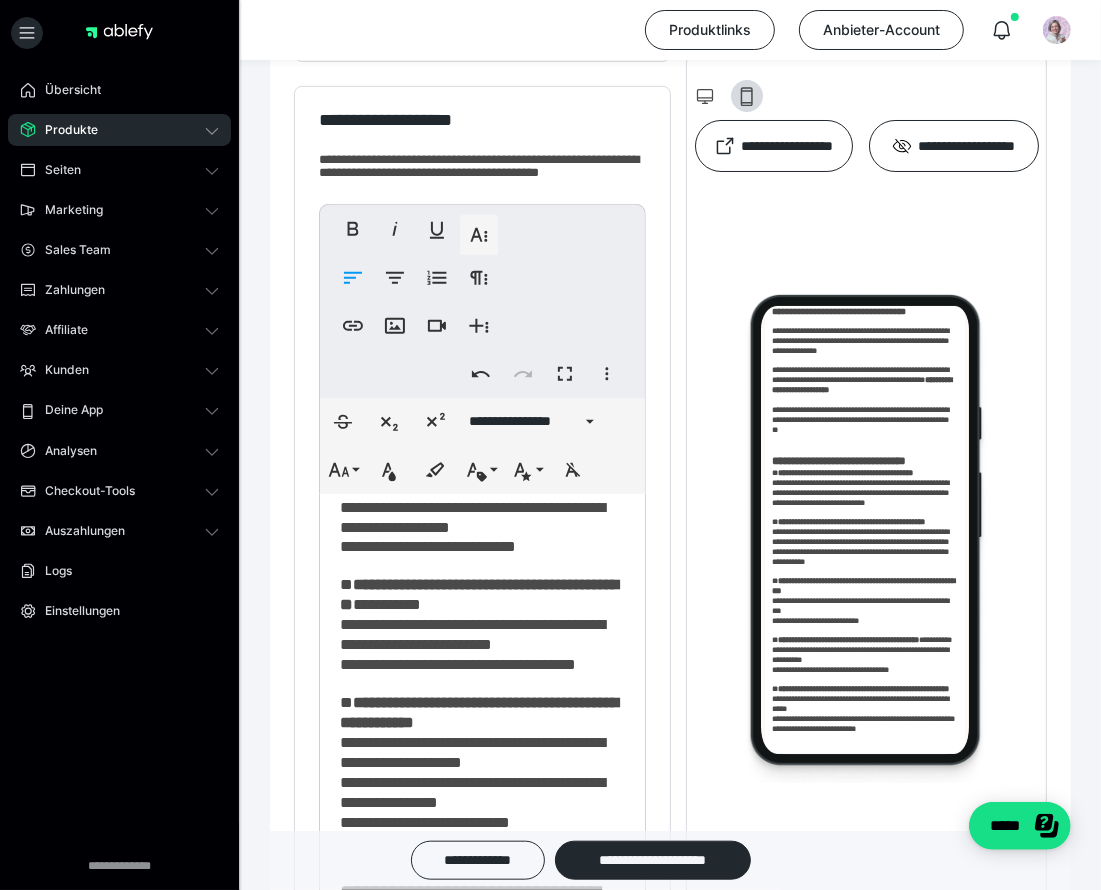 click on "**********" at bounding box center (473, 385) 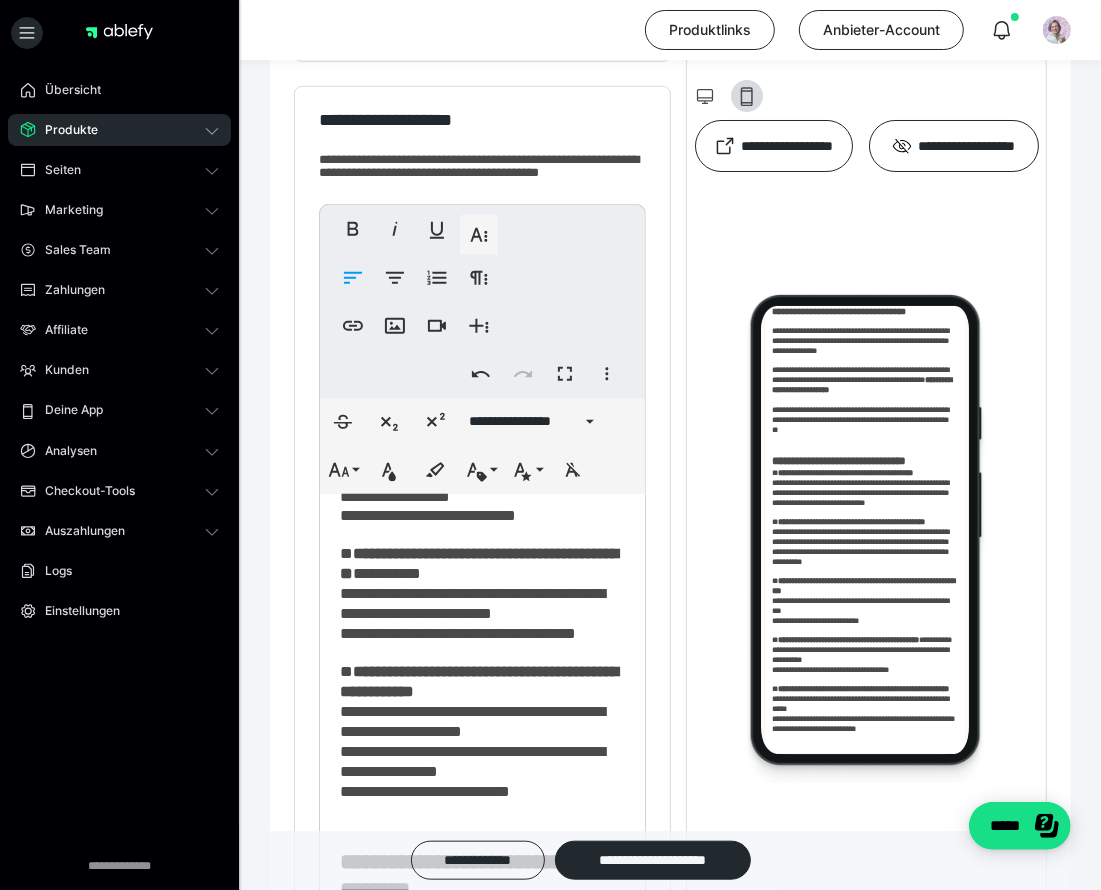 scroll, scrollTop: 2177, scrollLeft: 0, axis: vertical 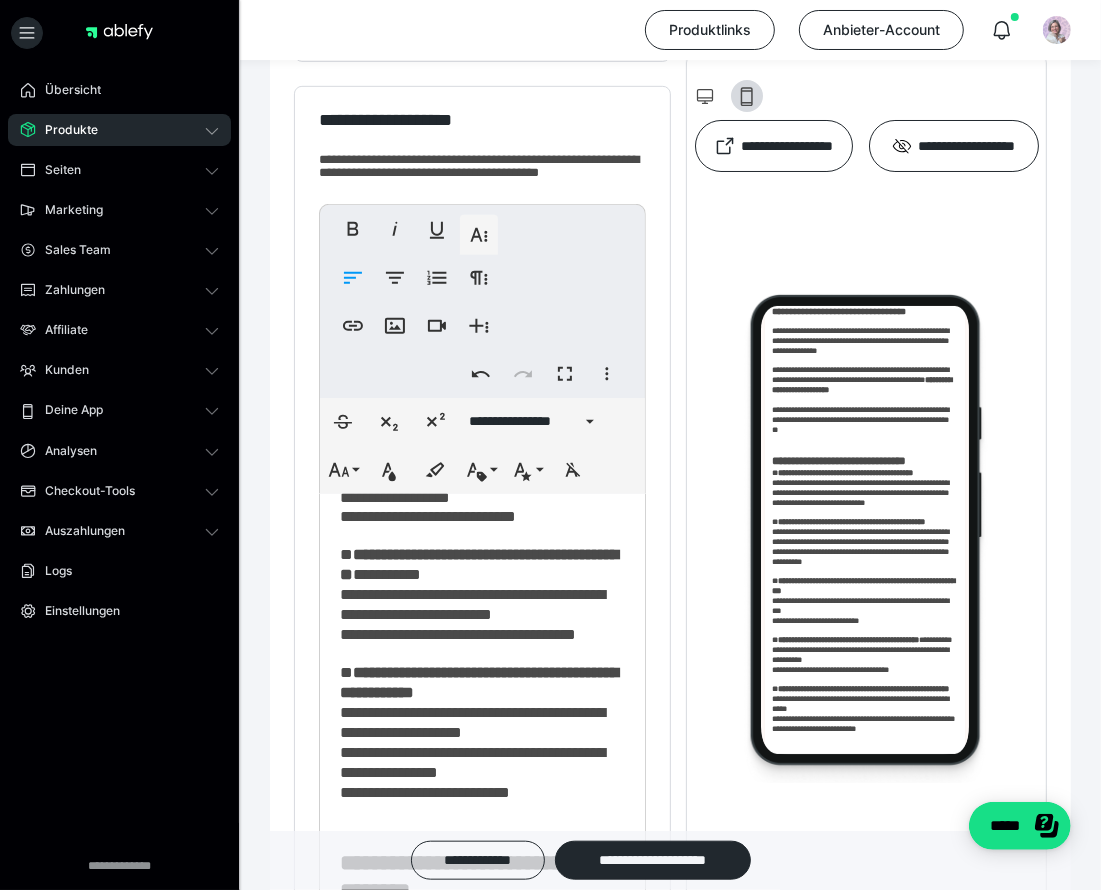 drag, startPoint x: 463, startPoint y: 562, endPoint x: 342, endPoint y: 562, distance: 121 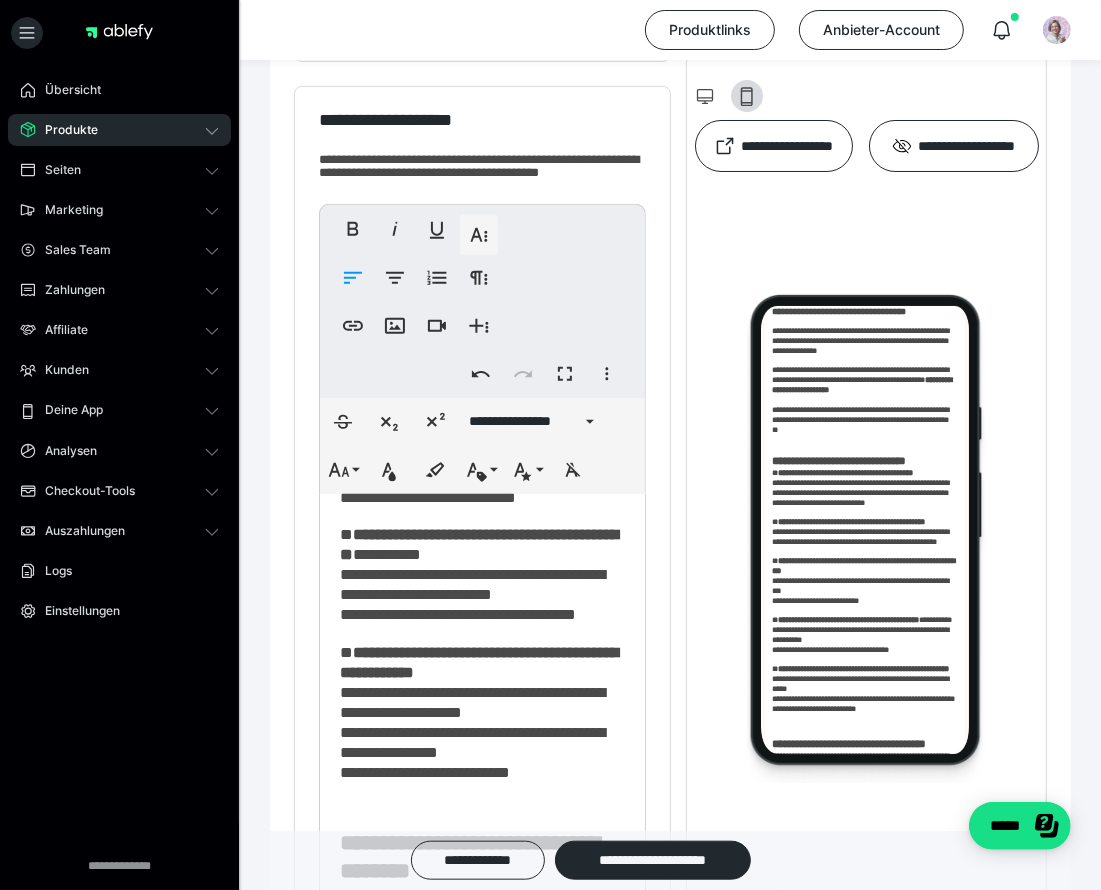 click on "**********" at bounding box center [473, 335] 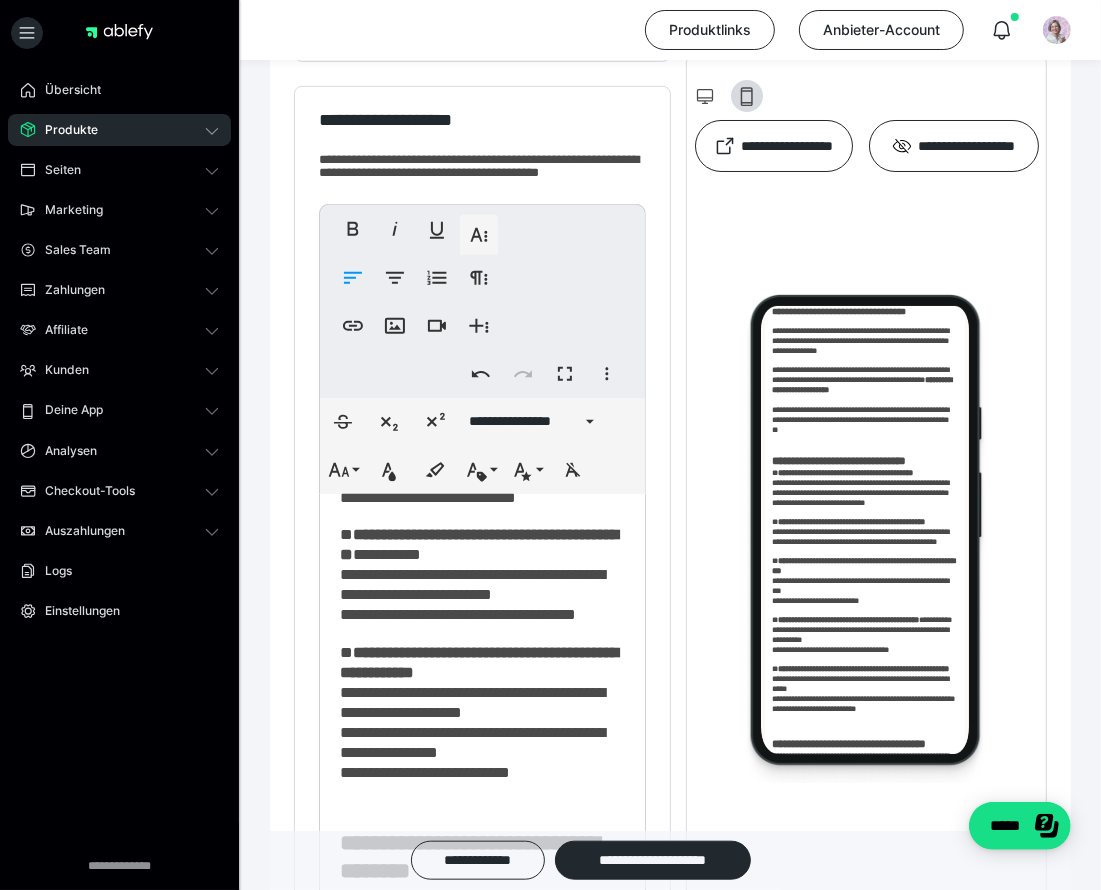 click on "**********" at bounding box center [479, 427] 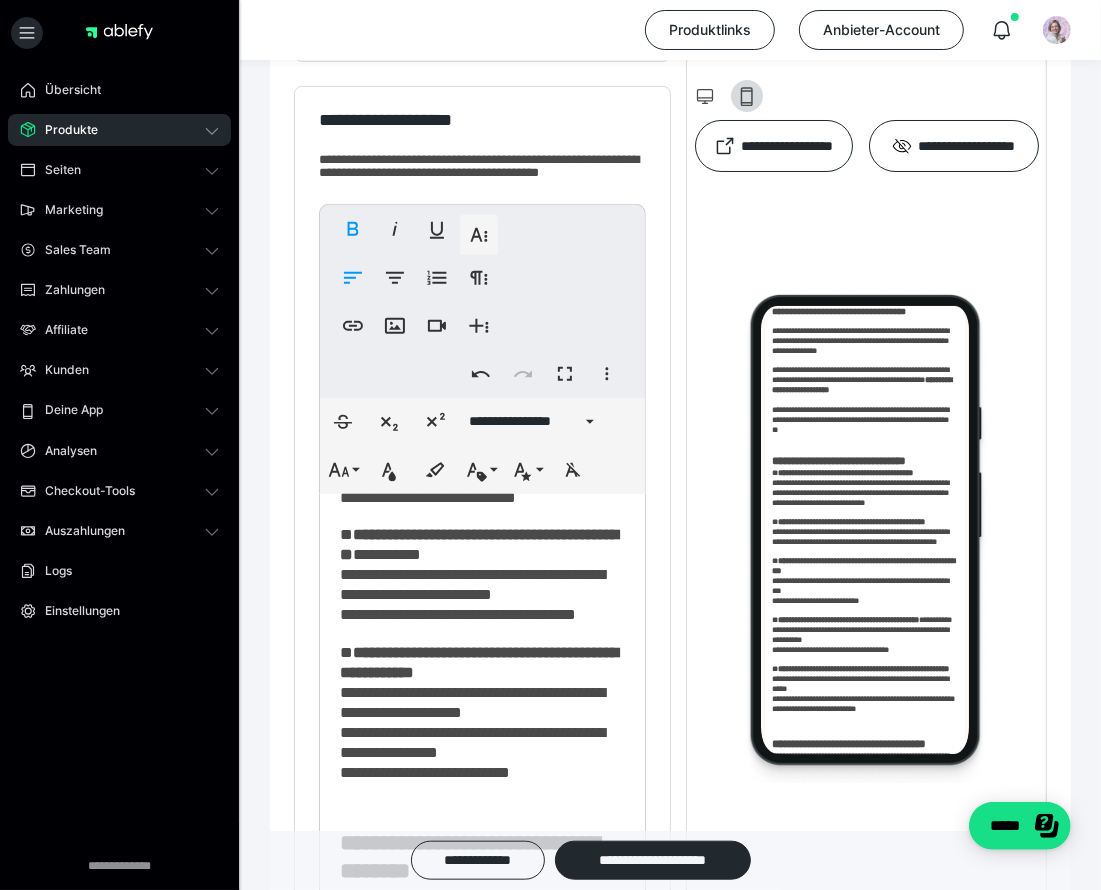 drag, startPoint x: 362, startPoint y: 663, endPoint x: 559, endPoint y: 685, distance: 198.22462 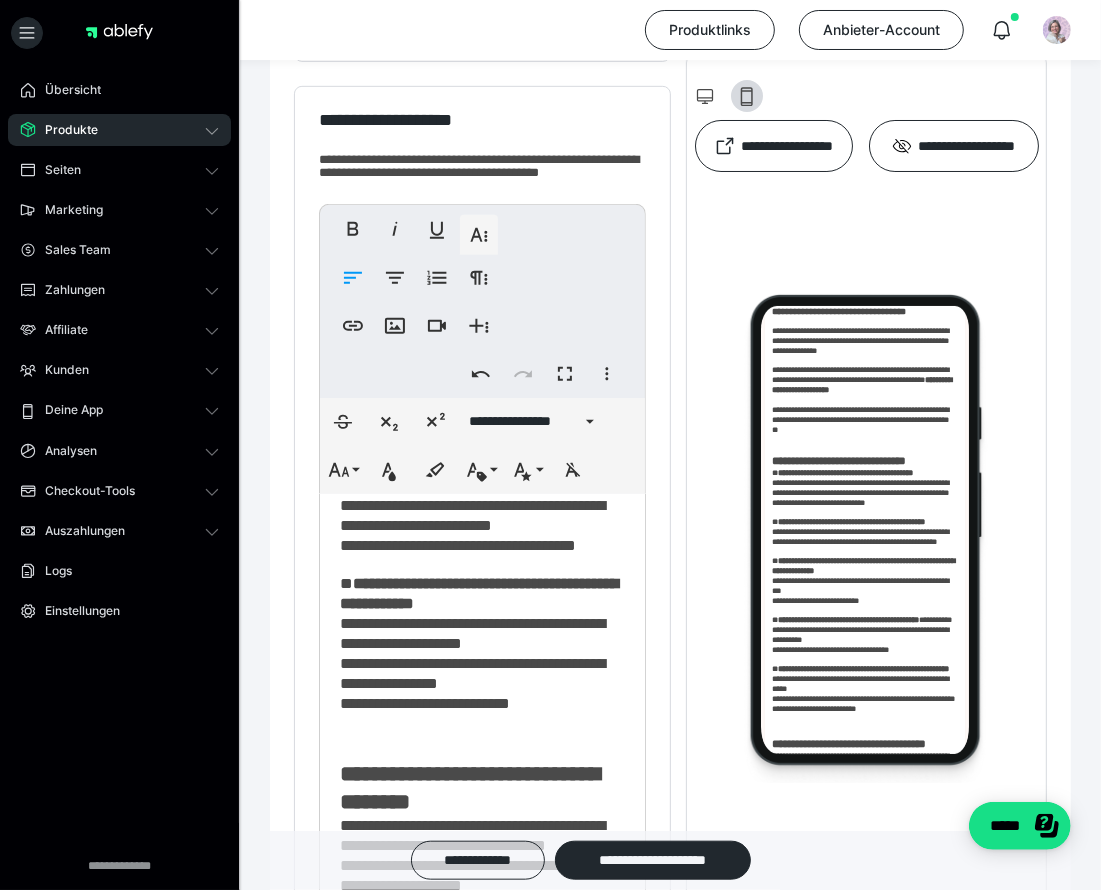 scroll, scrollTop: 2248, scrollLeft: 0, axis: vertical 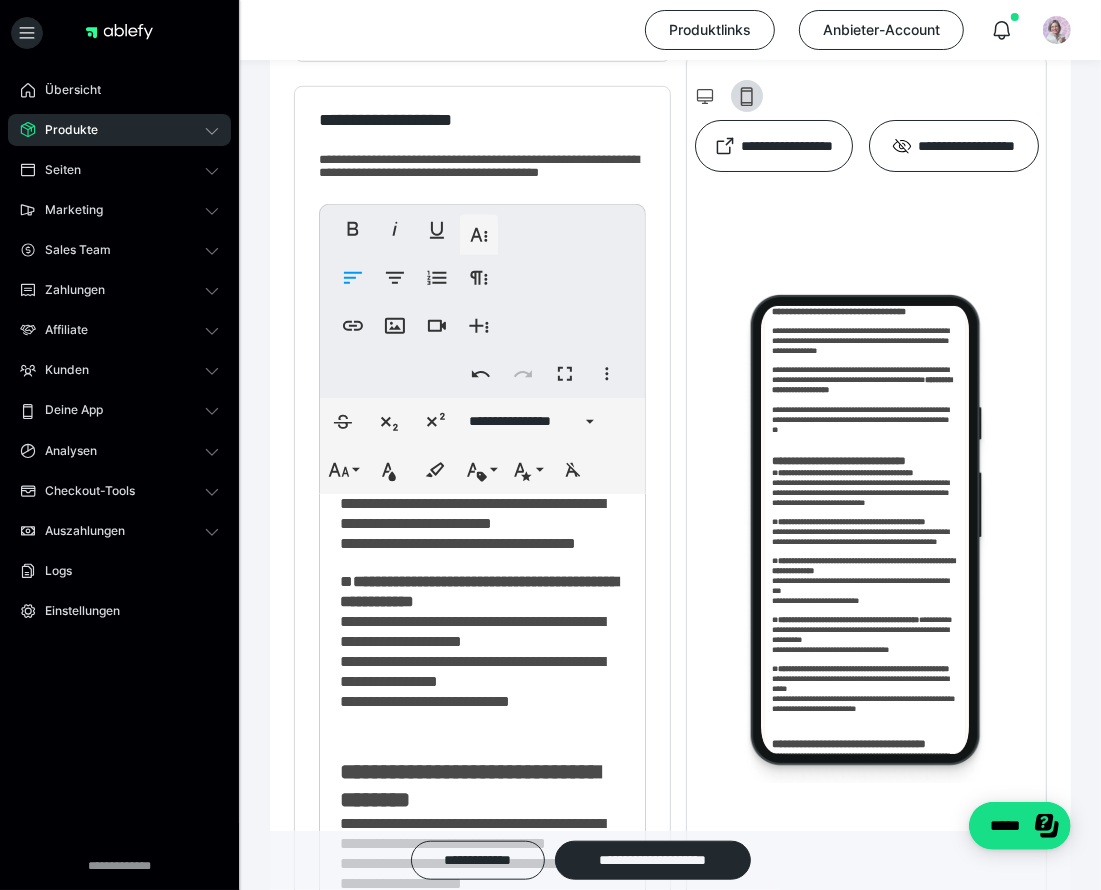 click on "**********" at bounding box center [472, 396] 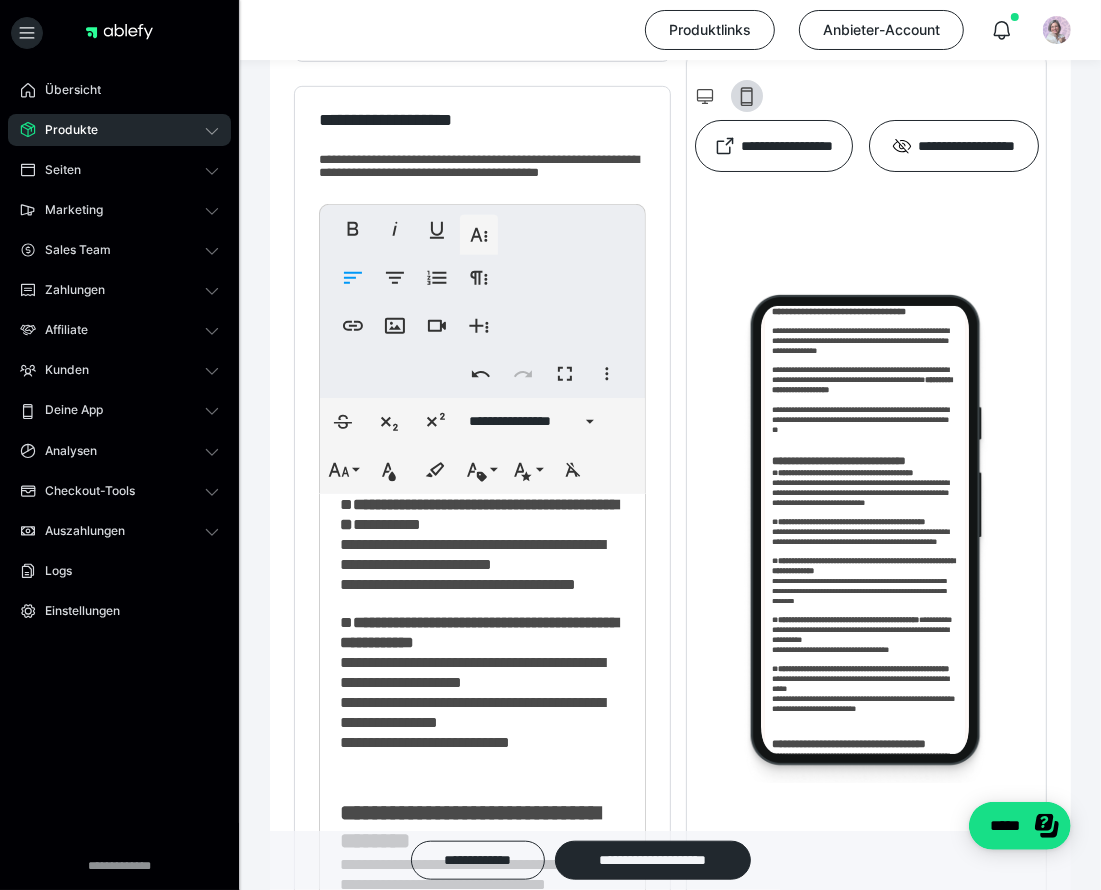 drag, startPoint x: 391, startPoint y: 714, endPoint x: 332, endPoint y: 660, distance: 79.98125 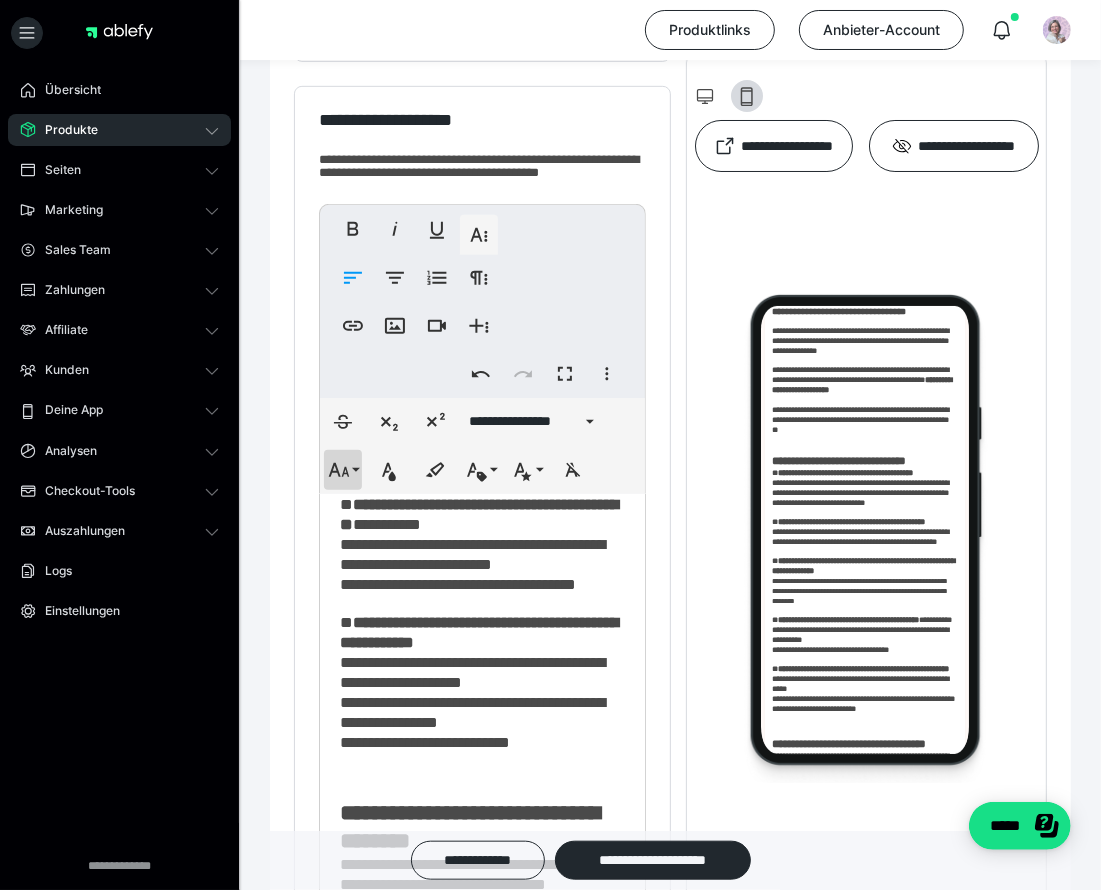 click 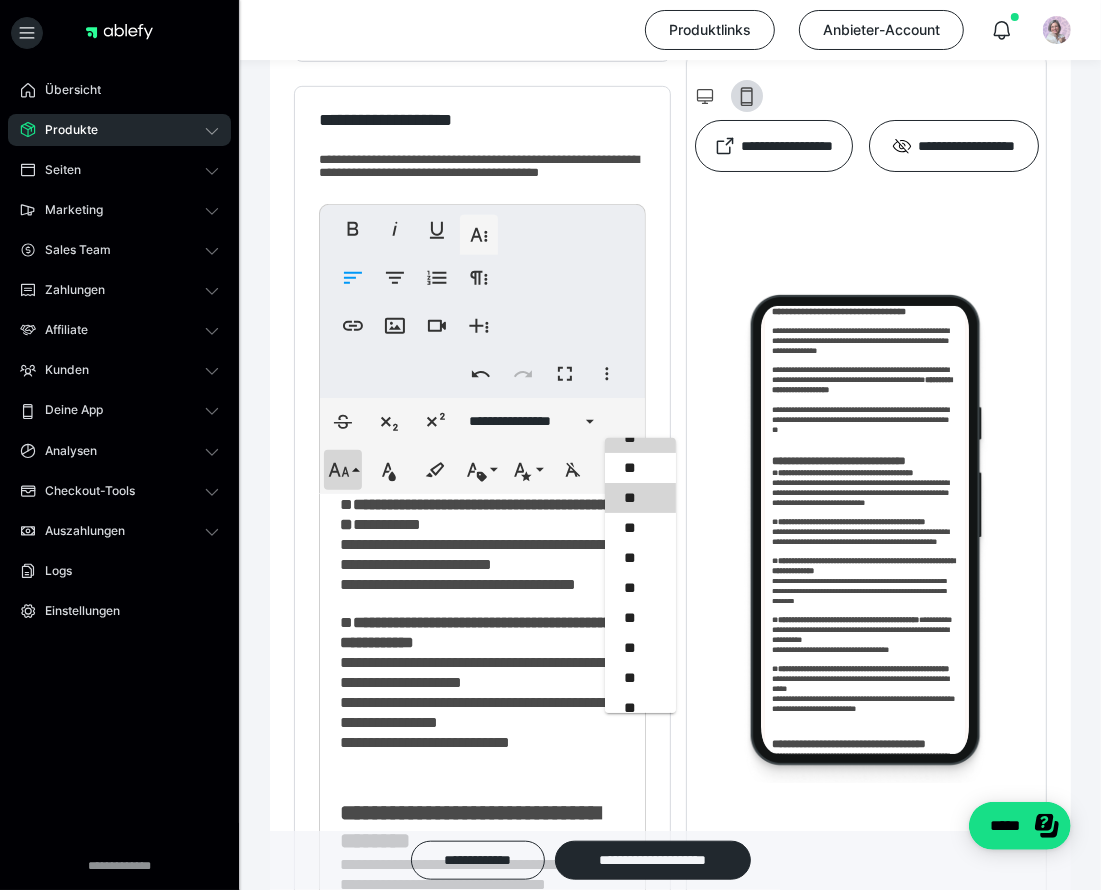 click on "**" at bounding box center [641, 498] 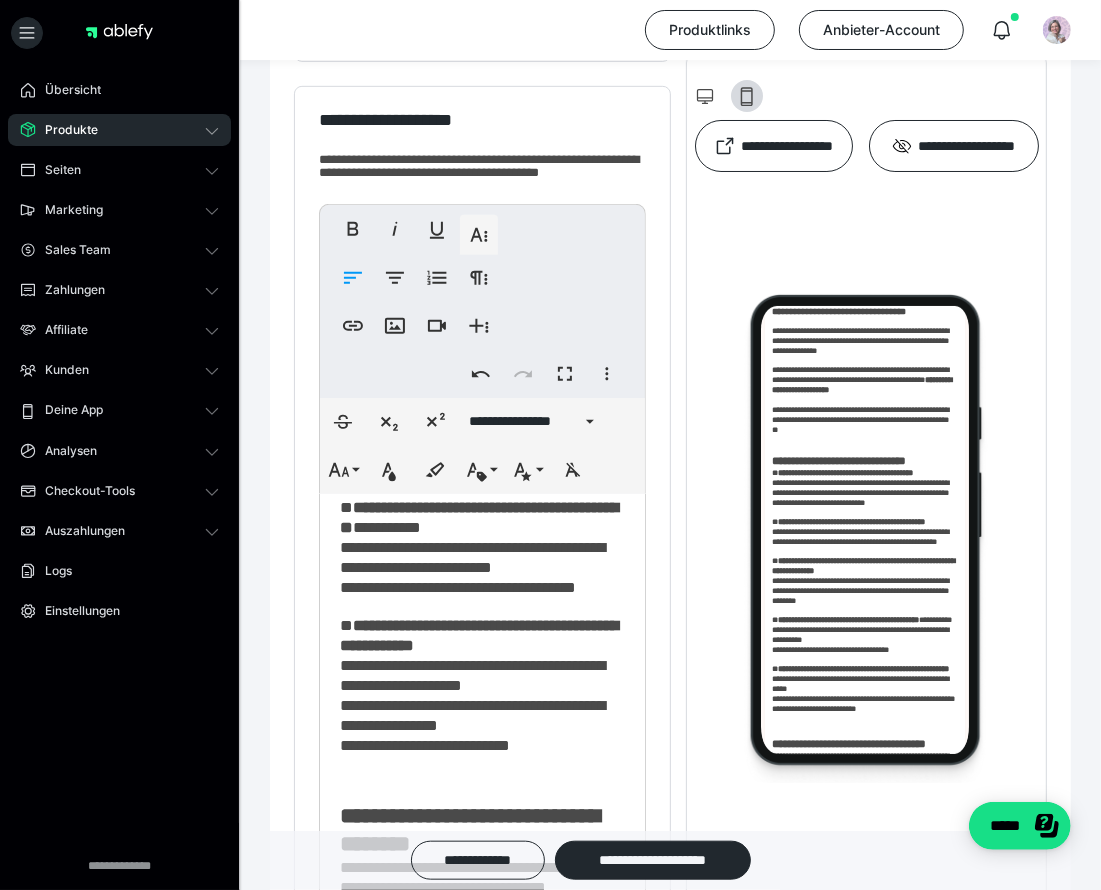 click on "**********" at bounding box center (473, 406) 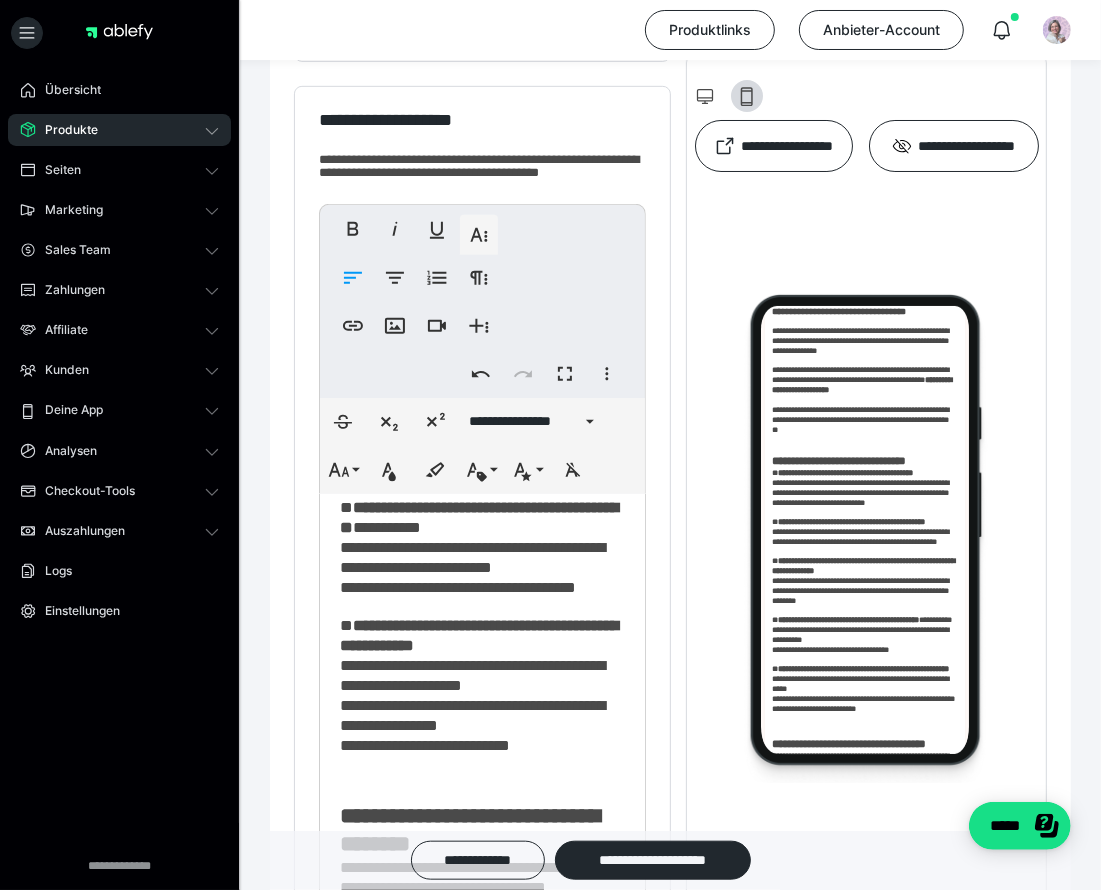 click on "**********" at bounding box center (473, 406) 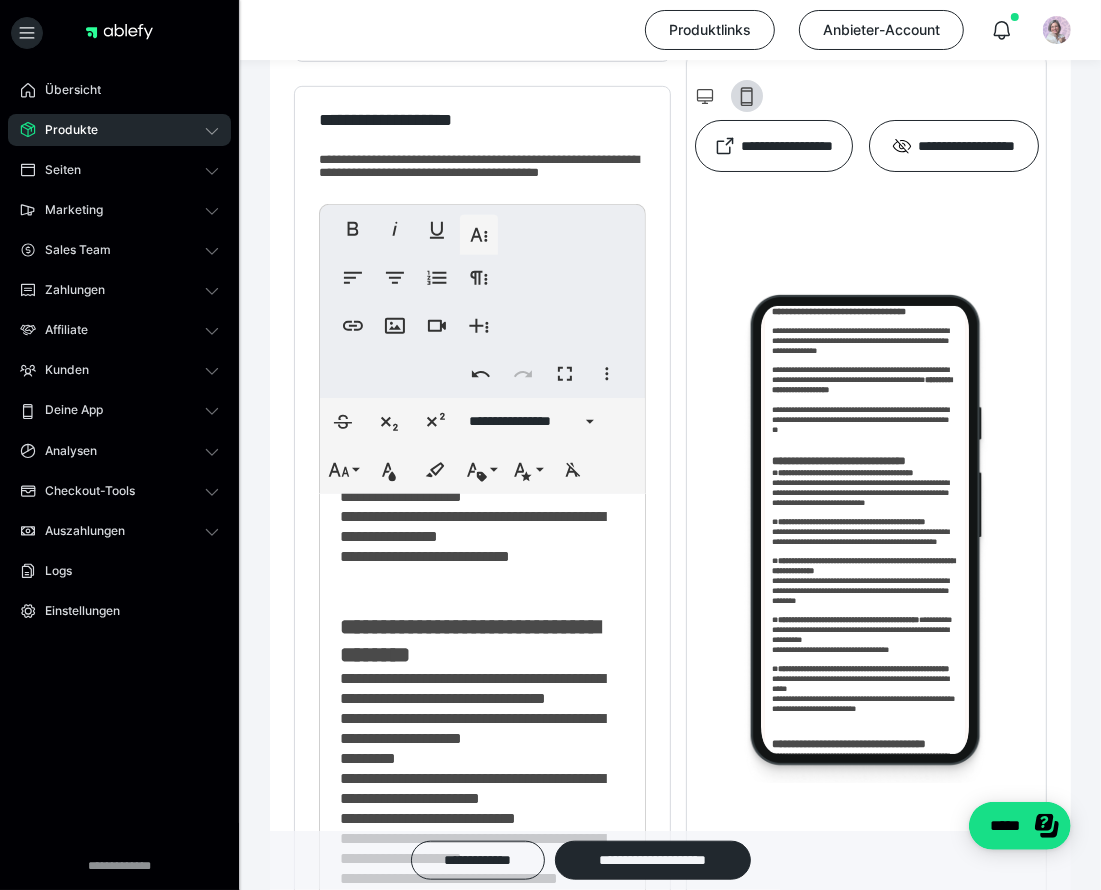 scroll, scrollTop: 2440, scrollLeft: 0, axis: vertical 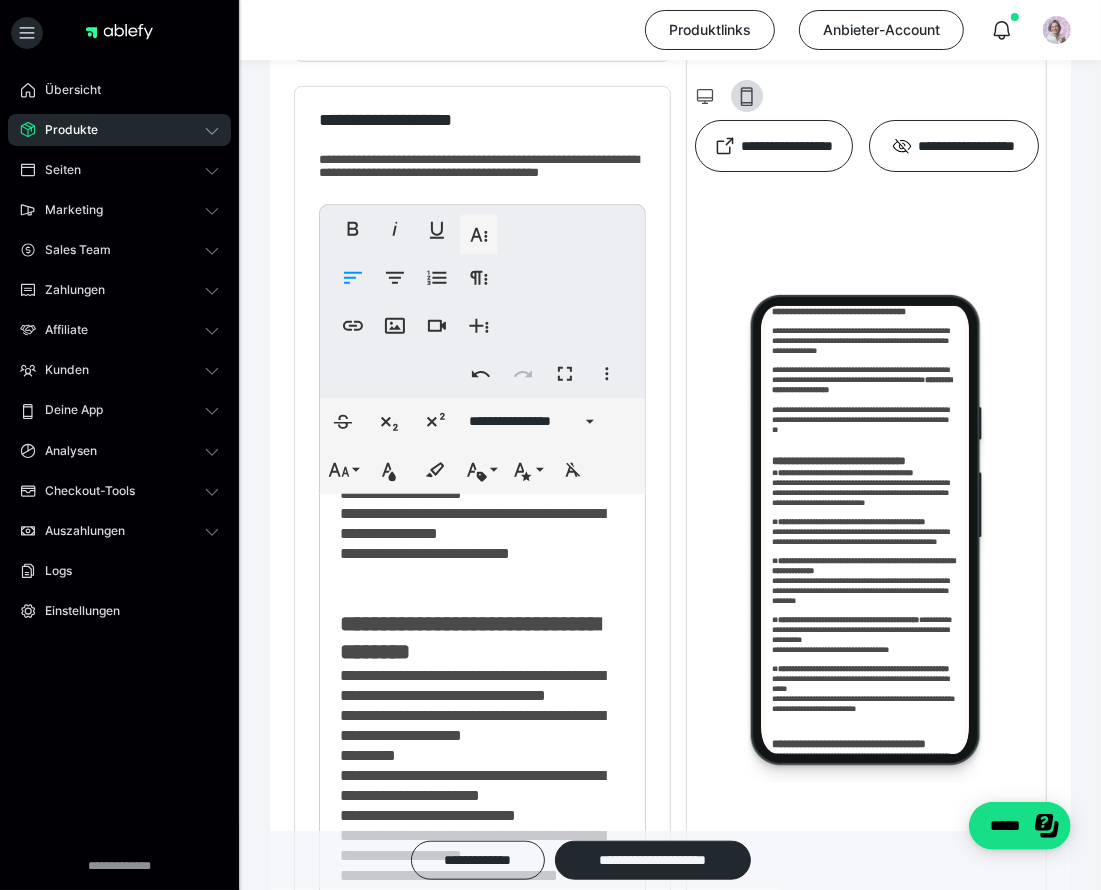 drag, startPoint x: 432, startPoint y: 667, endPoint x: 322, endPoint y: 555, distance: 156.98407 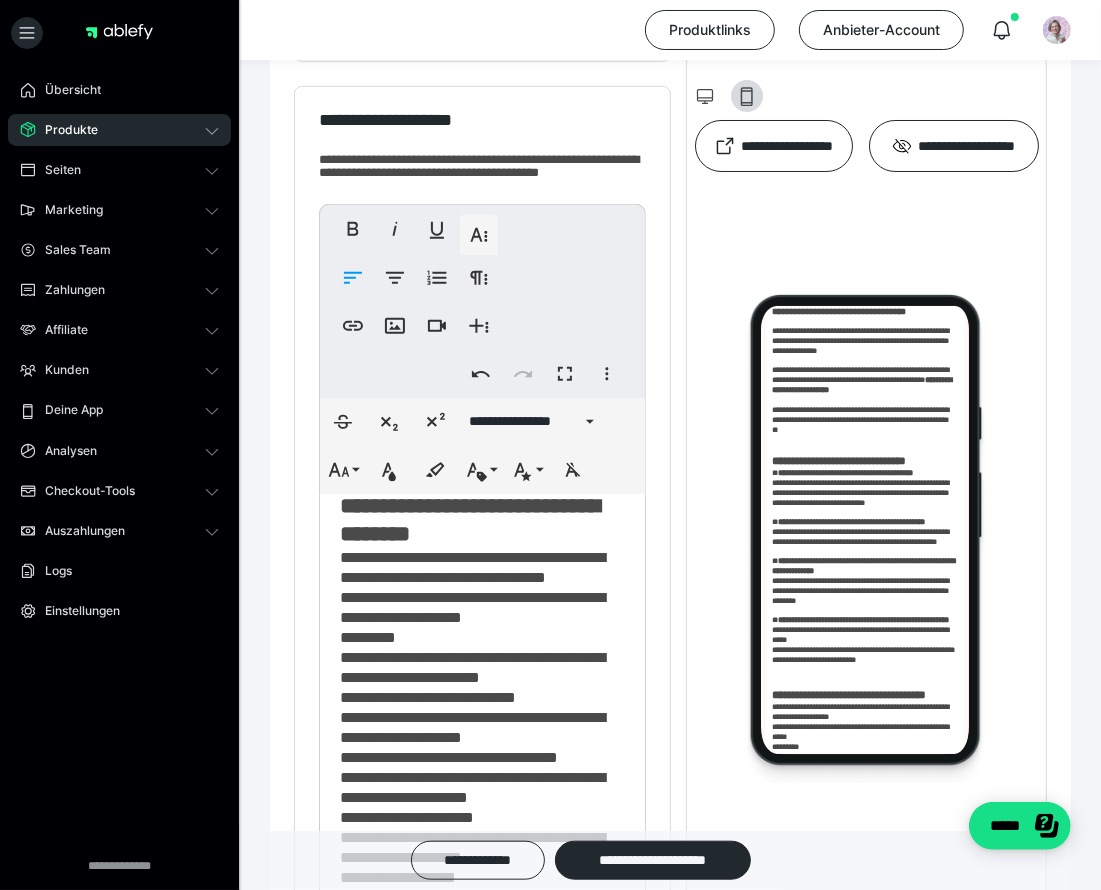 drag, startPoint x: 341, startPoint y: 603, endPoint x: 560, endPoint y: 695, distance: 237.53947 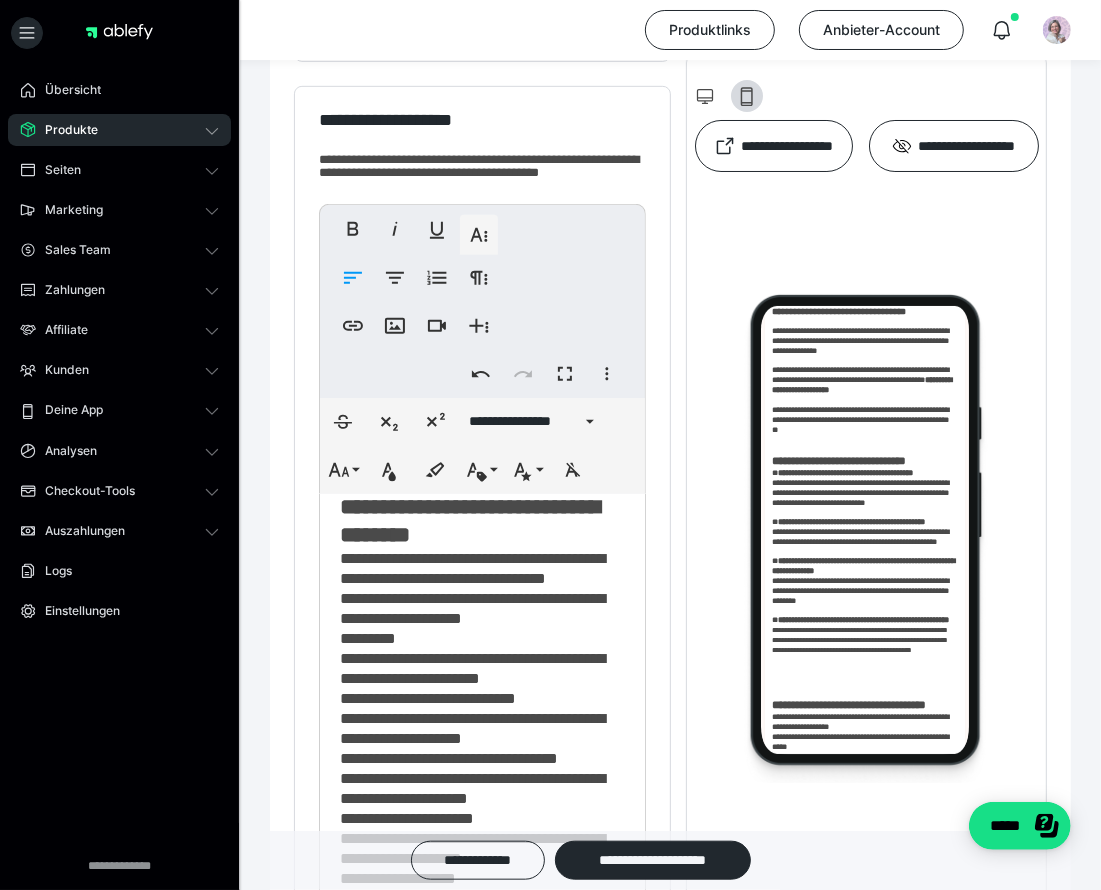 drag, startPoint x: 450, startPoint y: 686, endPoint x: 339, endPoint y: 609, distance: 135.09256 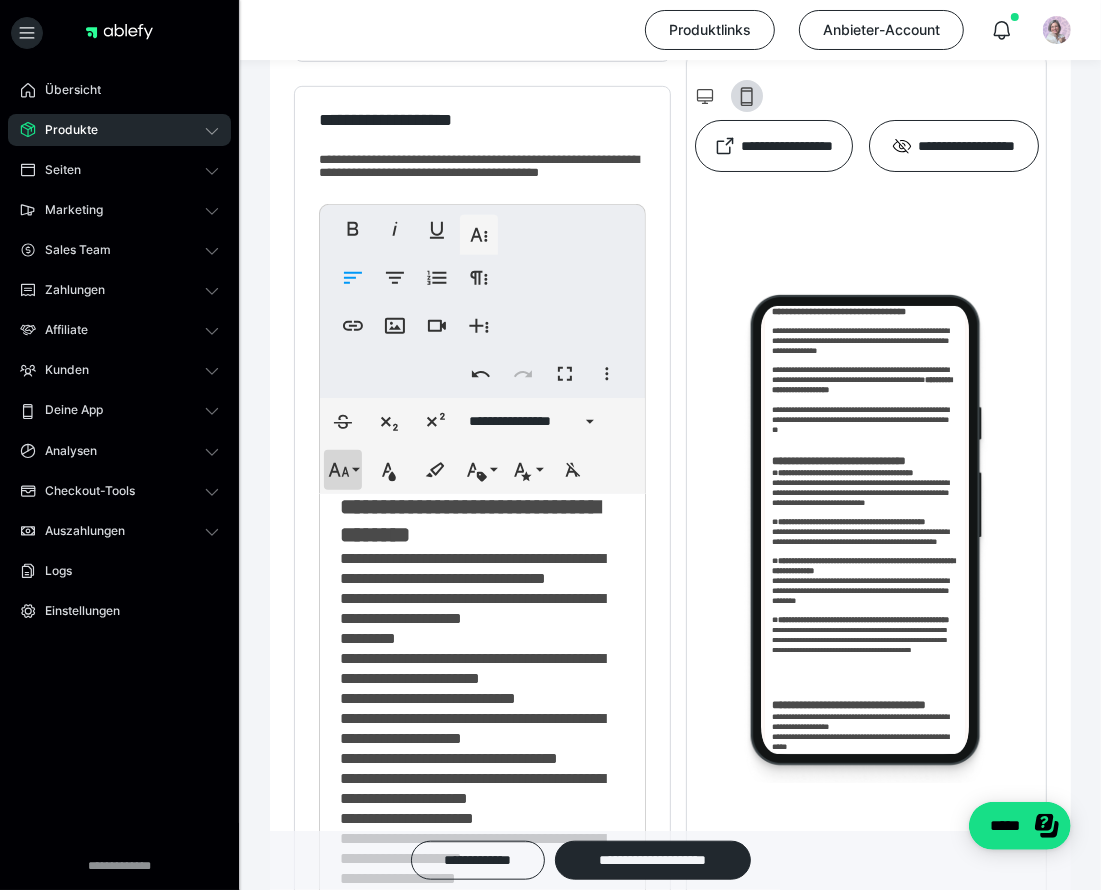 click 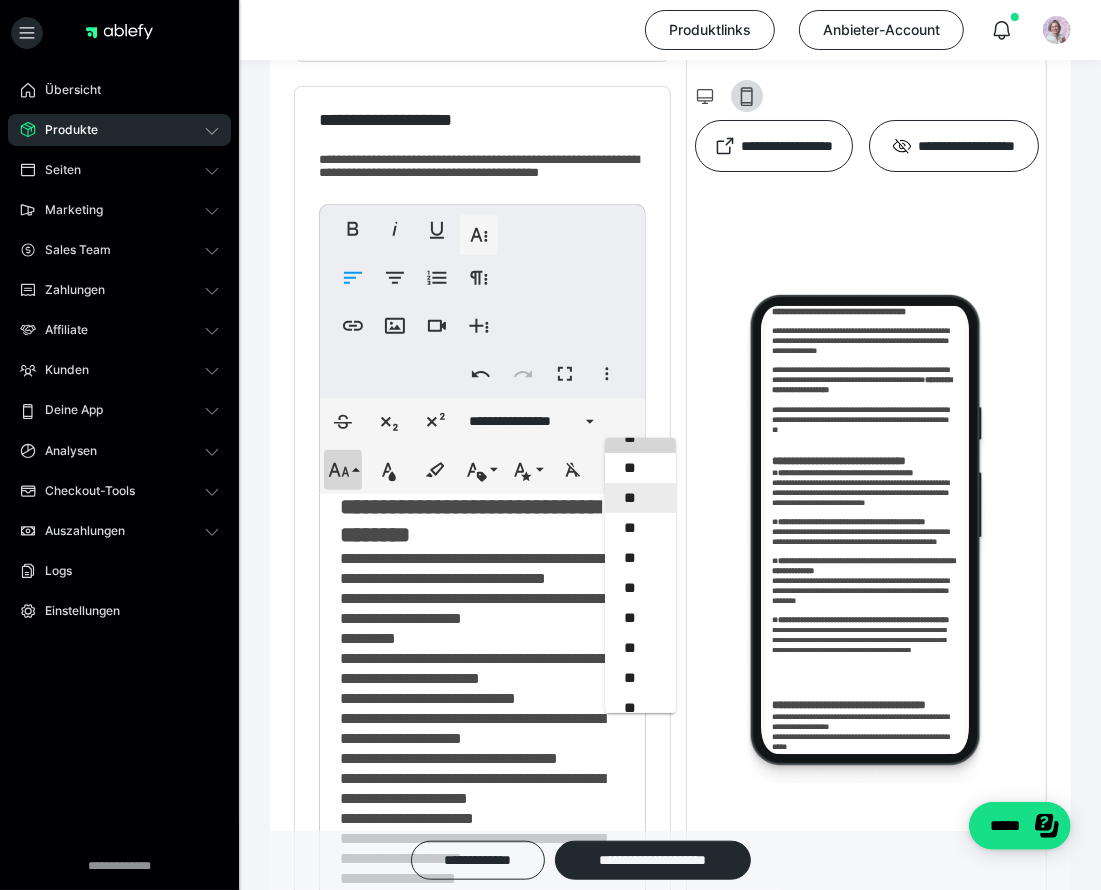 click on "**" at bounding box center [641, 498] 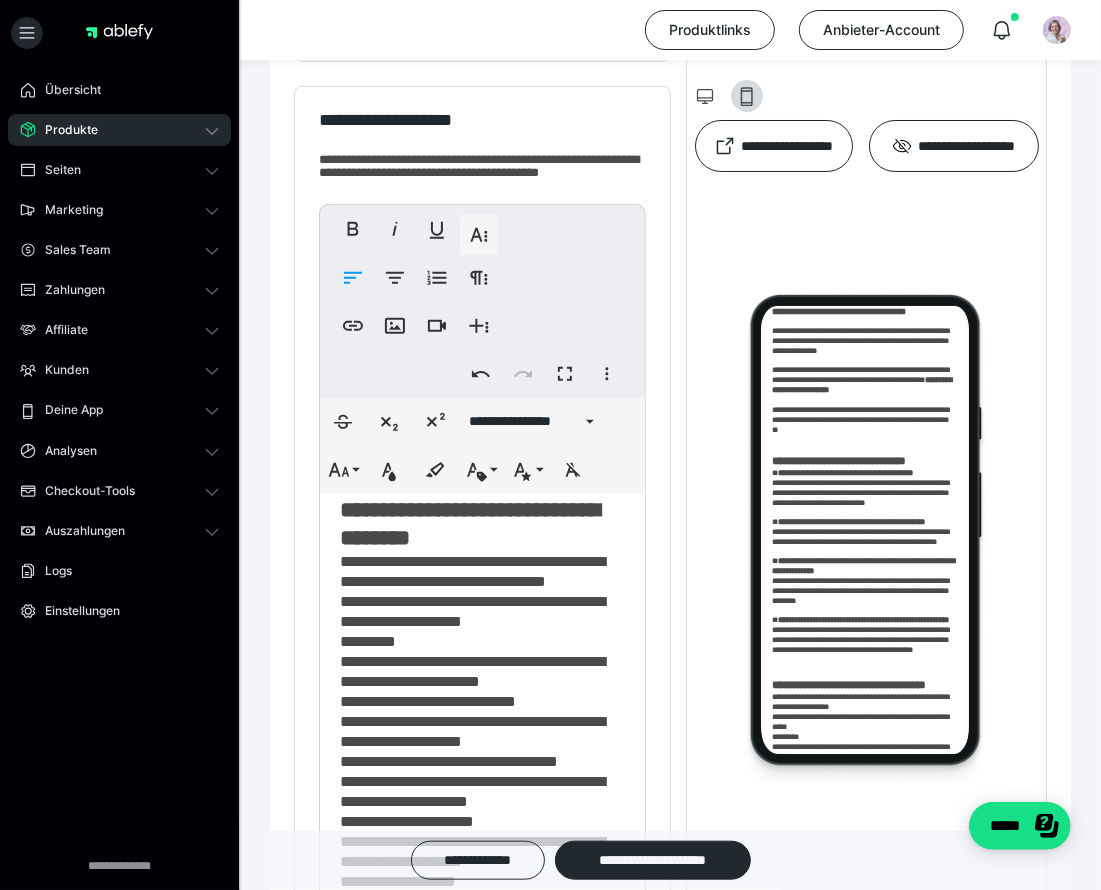 click on "**********" at bounding box center [483, 1150] 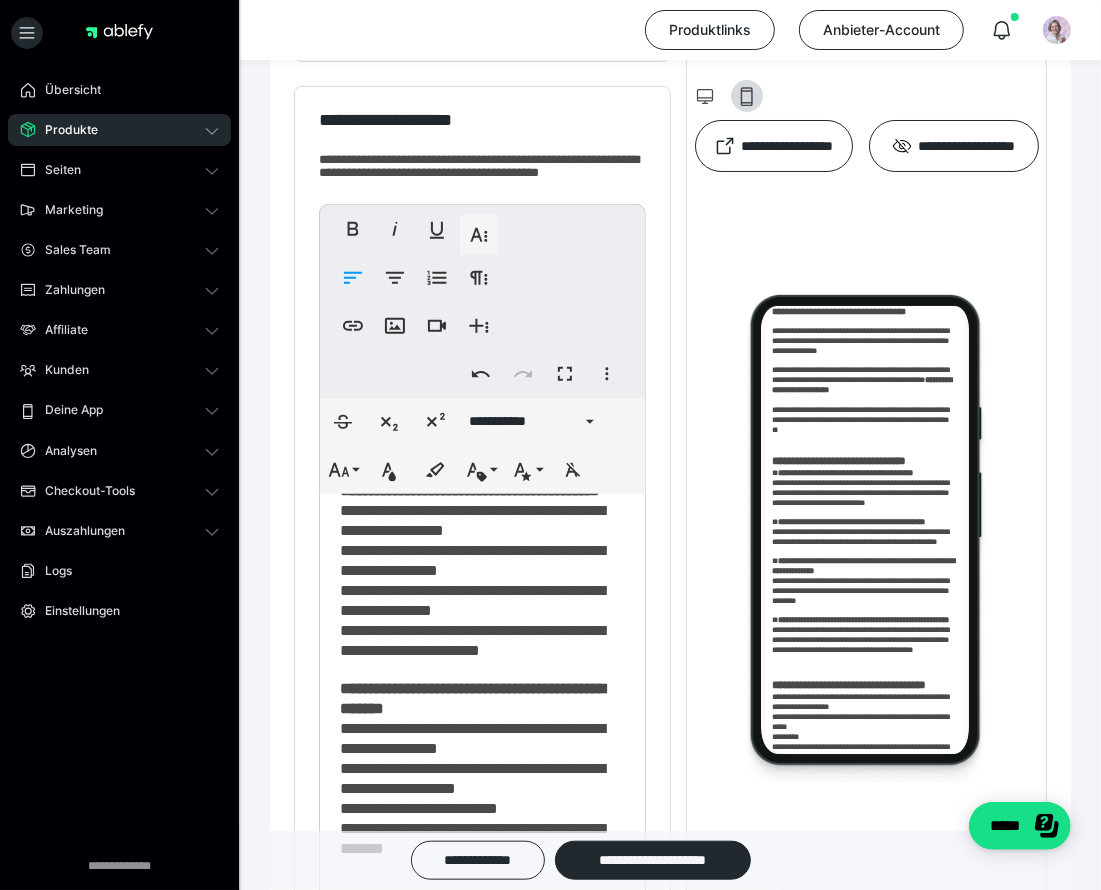 scroll, scrollTop: 3136, scrollLeft: 0, axis: vertical 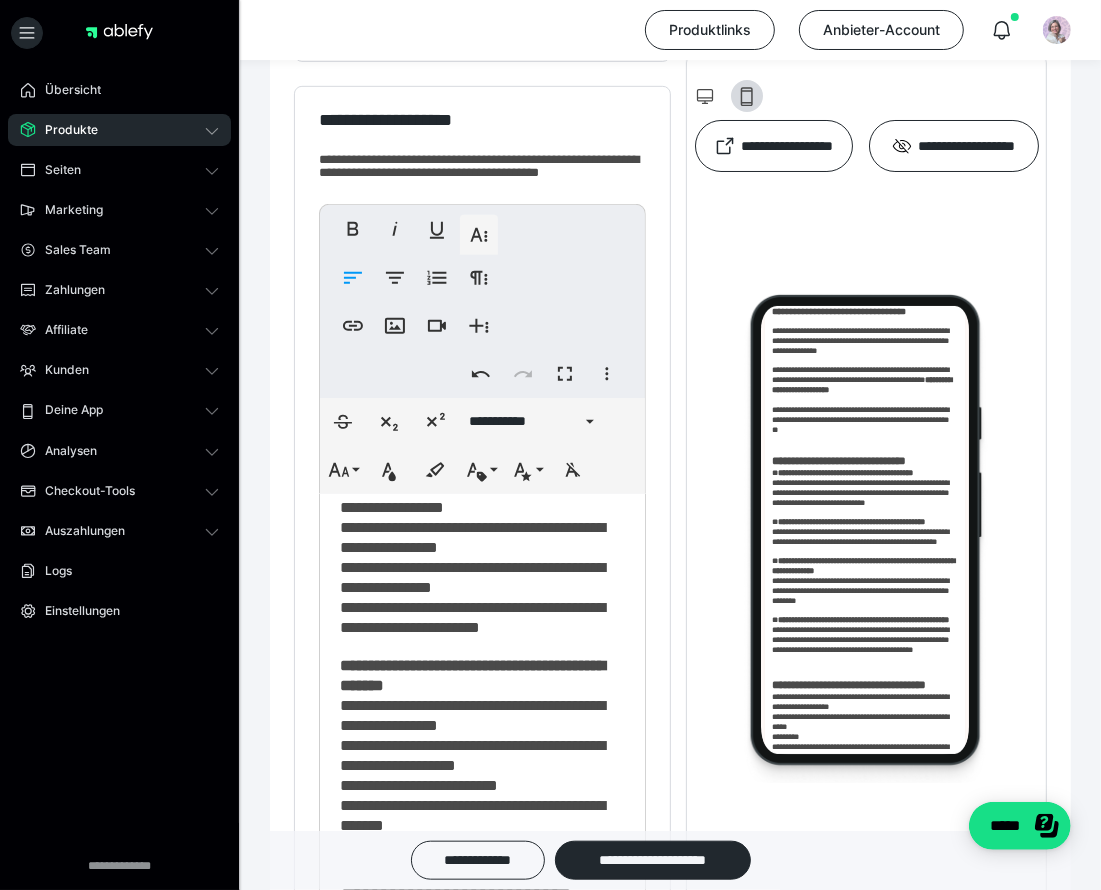 click on "**********" at bounding box center [433, 267] 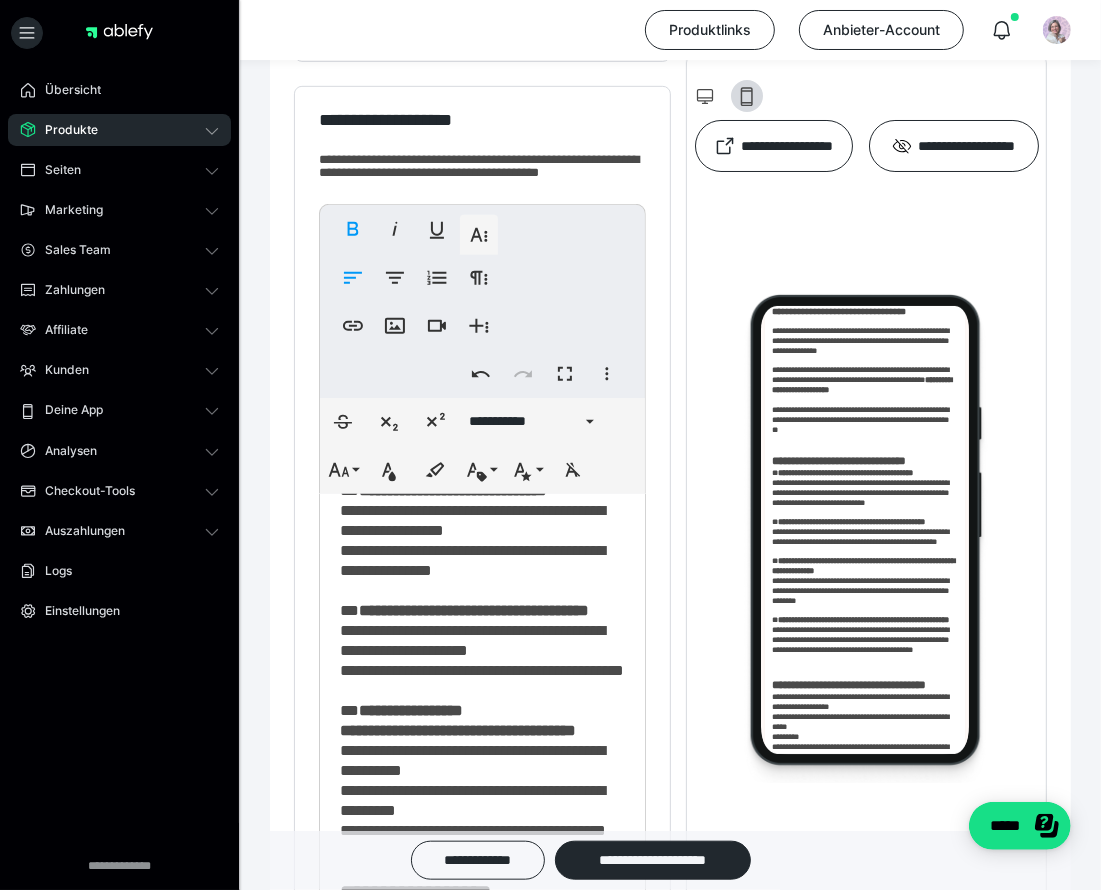 scroll, scrollTop: 3759, scrollLeft: 0, axis: vertical 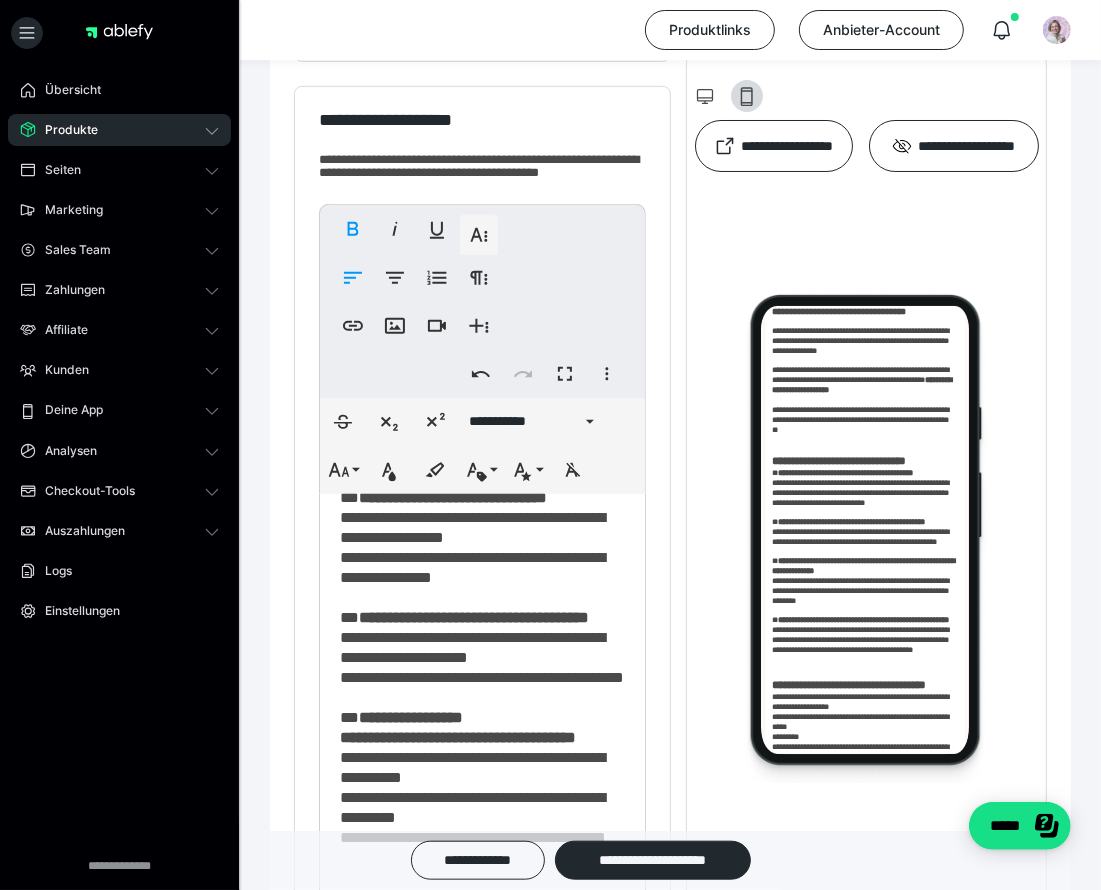 drag, startPoint x: 341, startPoint y: 542, endPoint x: 544, endPoint y: 586, distance: 207.71375 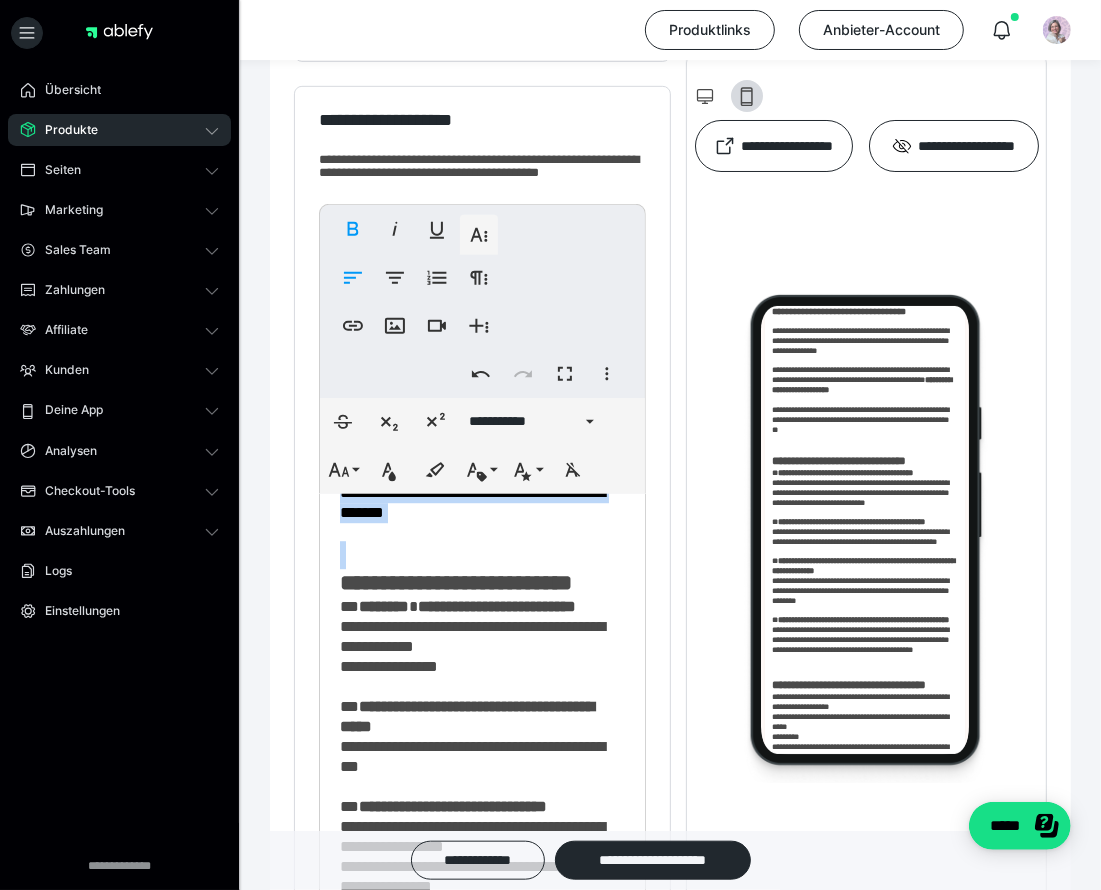 scroll, scrollTop: 3448, scrollLeft: 0, axis: vertical 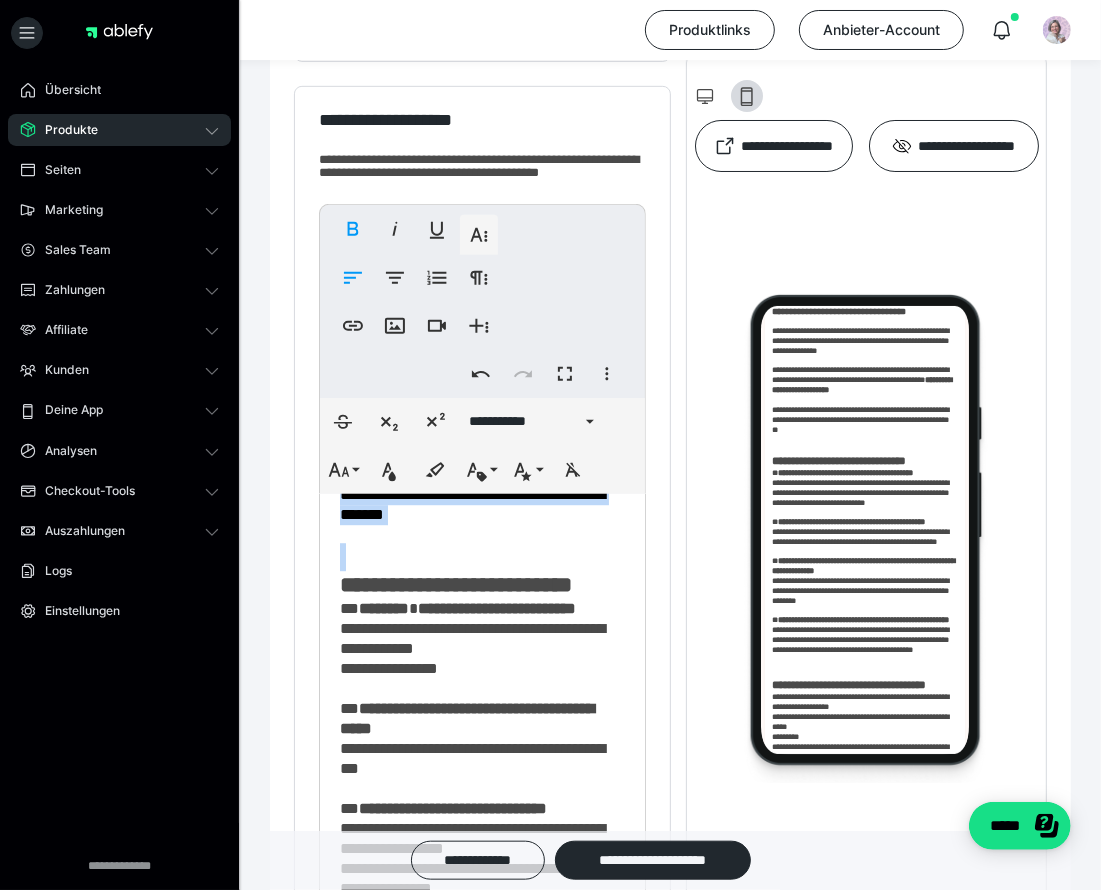 click on "**********" at bounding box center [472, 266] 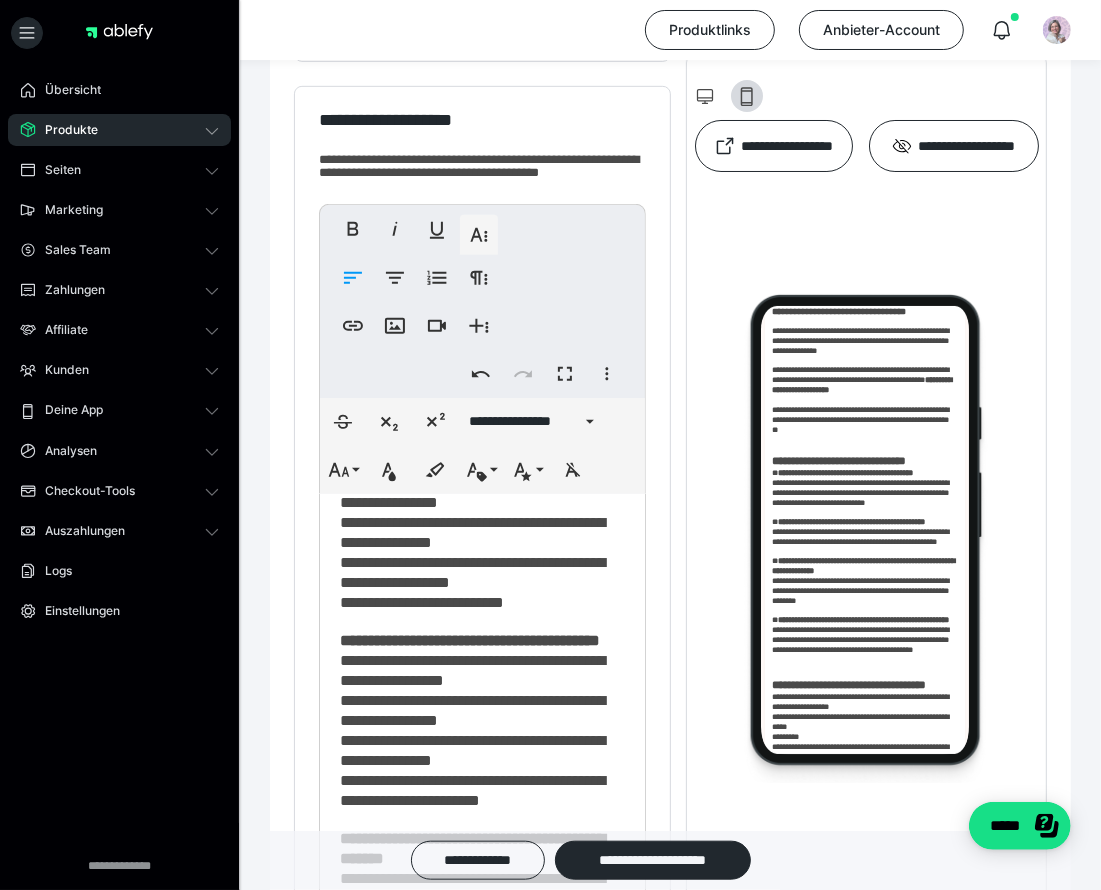 scroll, scrollTop: 3026, scrollLeft: 0, axis: vertical 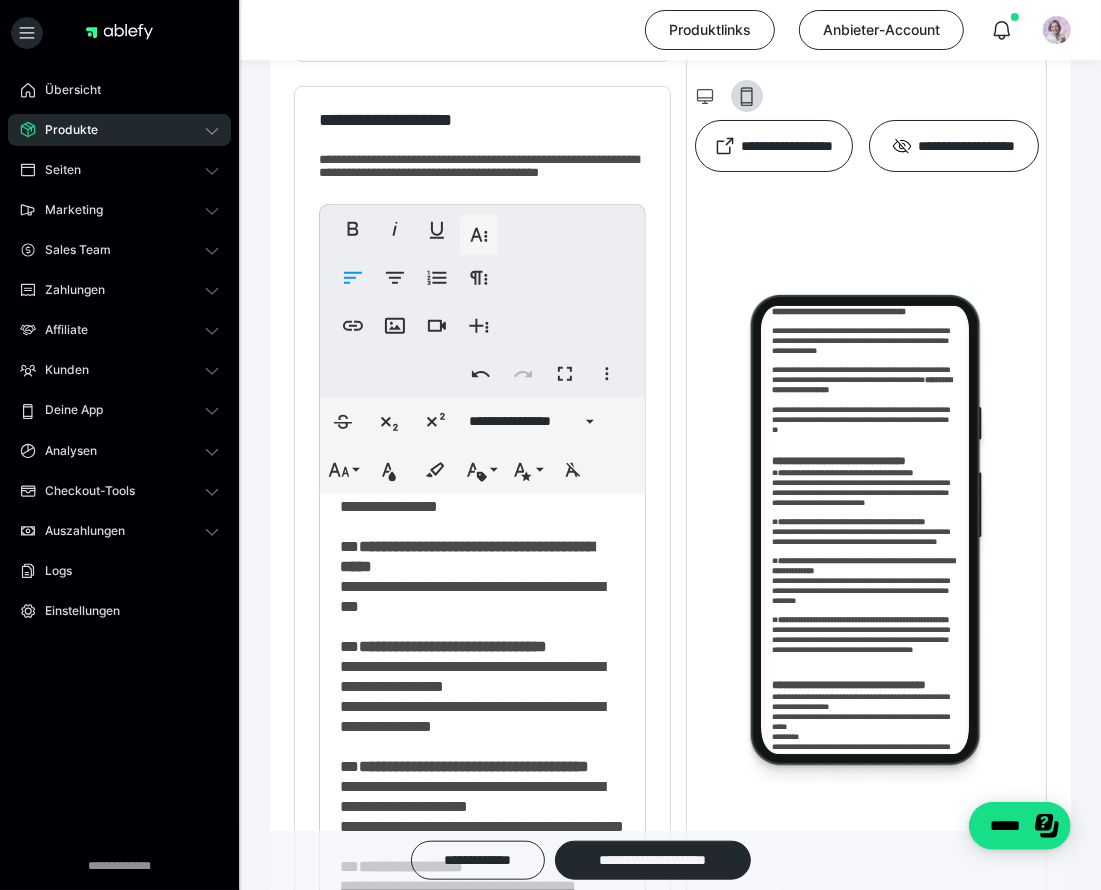 drag, startPoint x: 341, startPoint y: 651, endPoint x: 514, endPoint y: 689, distance: 177.12425 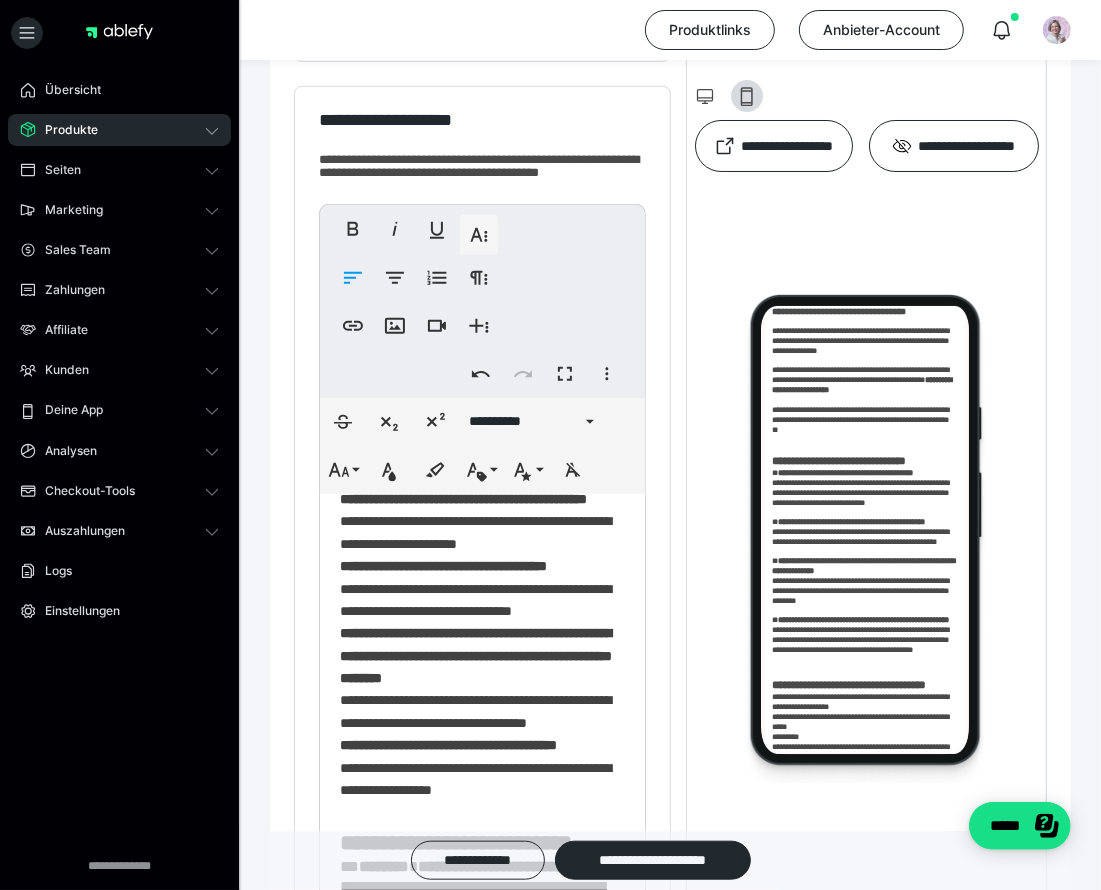 scroll, scrollTop: 3115, scrollLeft: 0, axis: vertical 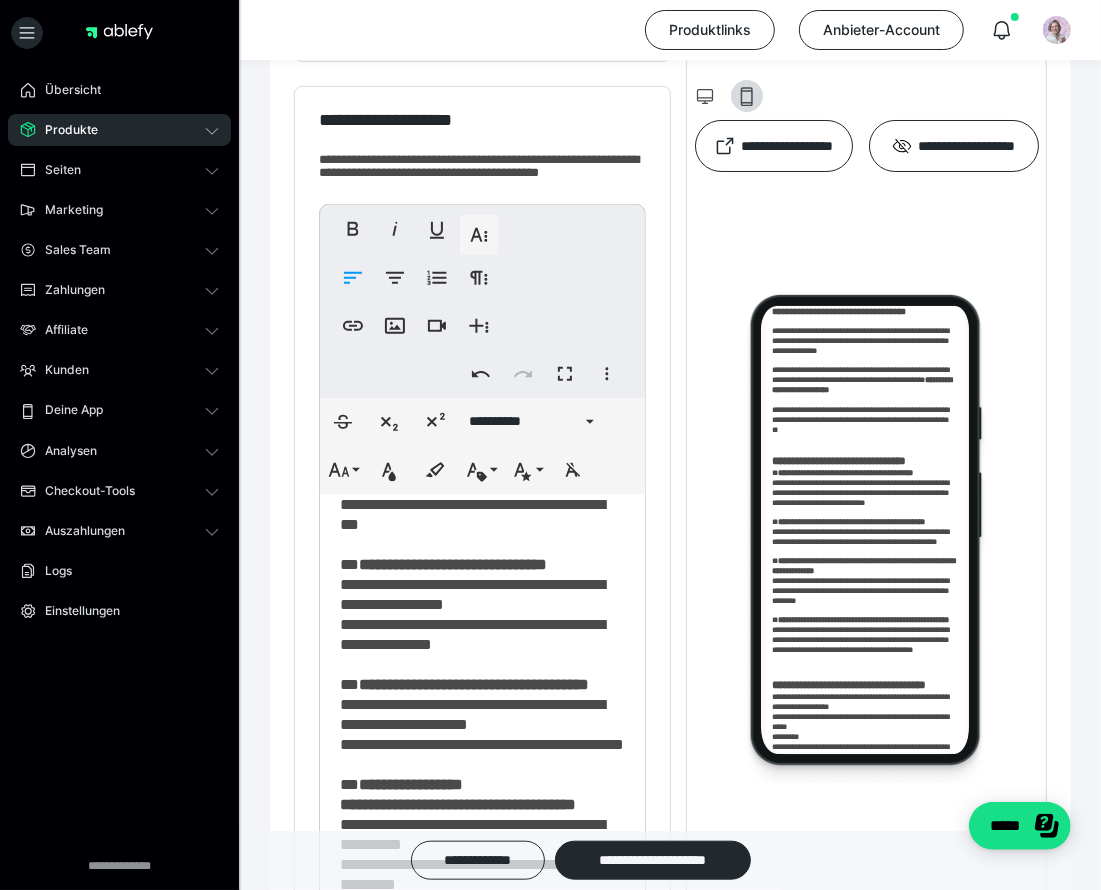 drag, startPoint x: 340, startPoint y: 634, endPoint x: 568, endPoint y: 756, distance: 258.58847 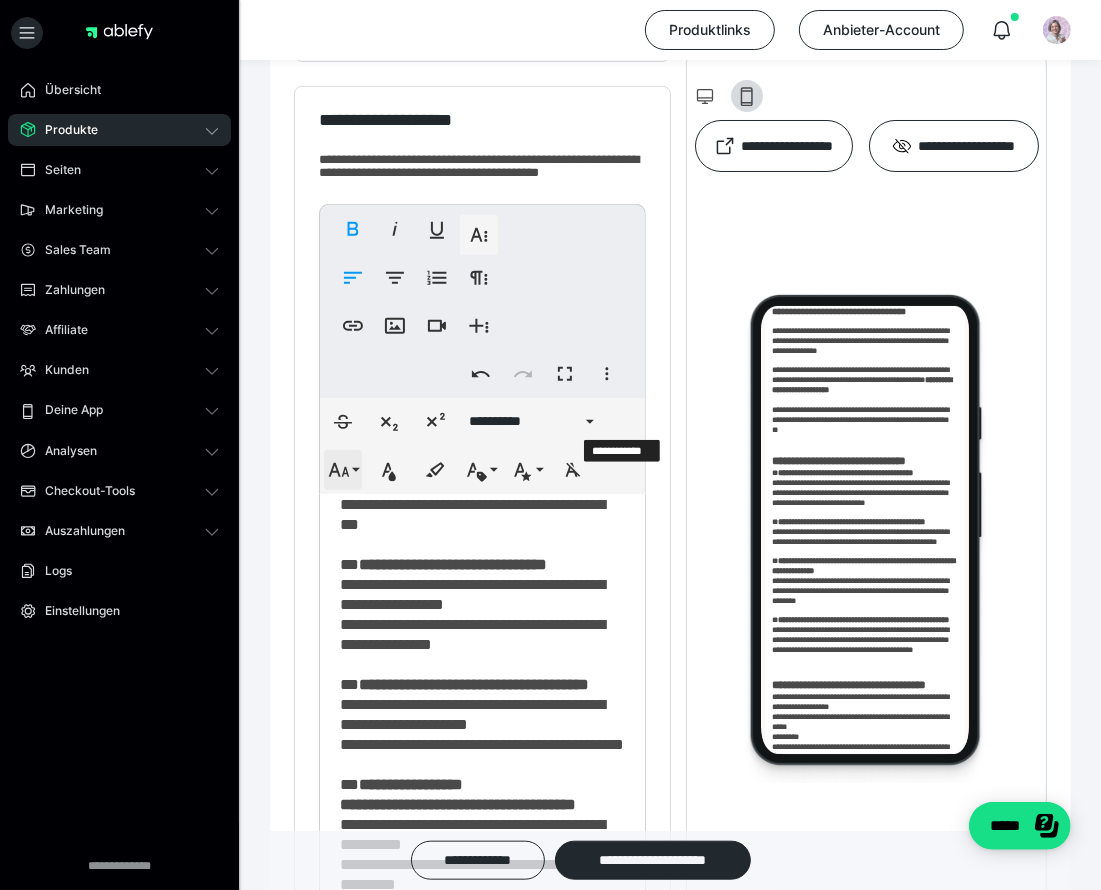 click 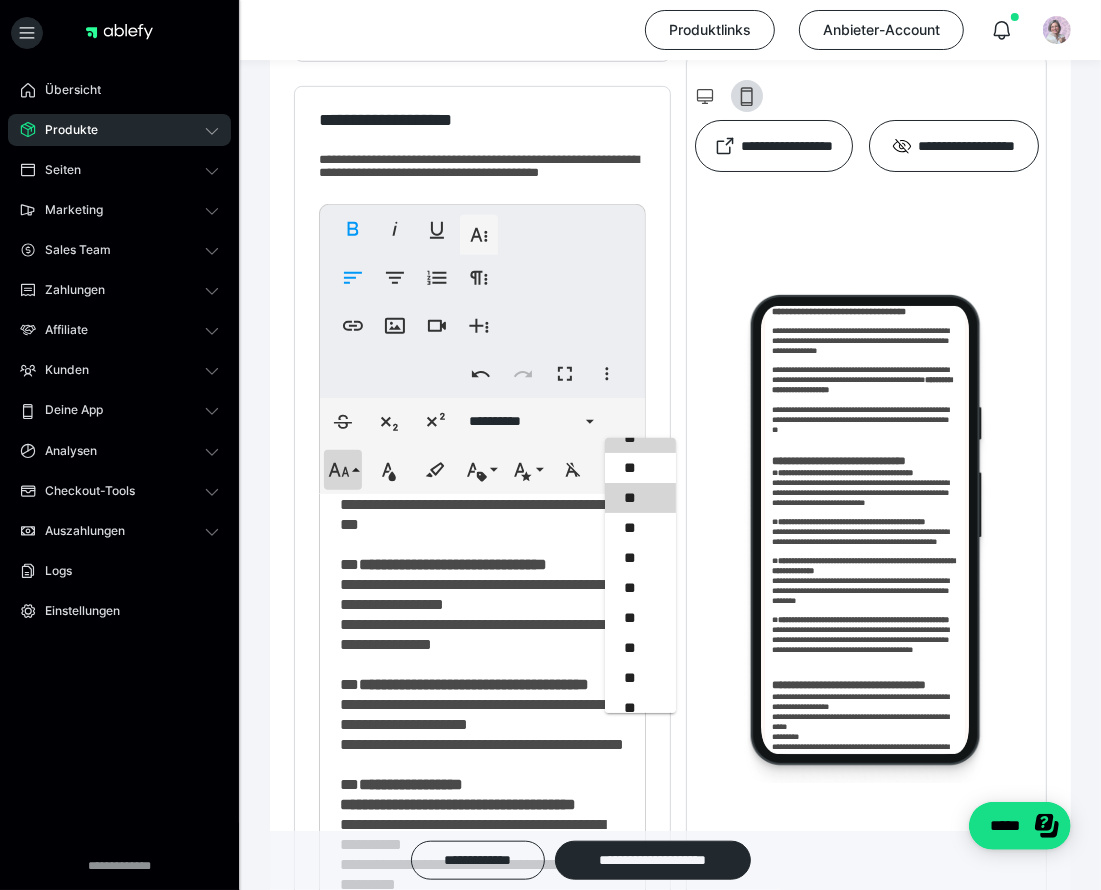click on "**" at bounding box center [641, 498] 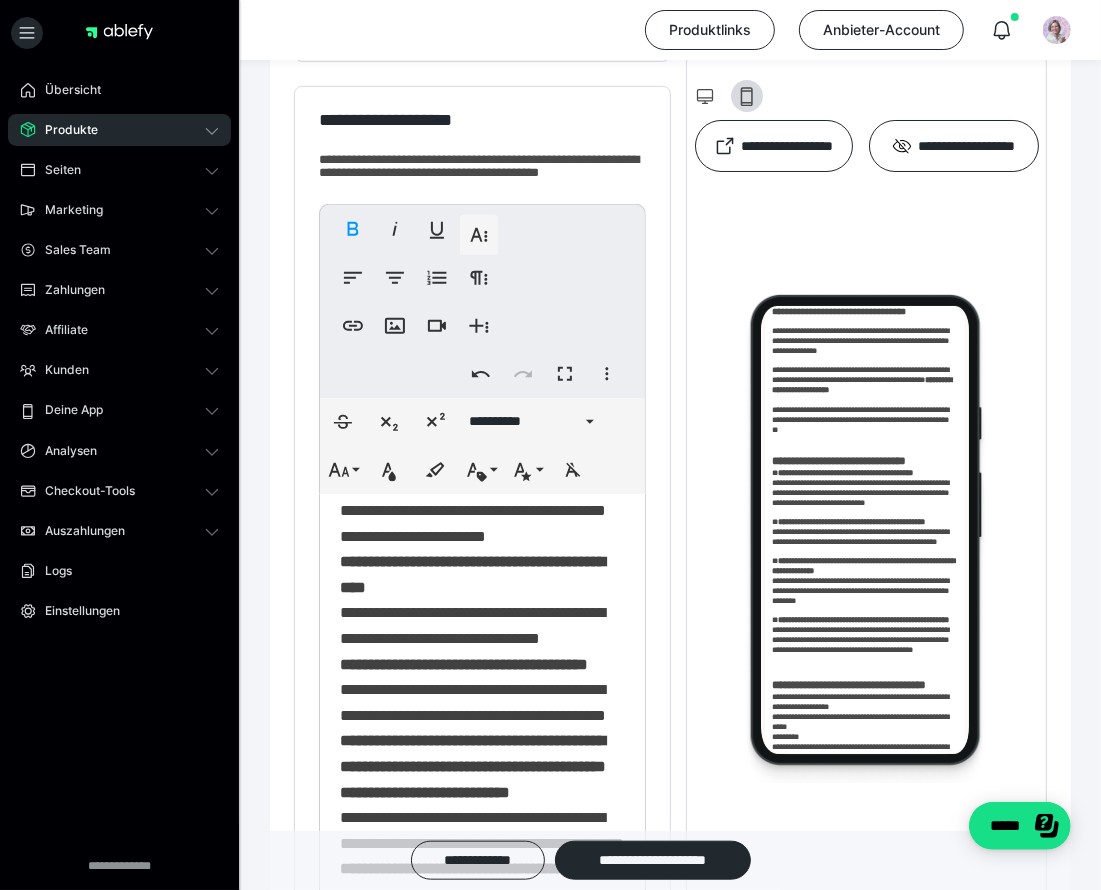 scroll, scrollTop: 3126, scrollLeft: 0, axis: vertical 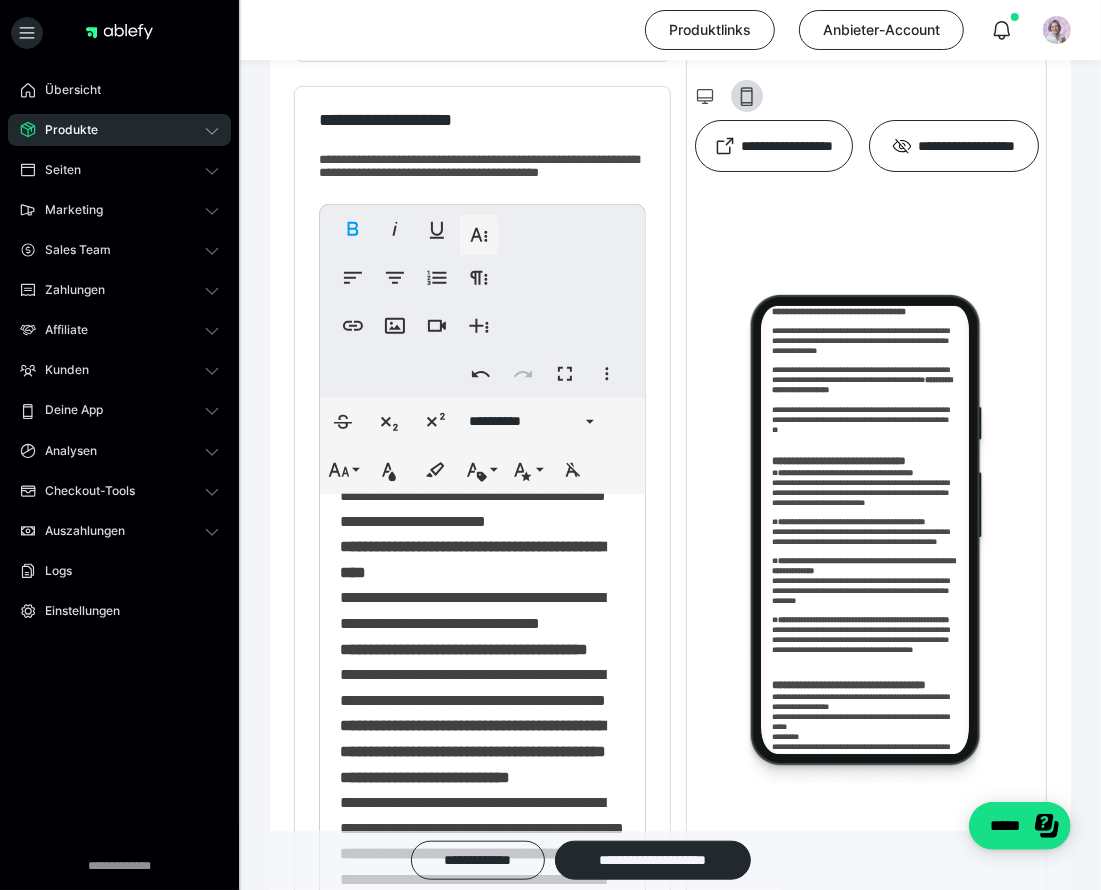 click on "**********" at bounding box center [483, 607] 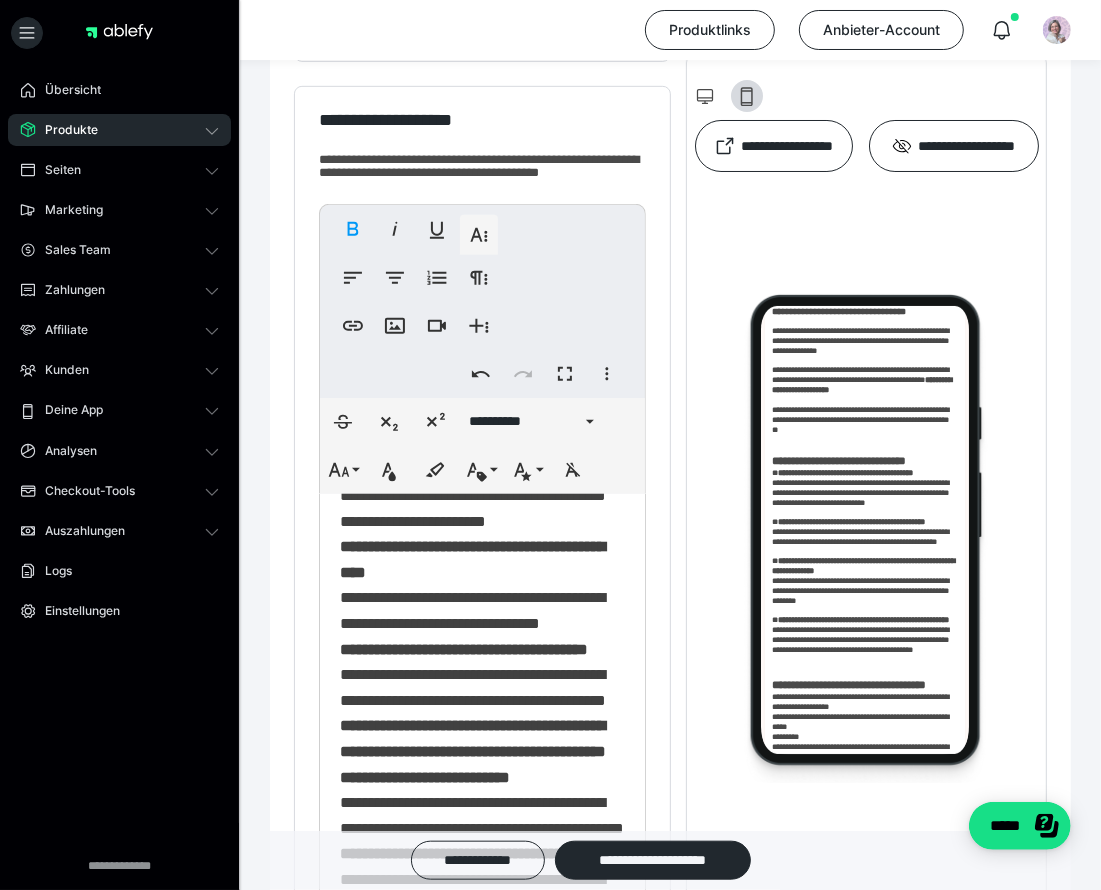 click on "**********" at bounding box center (473, 317) 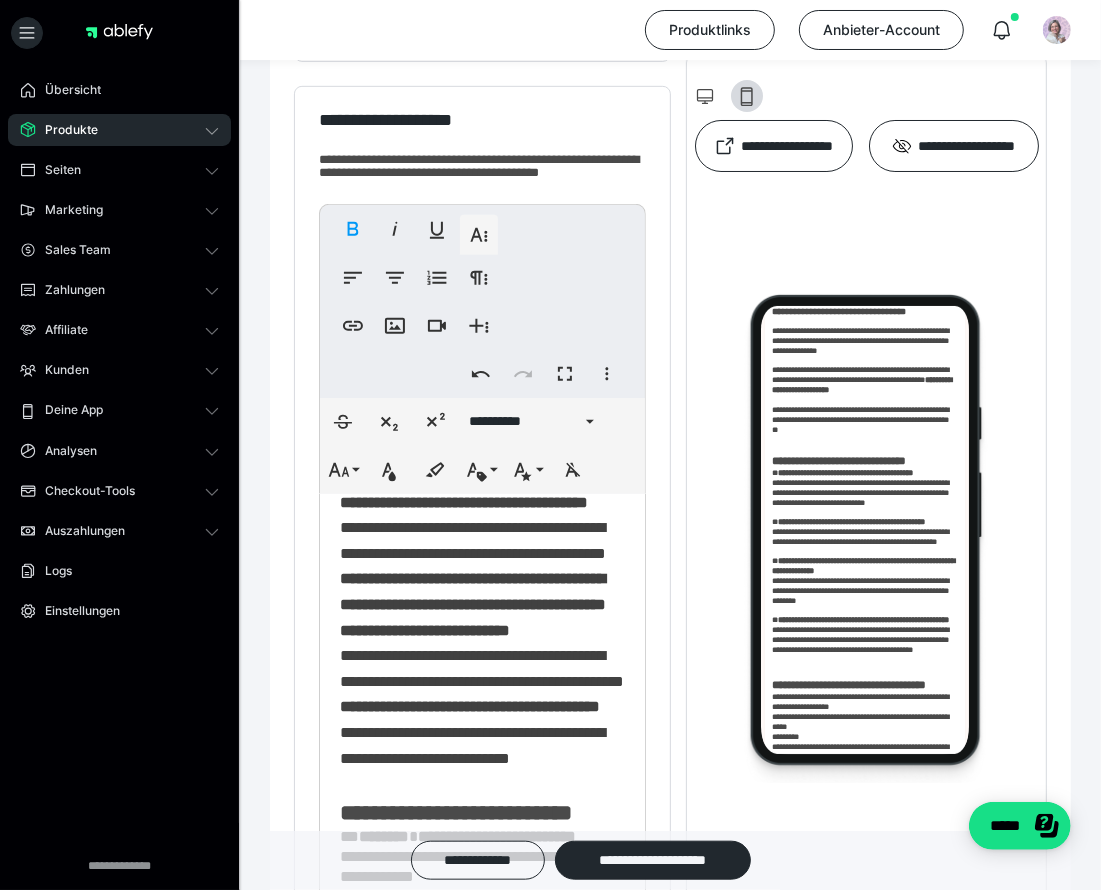 scroll, scrollTop: 3281, scrollLeft: 0, axis: vertical 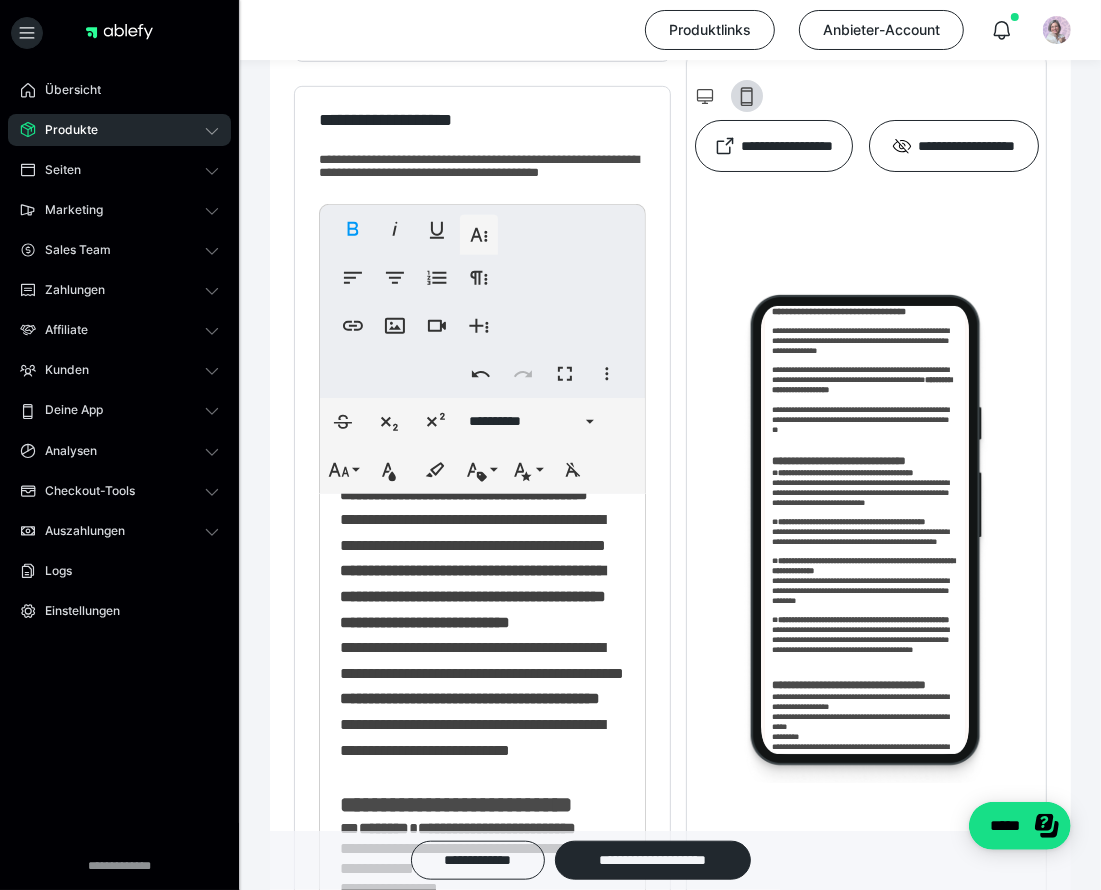 drag, startPoint x: 526, startPoint y: 788, endPoint x: 337, endPoint y: 609, distance: 260.31134 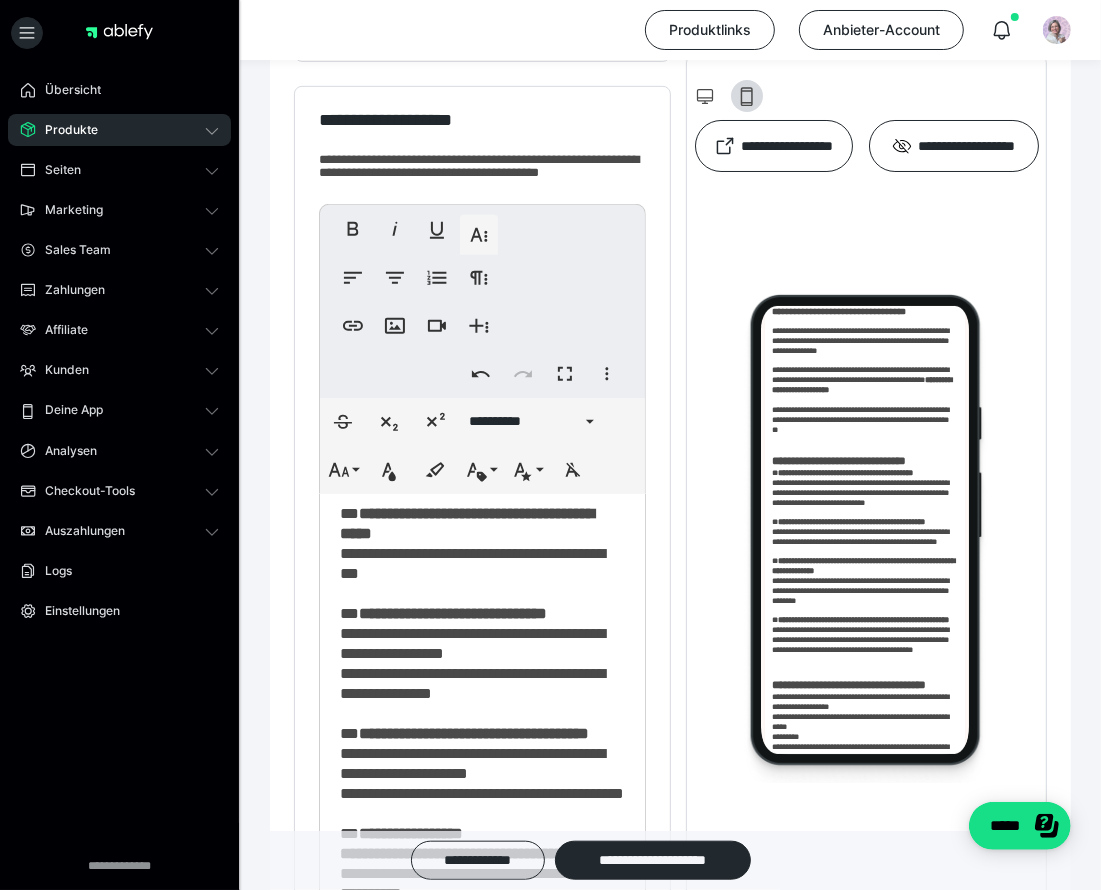 scroll, scrollTop: 3554, scrollLeft: 0, axis: vertical 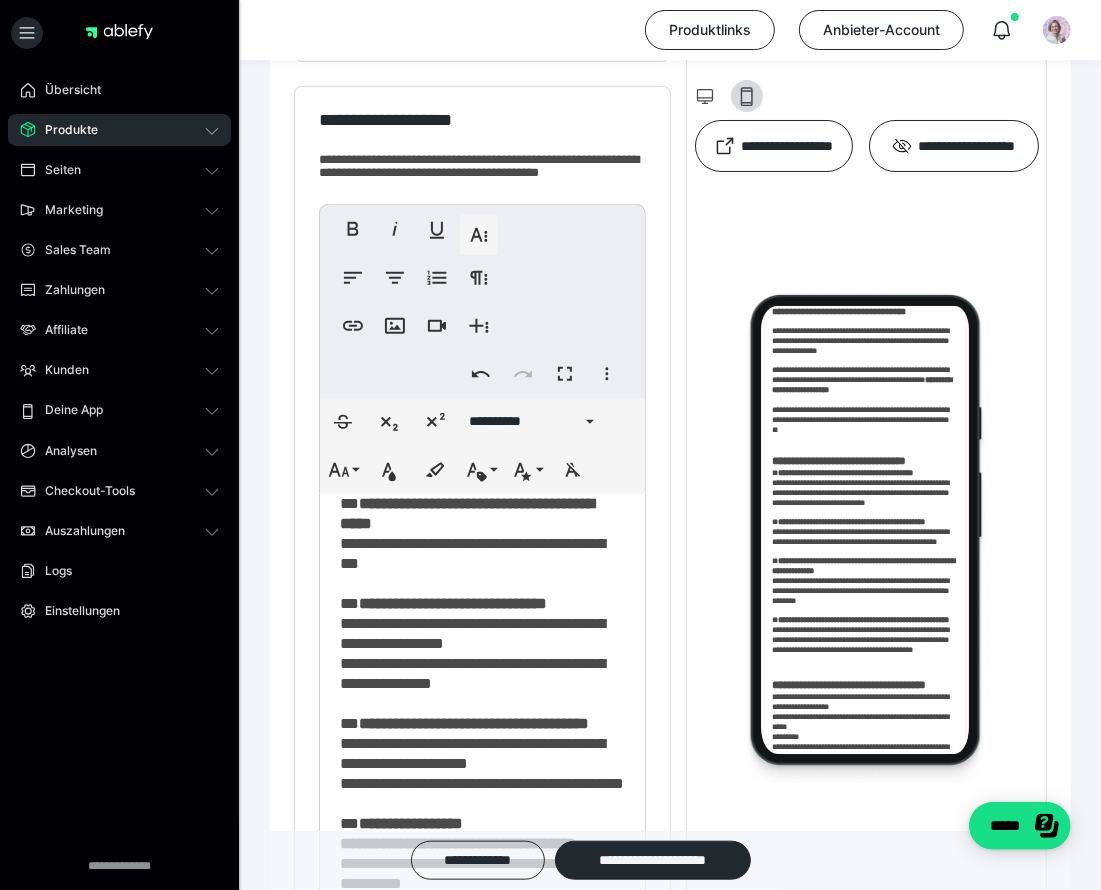 drag, startPoint x: 377, startPoint y: 611, endPoint x: 357, endPoint y: 668, distance: 60.40695 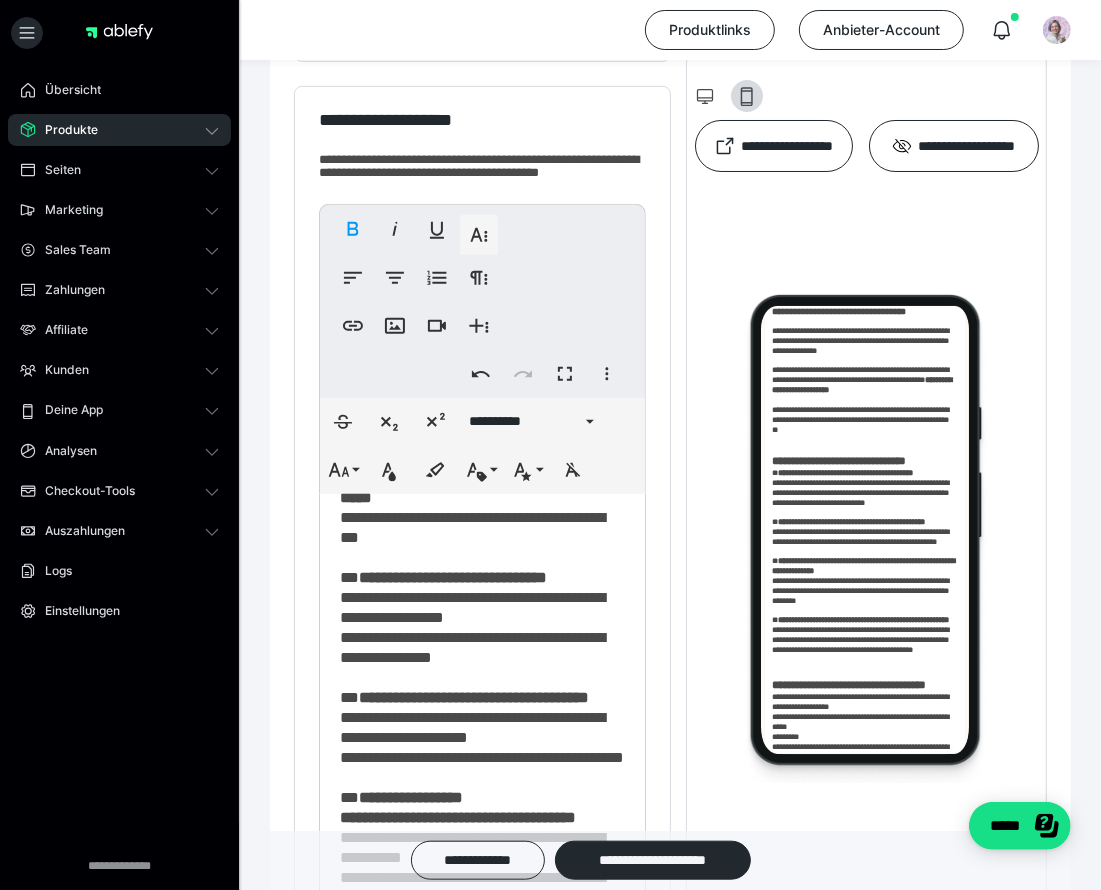 drag, startPoint x: 442, startPoint y: 667, endPoint x: 427, endPoint y: 669, distance: 15.132746 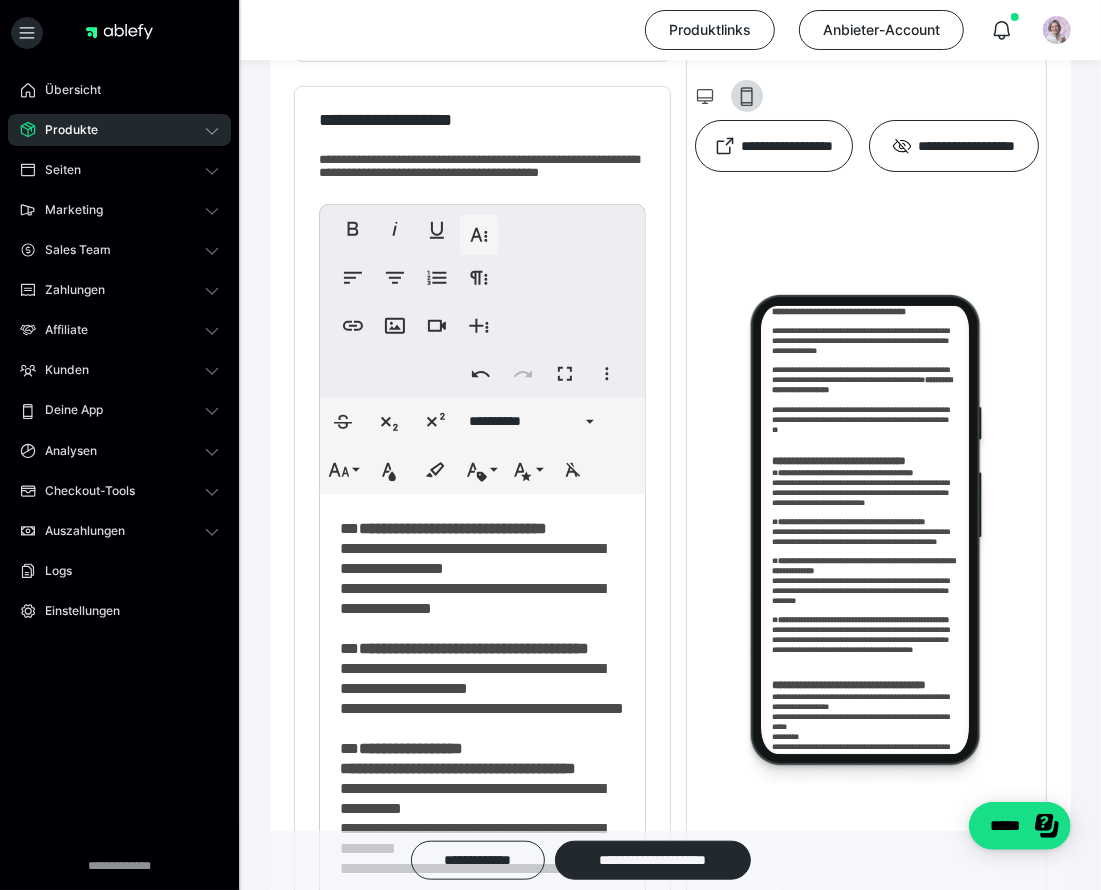 scroll, scrollTop: 3604, scrollLeft: 0, axis: vertical 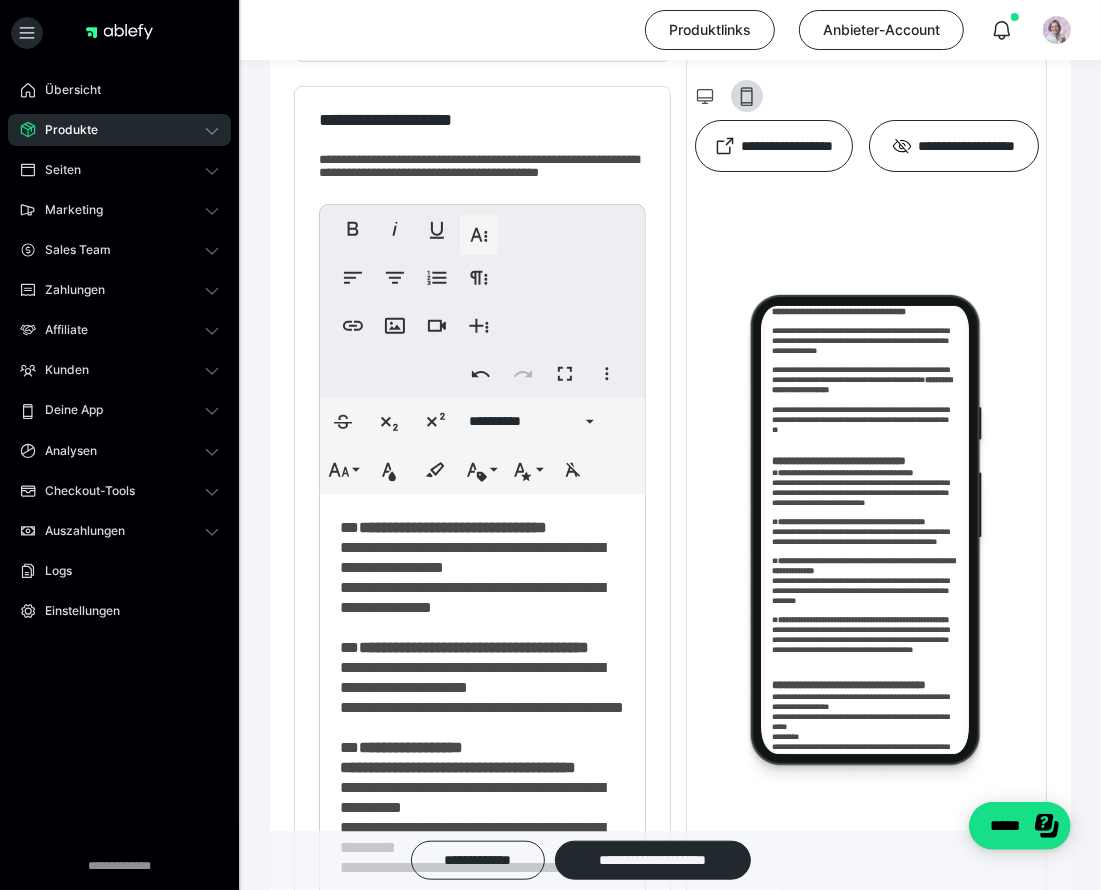 drag, startPoint x: 476, startPoint y: 717, endPoint x: 616, endPoint y: 752, distance: 144.3087 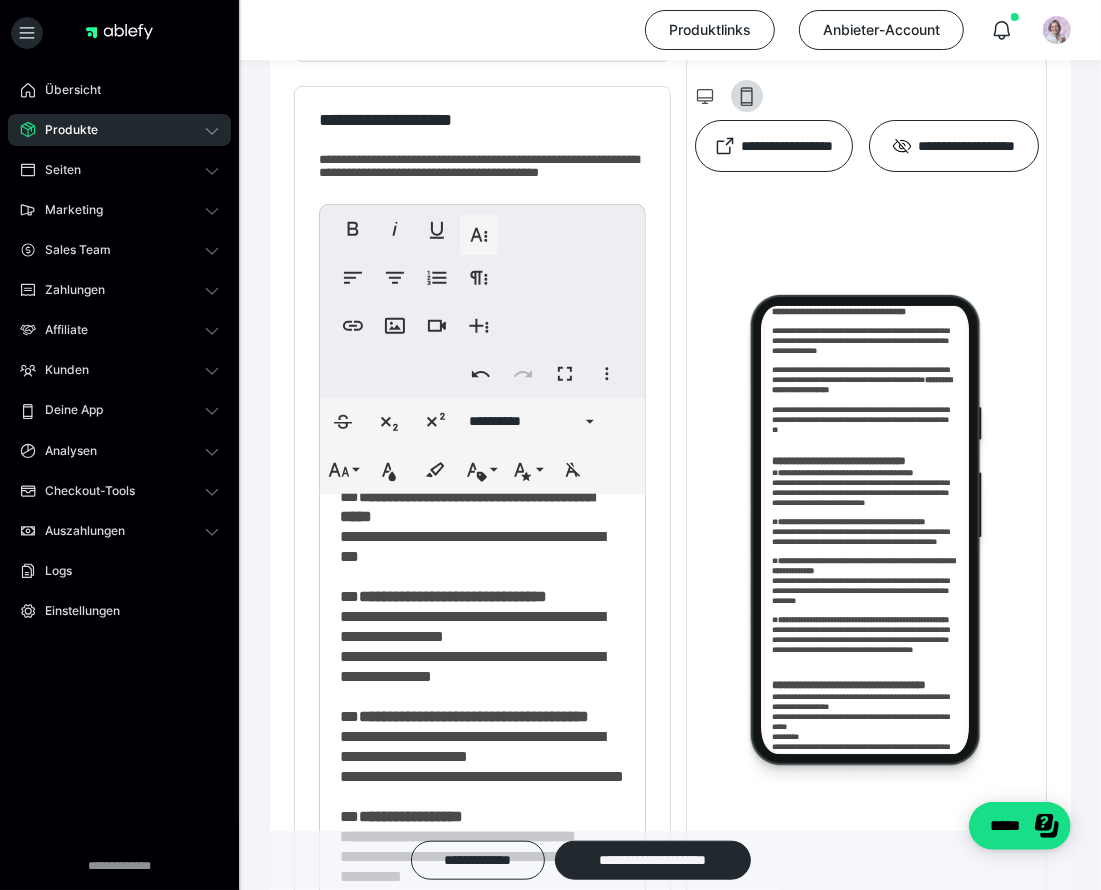 scroll, scrollTop: 3538, scrollLeft: 0, axis: vertical 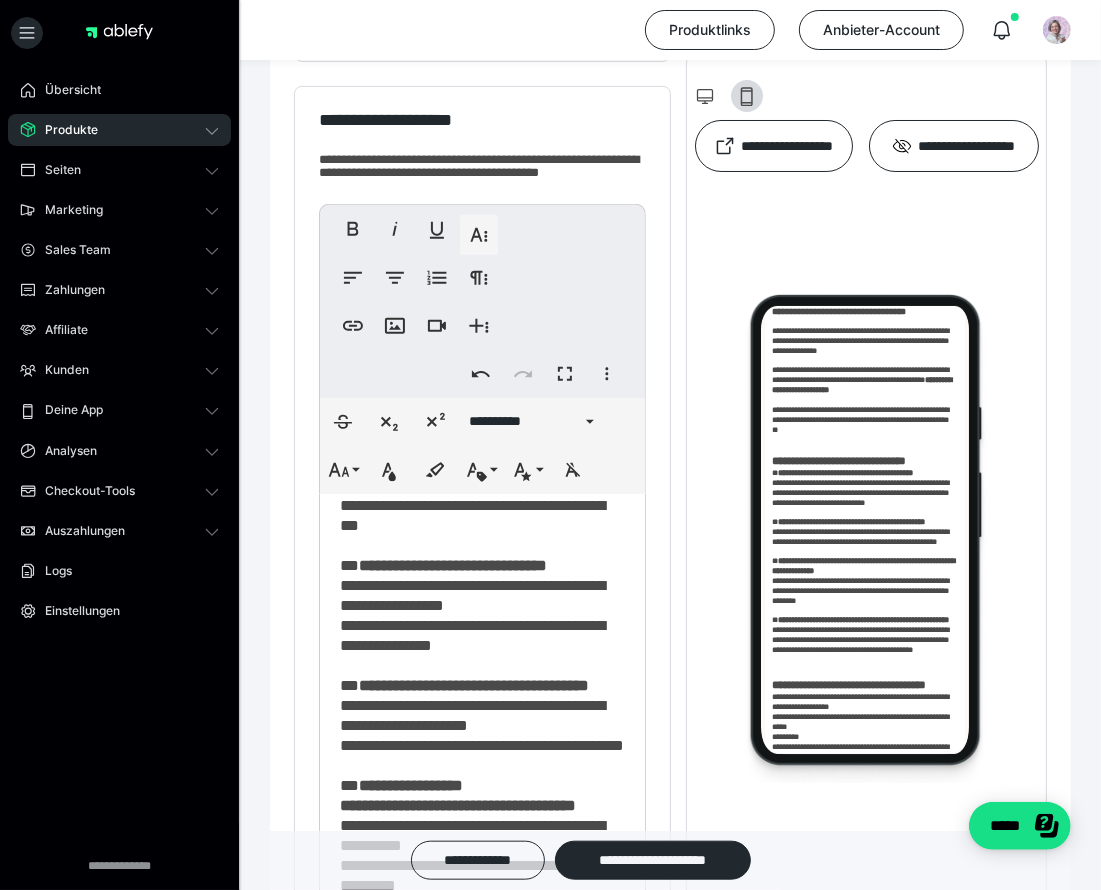click on "**********" at bounding box center [483, 53] 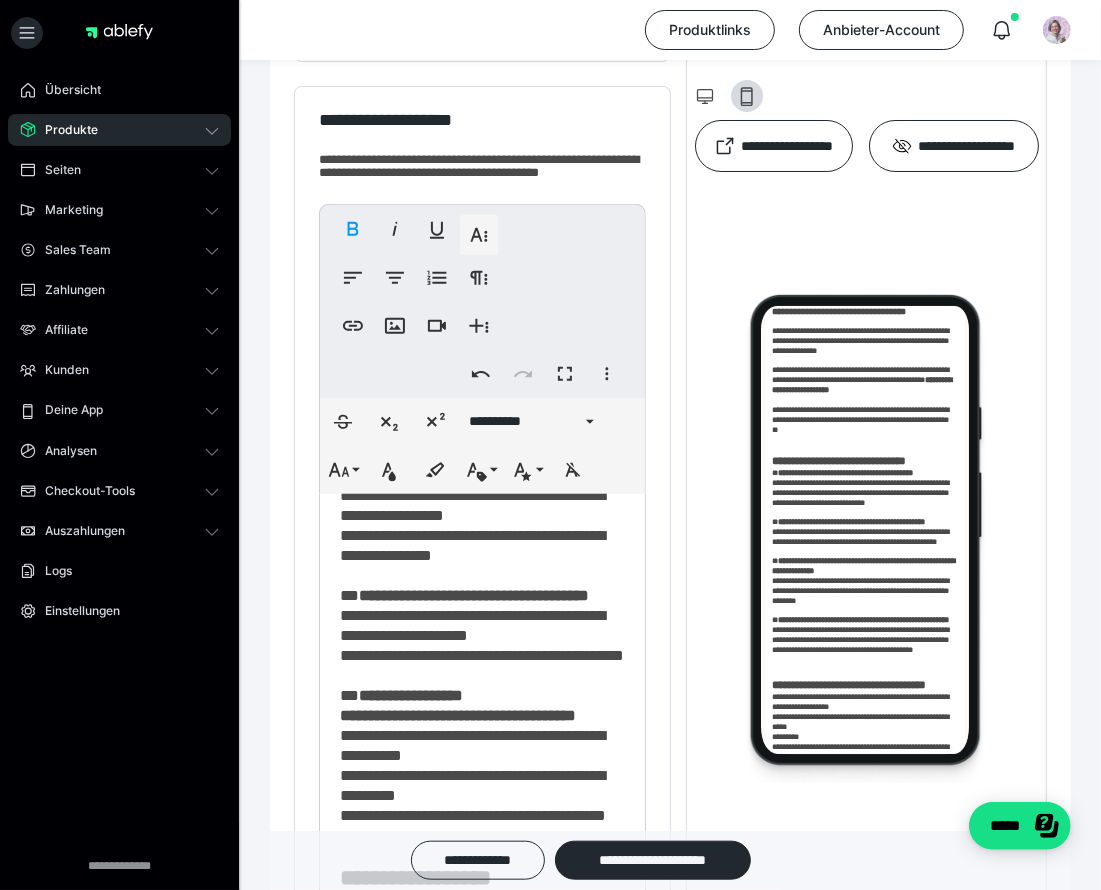 scroll, scrollTop: 3630, scrollLeft: 0, axis: vertical 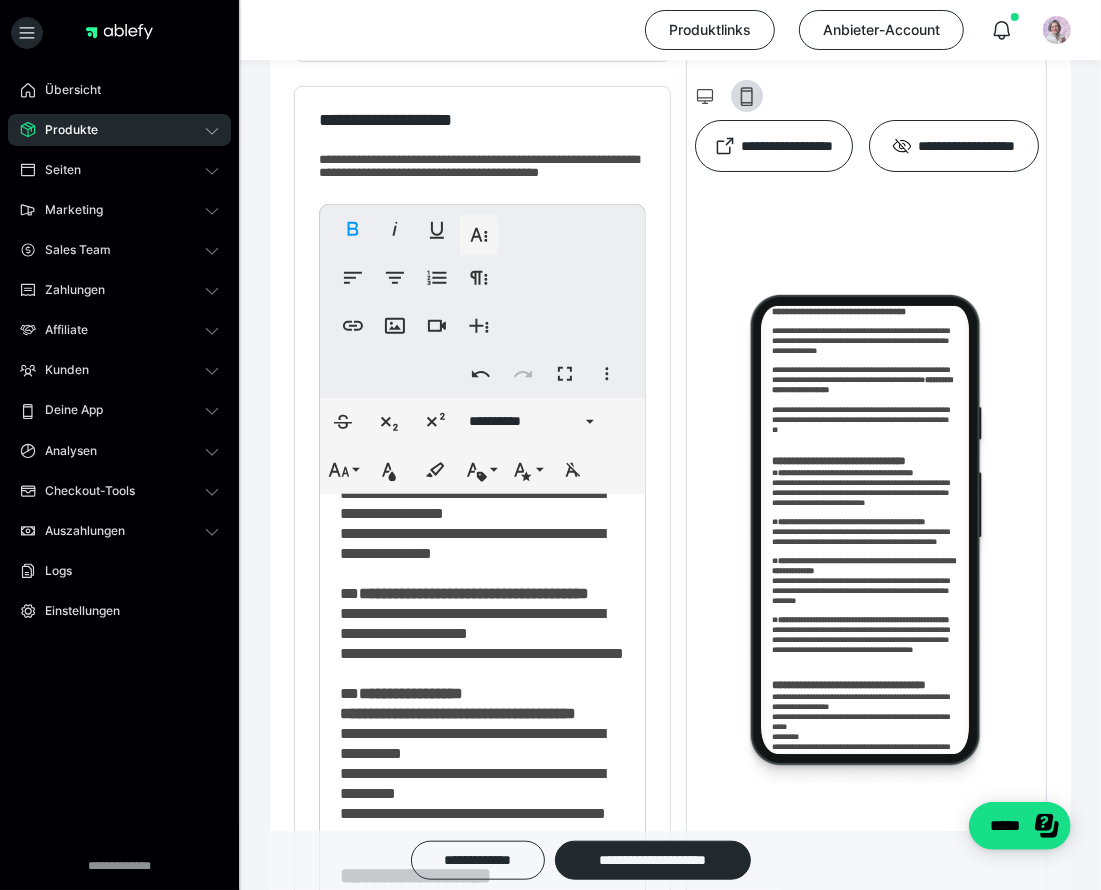 drag, startPoint x: 479, startPoint y: 661, endPoint x: 614, endPoint y: 701, distance: 140.80128 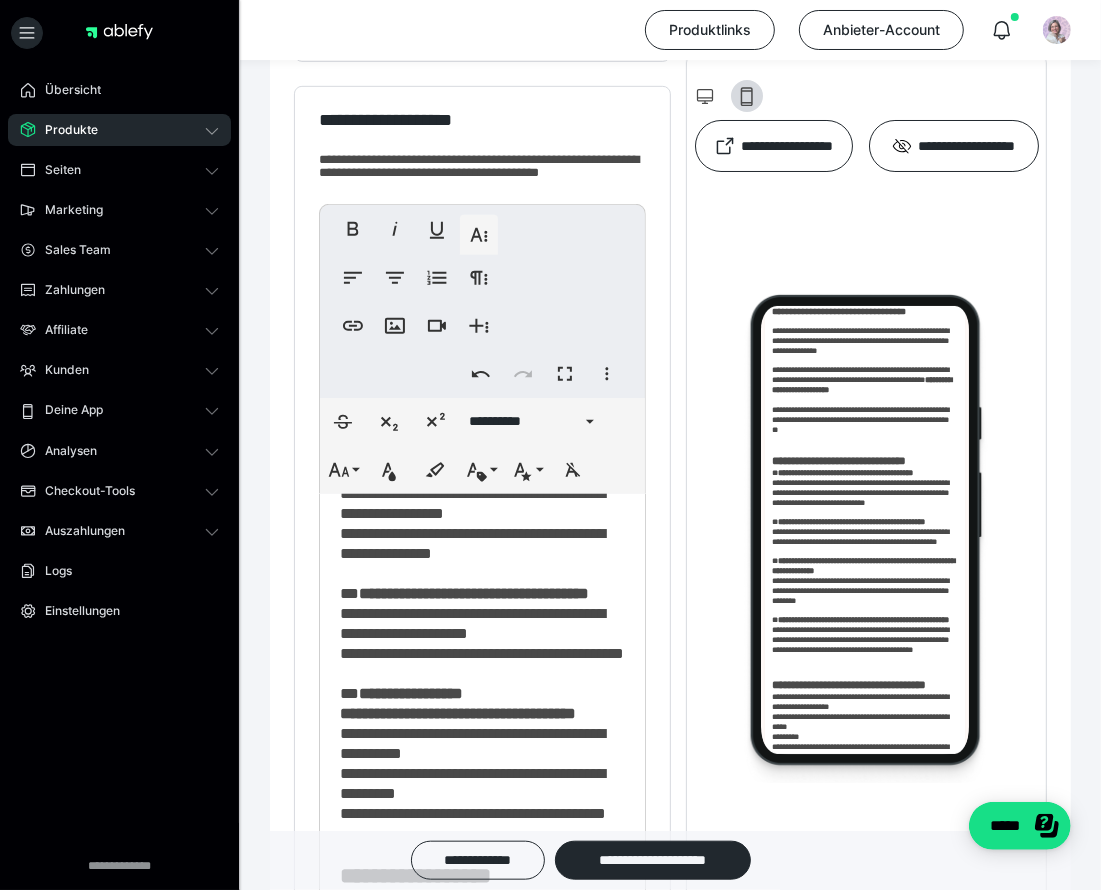 click on "**********" at bounding box center [483, -39] 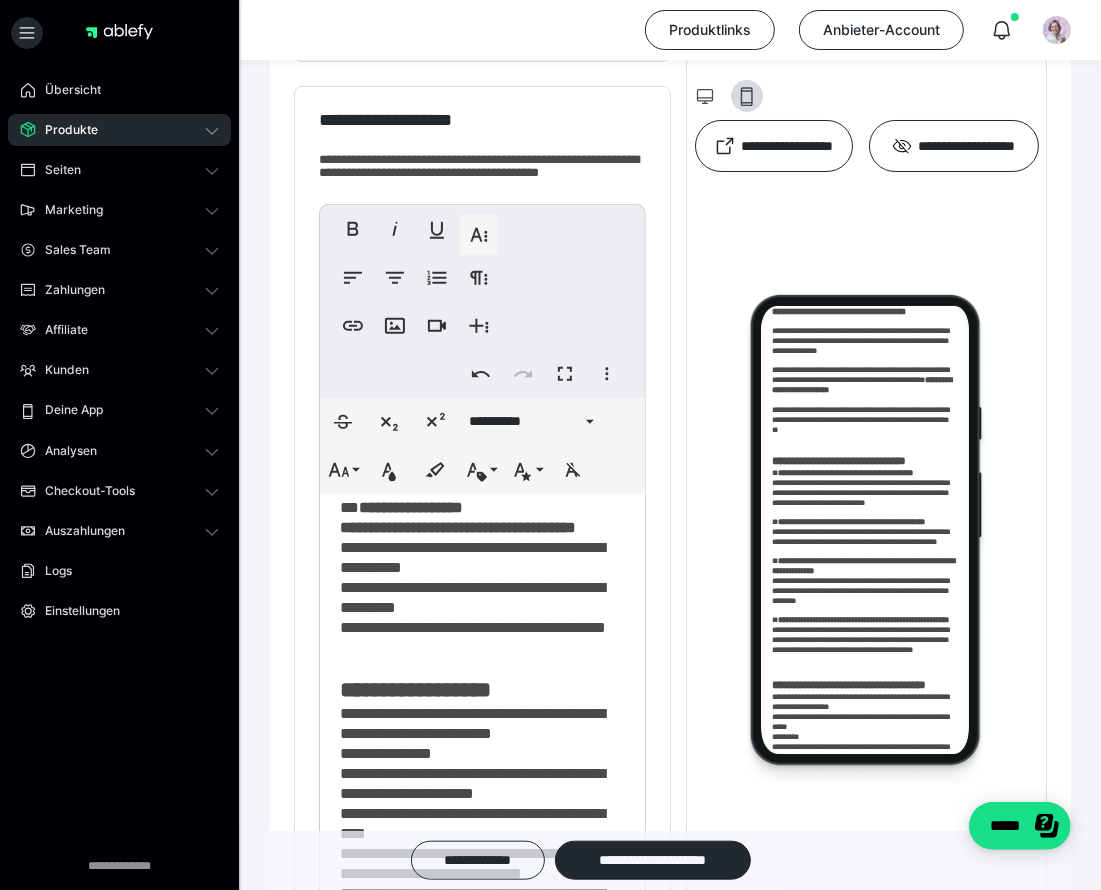 scroll, scrollTop: 3795, scrollLeft: 0, axis: vertical 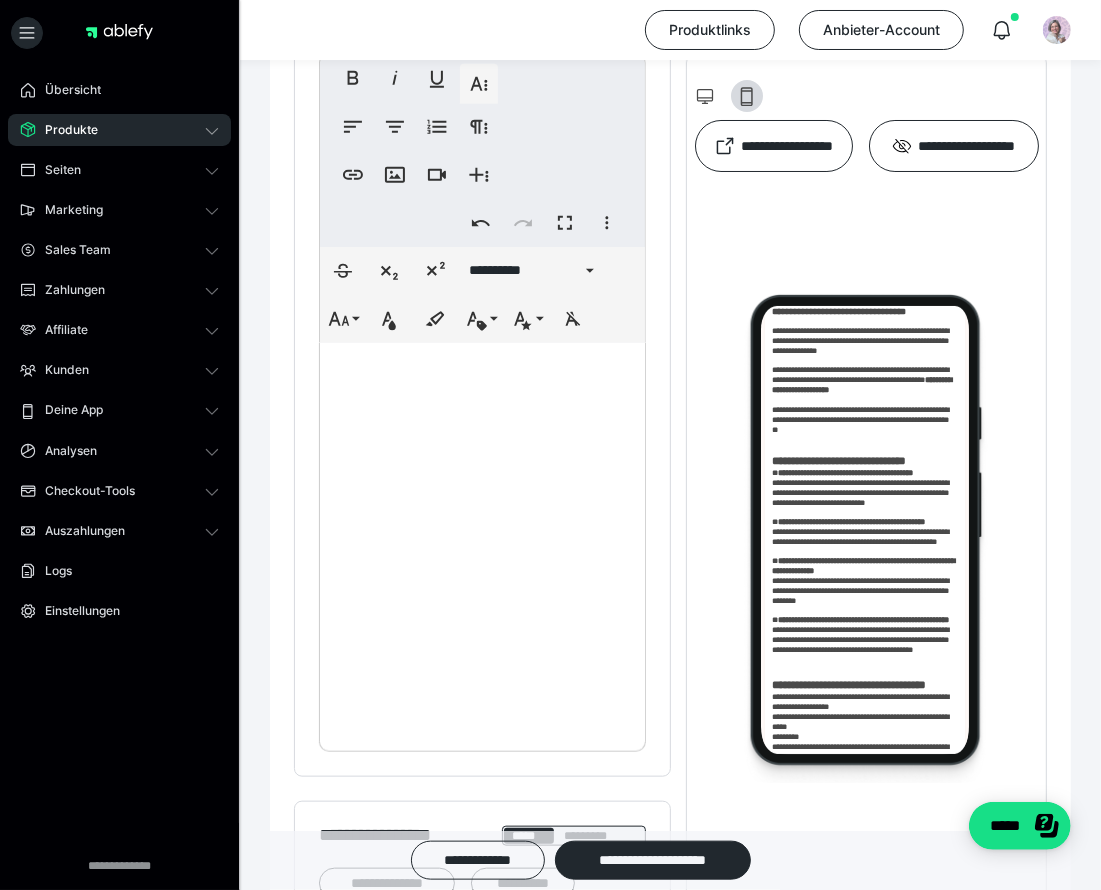 click on "**********" at bounding box center [472, -301] 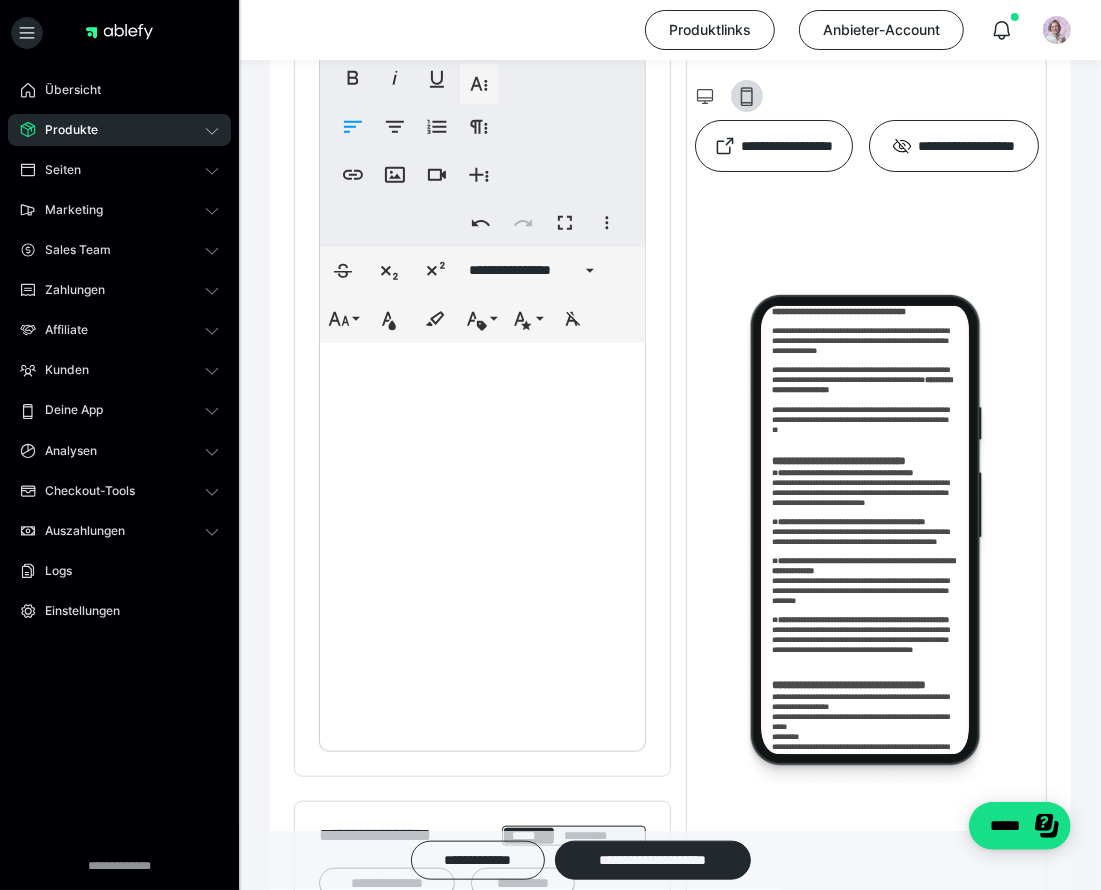 drag, startPoint x: 339, startPoint y: 394, endPoint x: 470, endPoint y: 452, distance: 143.26549 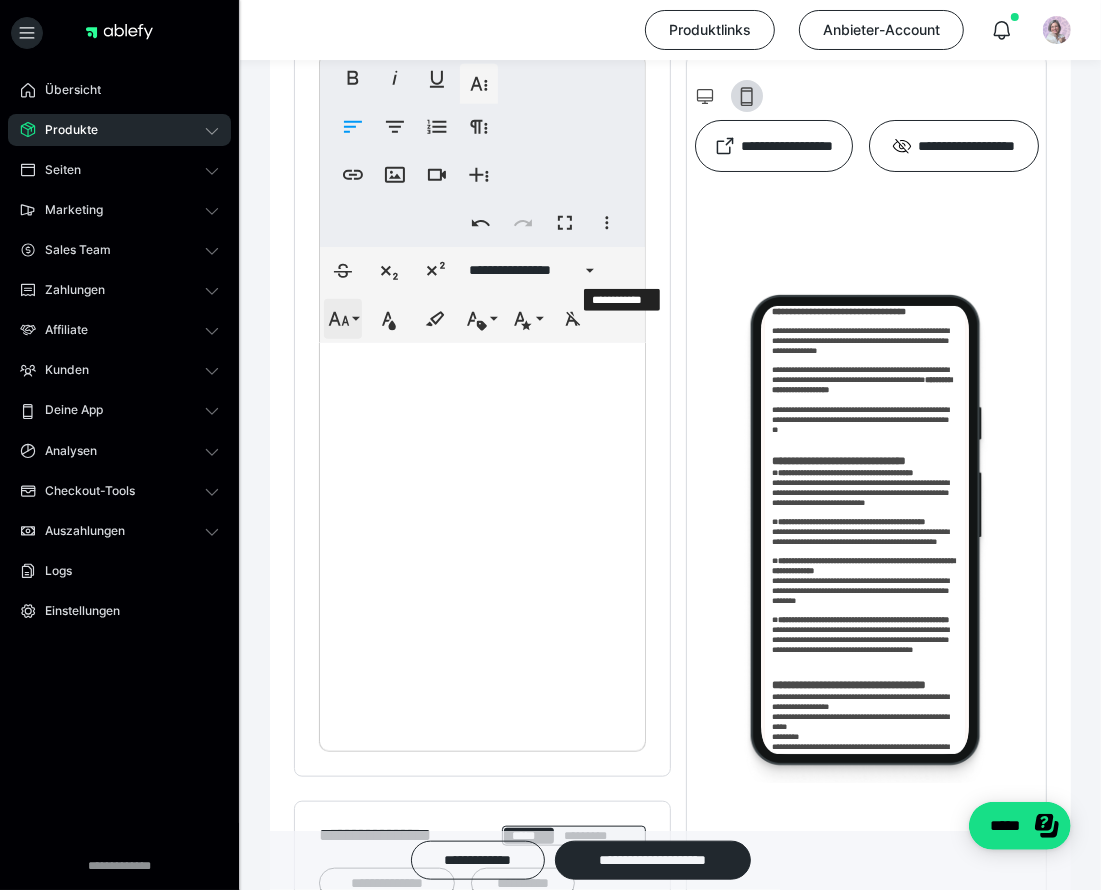 click 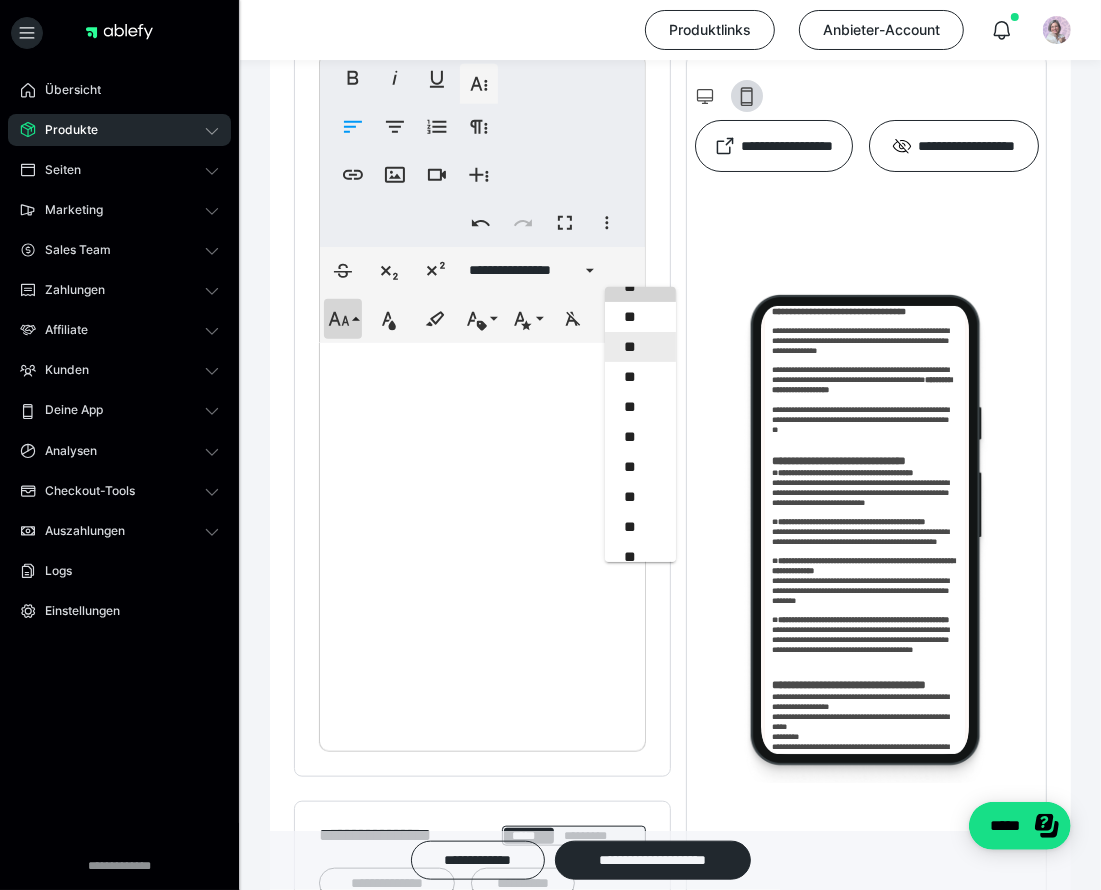 click on "**" at bounding box center [641, 347] 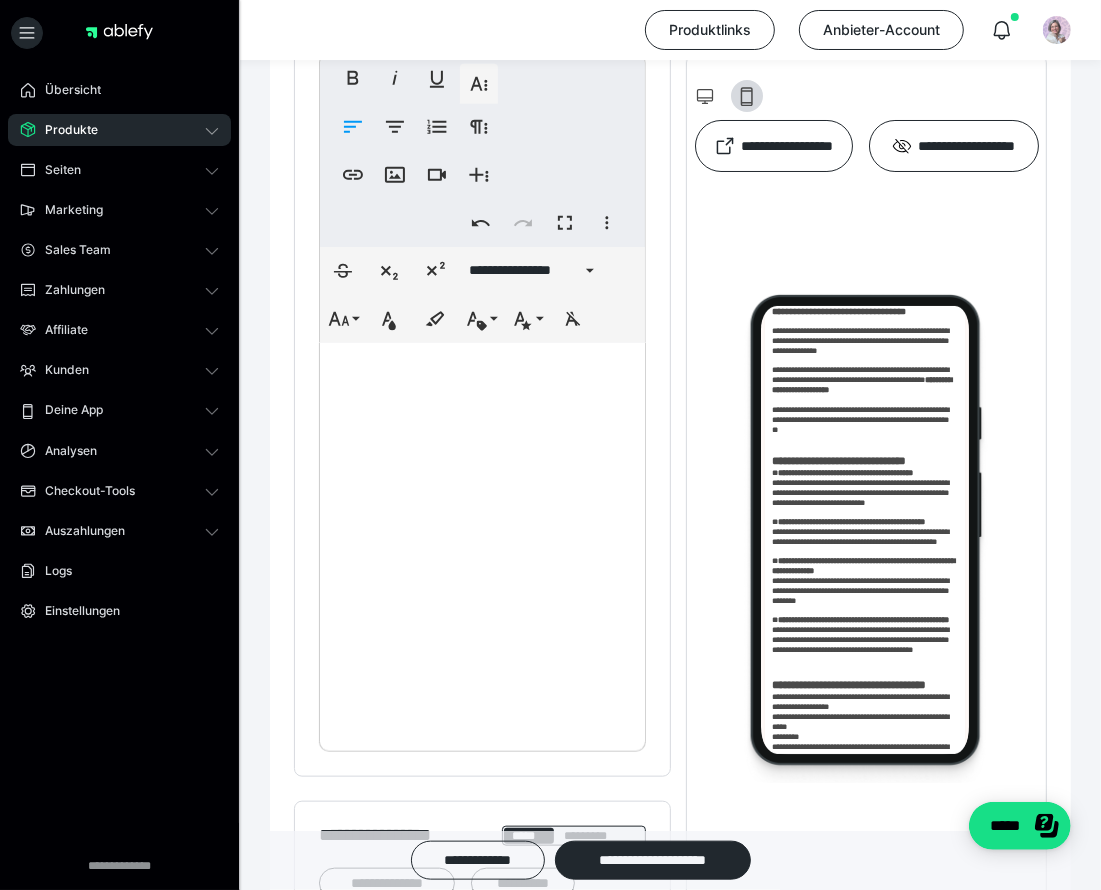 click on "**********" at bounding box center [472, -241] 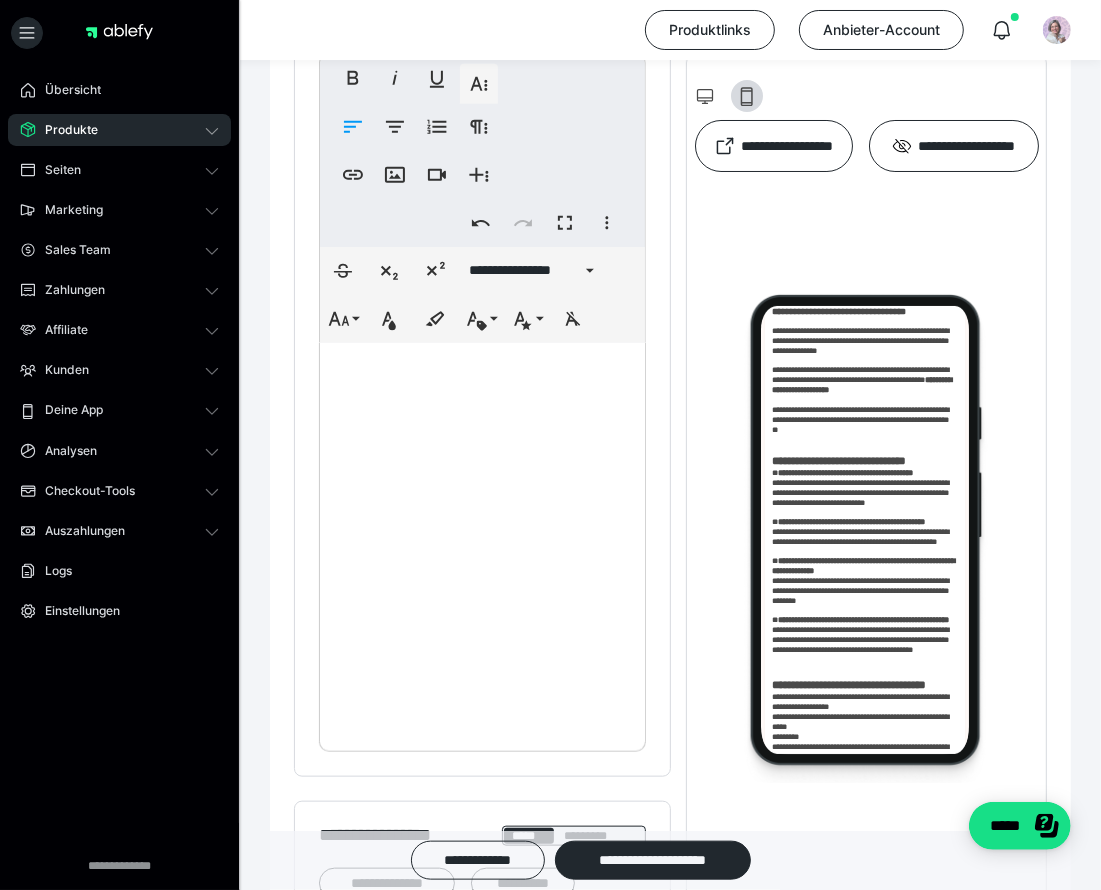 drag, startPoint x: 523, startPoint y: 455, endPoint x: 455, endPoint y: 557, distance: 122.588745 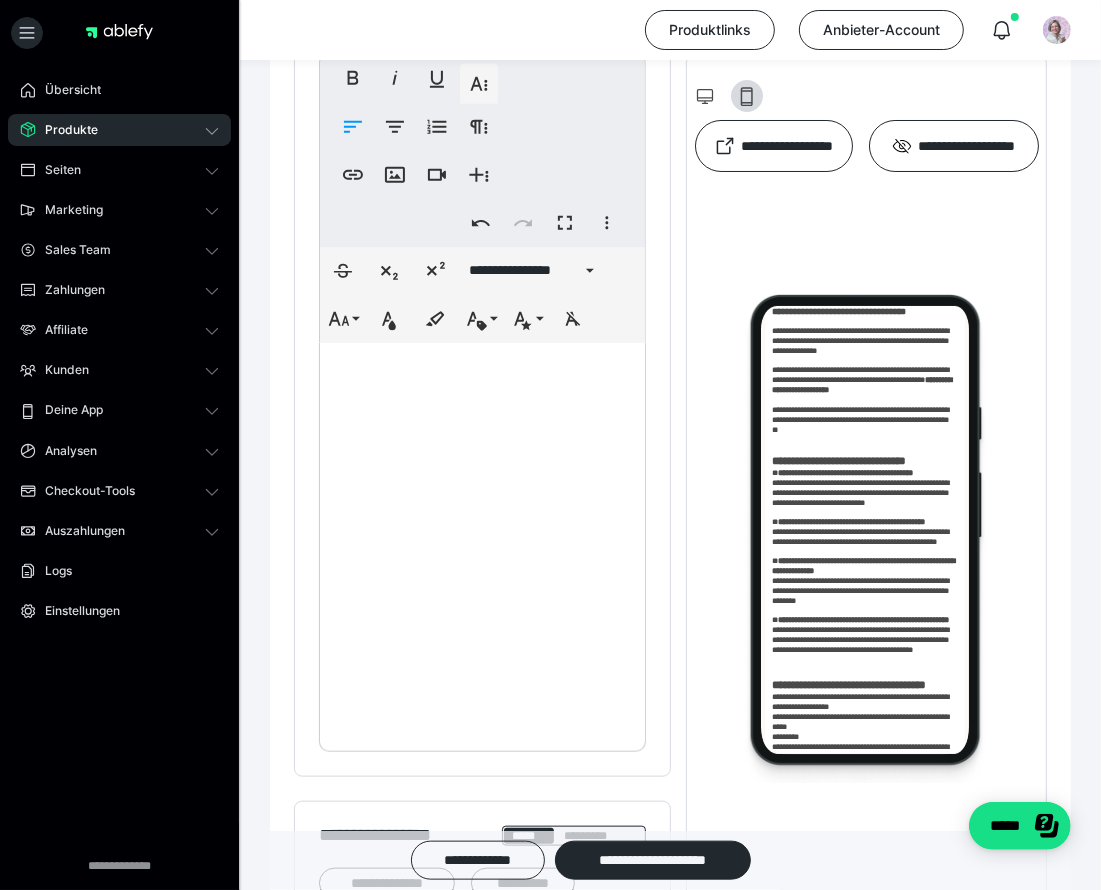 scroll, scrollTop: 5735, scrollLeft: 0, axis: vertical 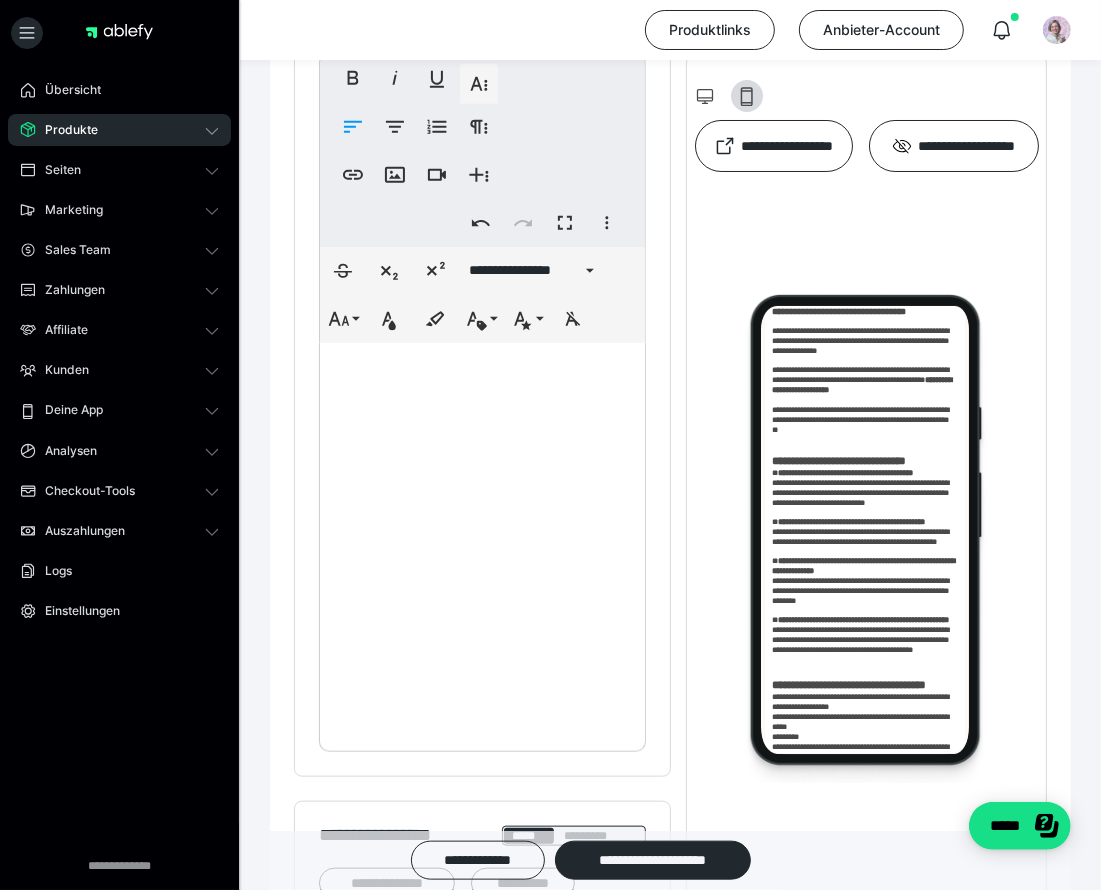 click on "**********" at bounding box center (483, -140) 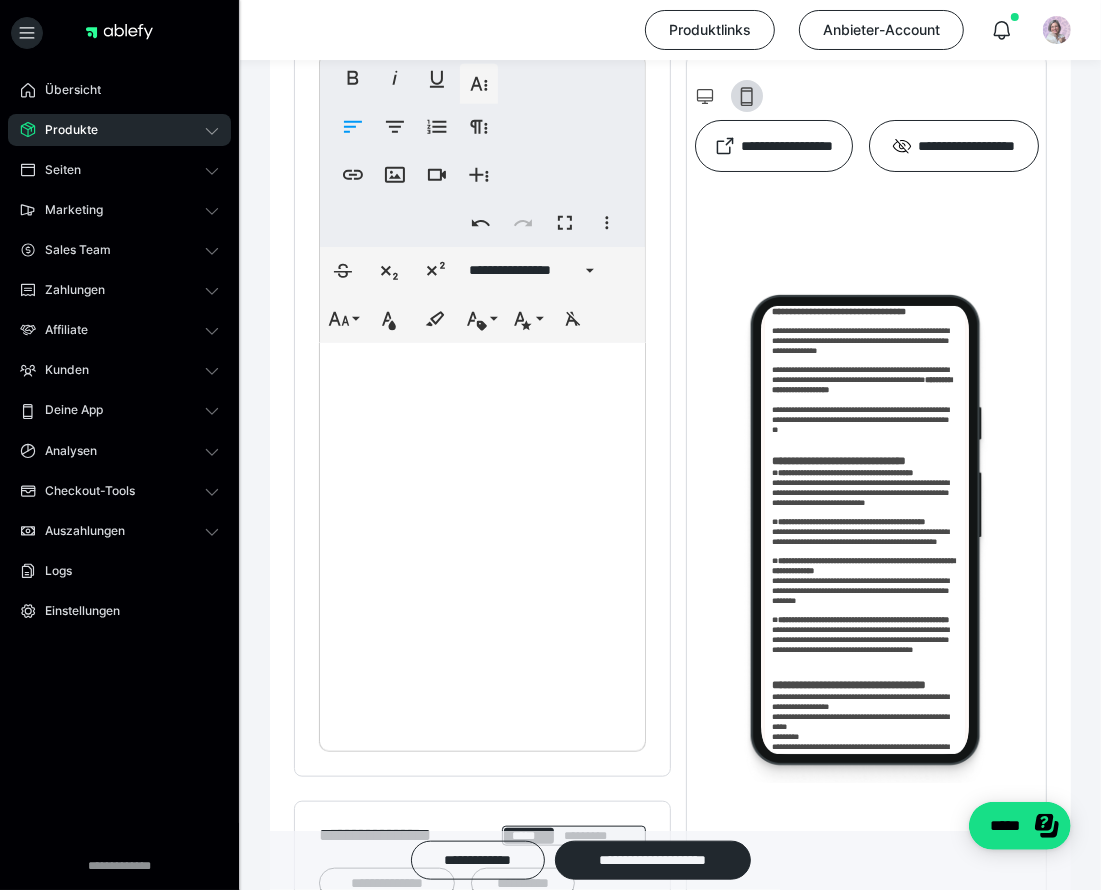 scroll, scrollTop: 5770, scrollLeft: 0, axis: vertical 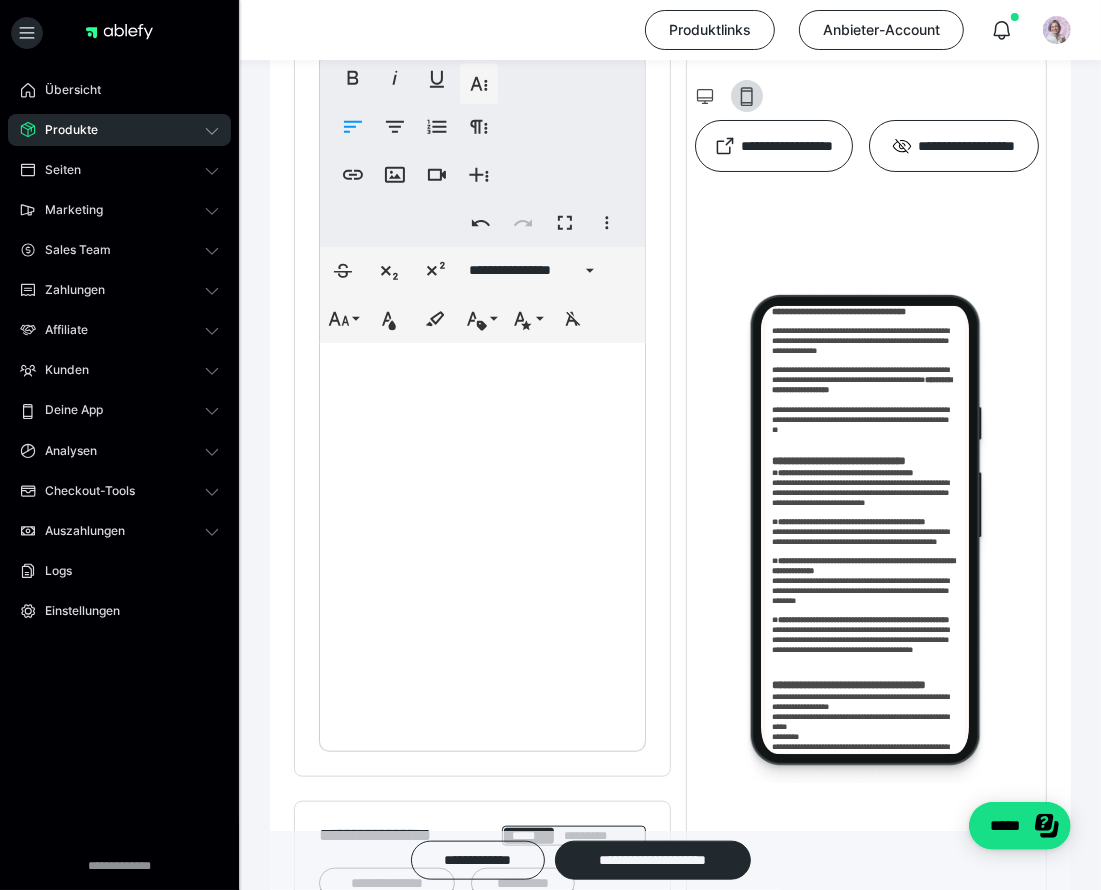 click on "**********" at bounding box center (472, -236) 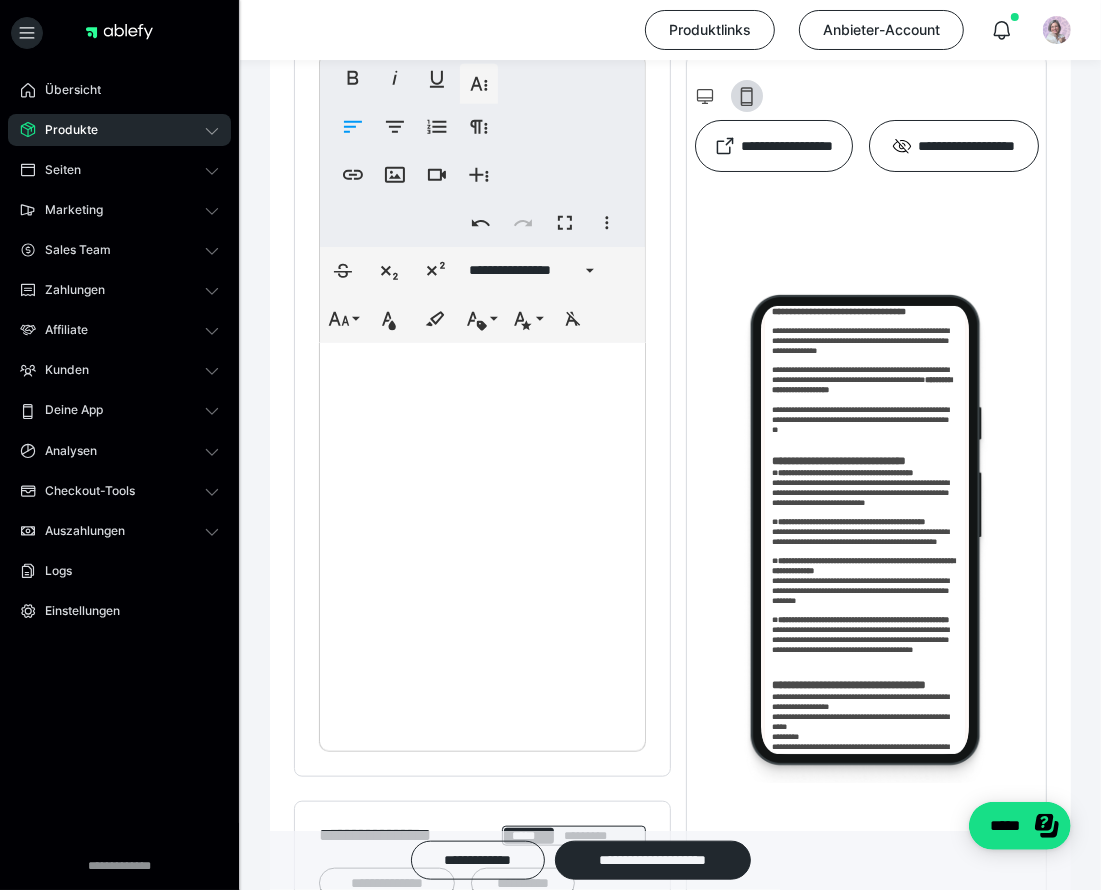 click on "**********" at bounding box center (473, -226) 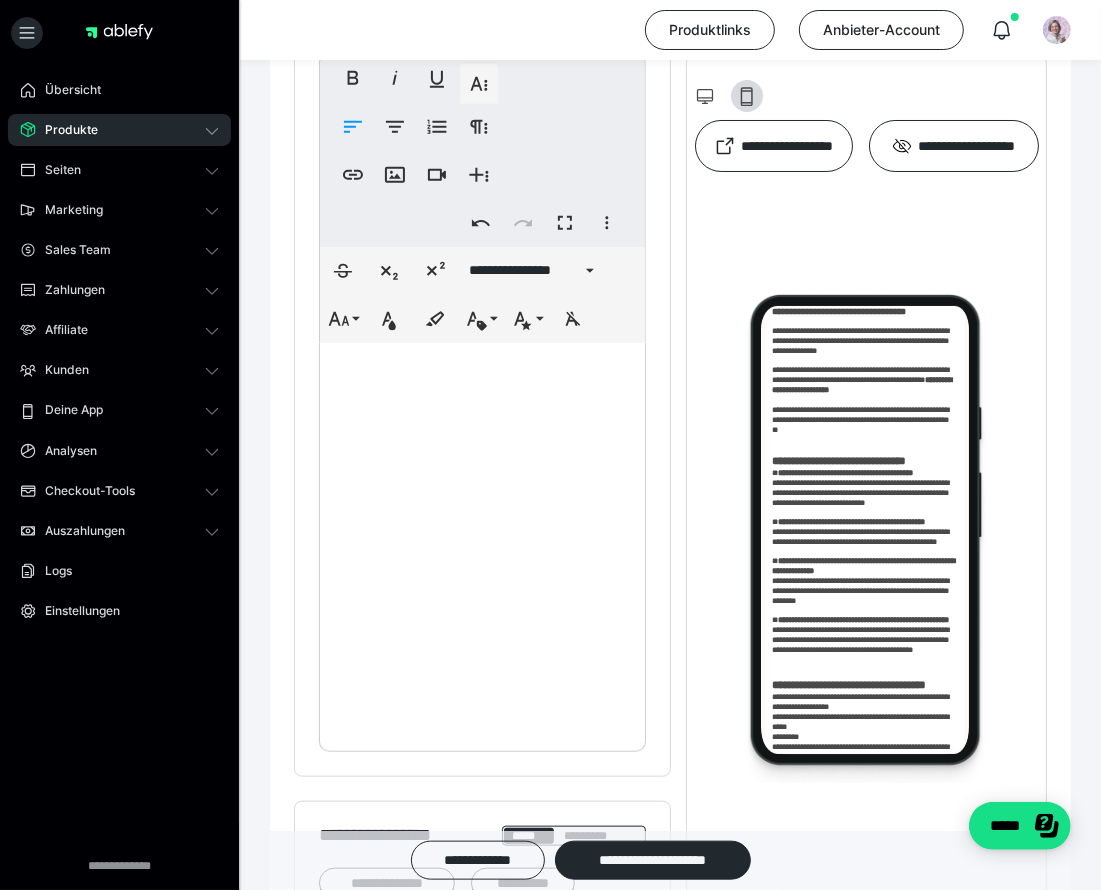 drag, startPoint x: 386, startPoint y: 528, endPoint x: 511, endPoint y: 534, distance: 125.14392 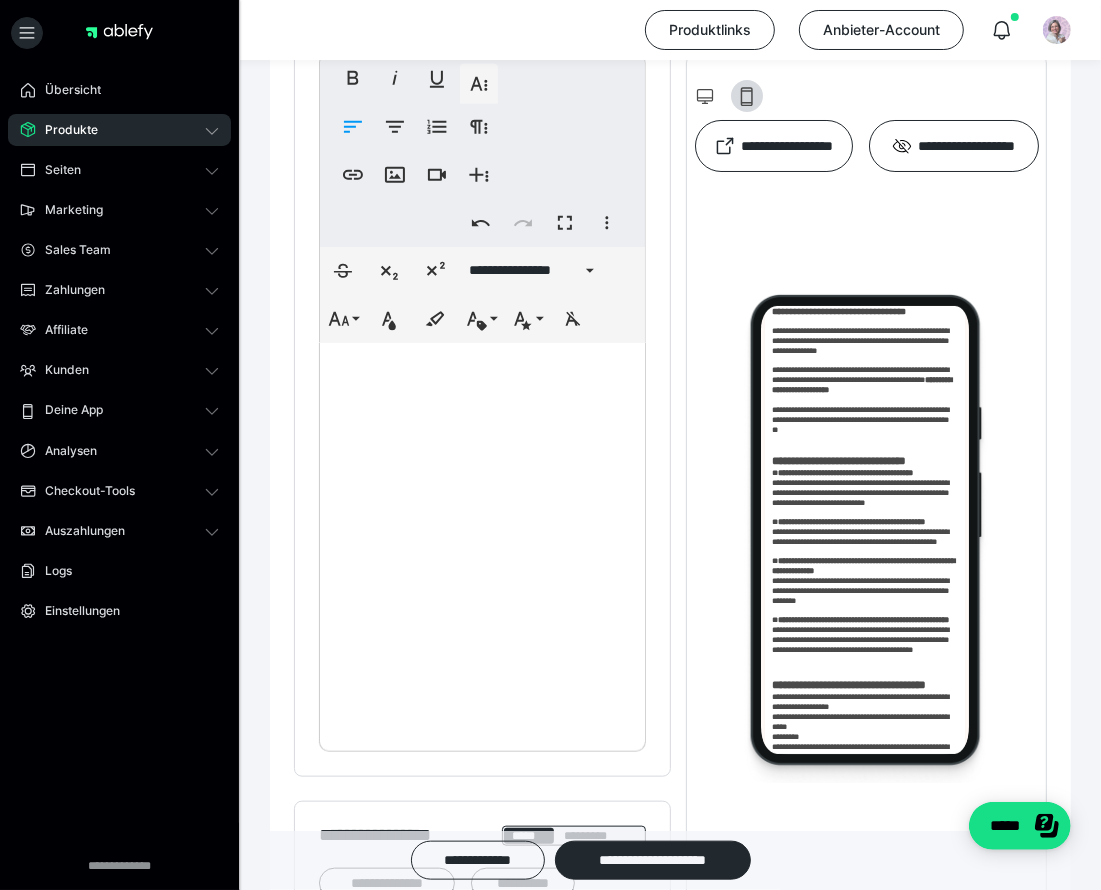 scroll, scrollTop: 5749, scrollLeft: 0, axis: vertical 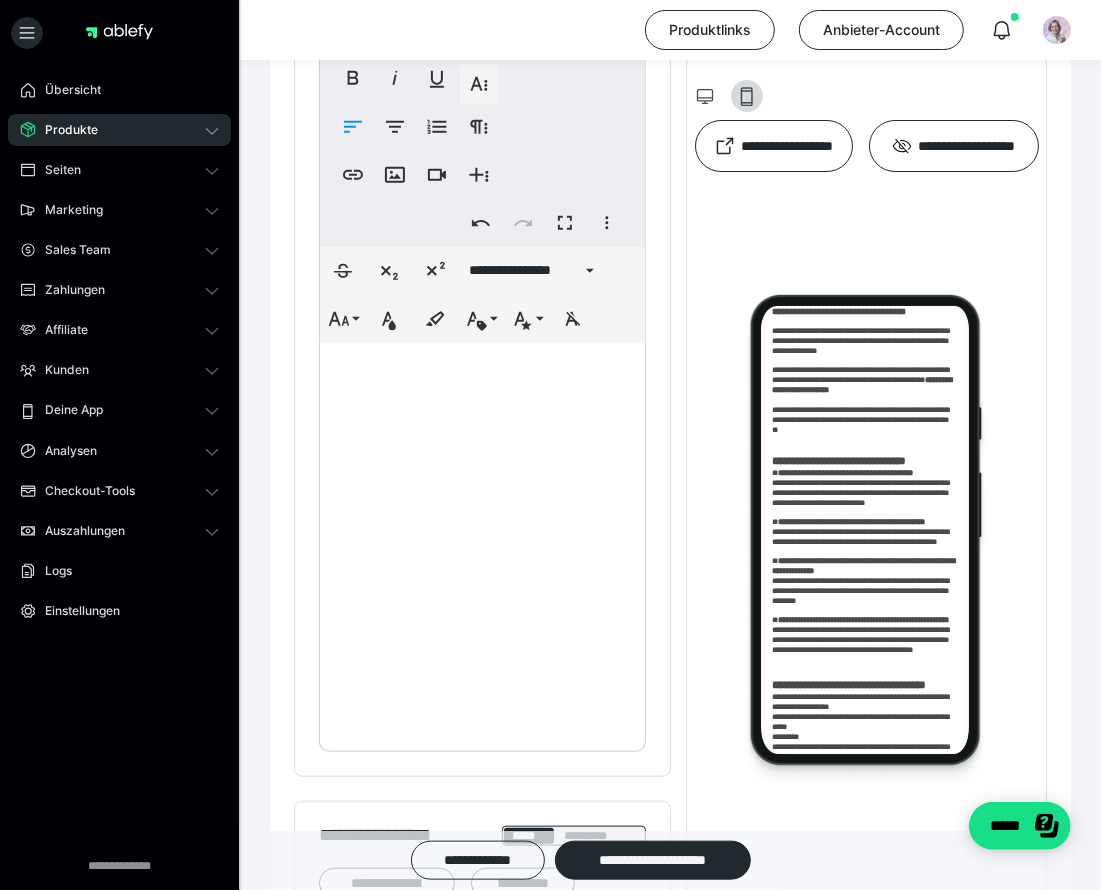 drag, startPoint x: 342, startPoint y: 482, endPoint x: 389, endPoint y: 492, distance: 48.052055 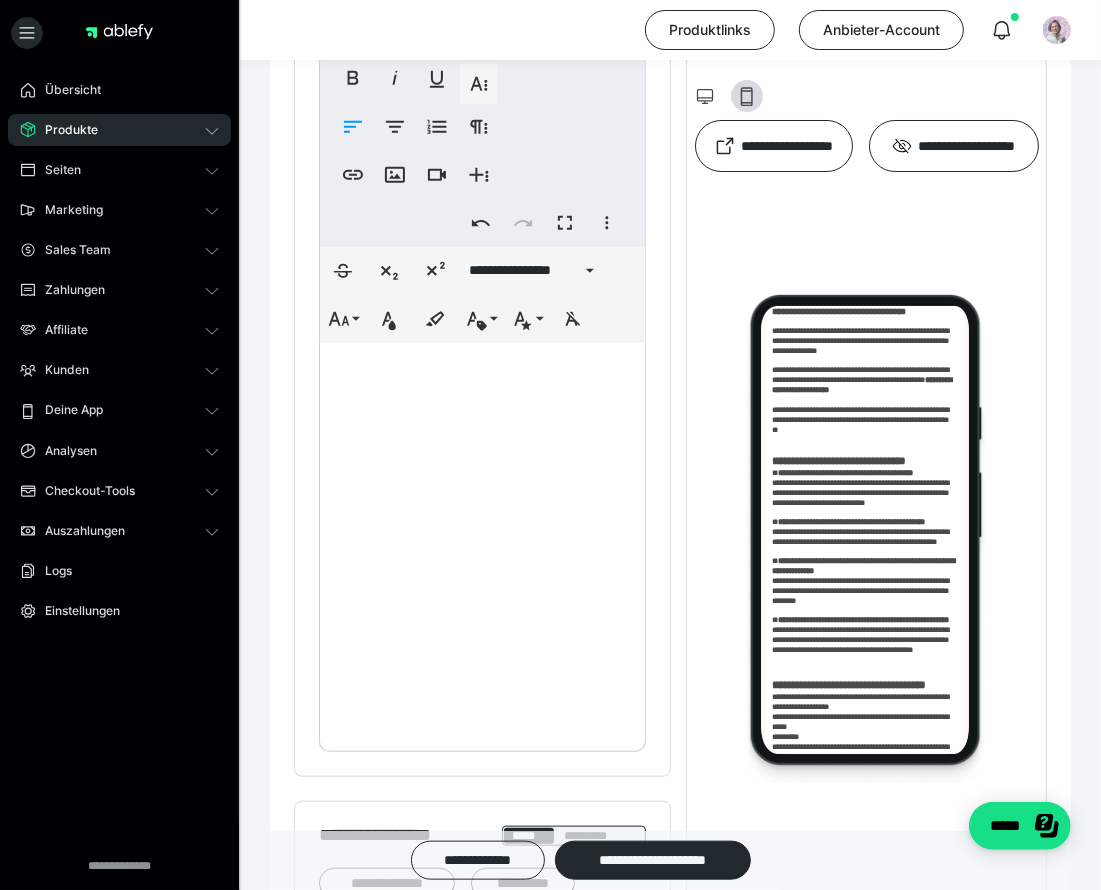 click on "**********" at bounding box center [473, -226] 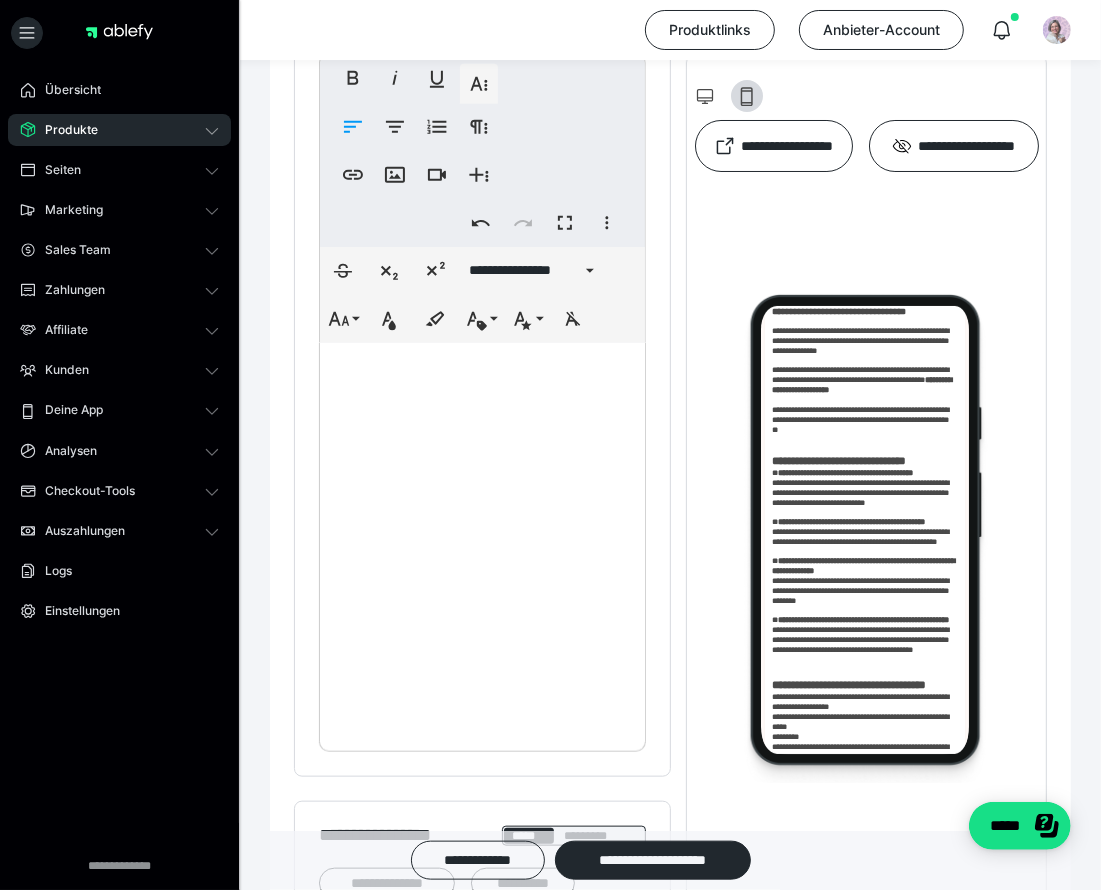 drag, startPoint x: 496, startPoint y: 484, endPoint x: 548, endPoint y: 489, distance: 52.23983 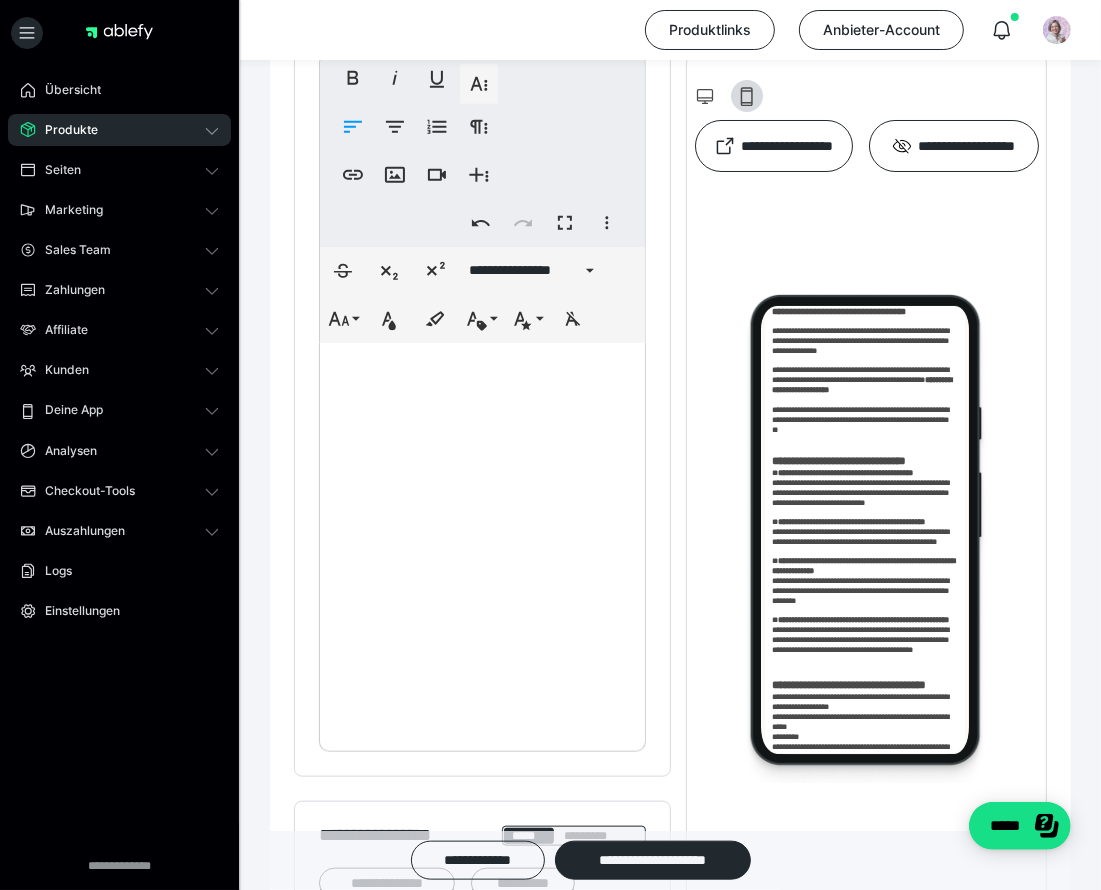 scroll, scrollTop: 5728, scrollLeft: 0, axis: vertical 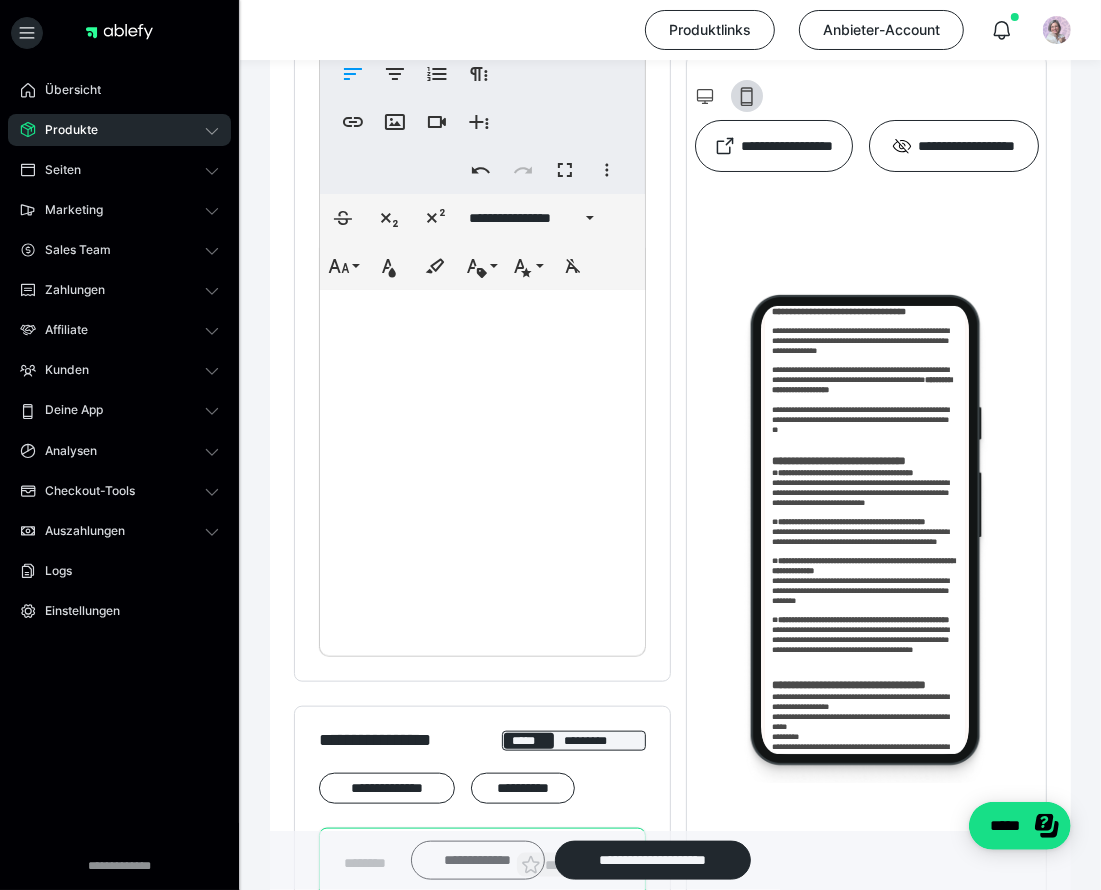 click on "**********" at bounding box center (478, 860) 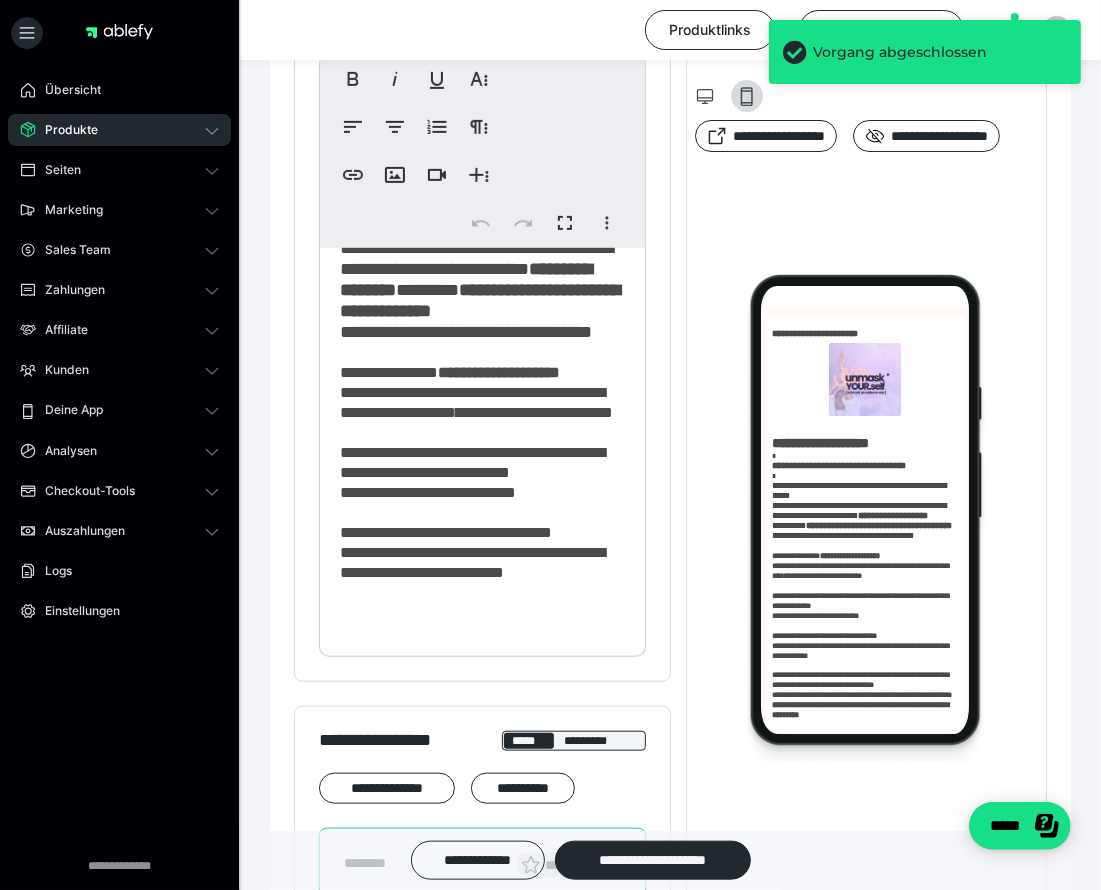 scroll, scrollTop: 0, scrollLeft: 0, axis: both 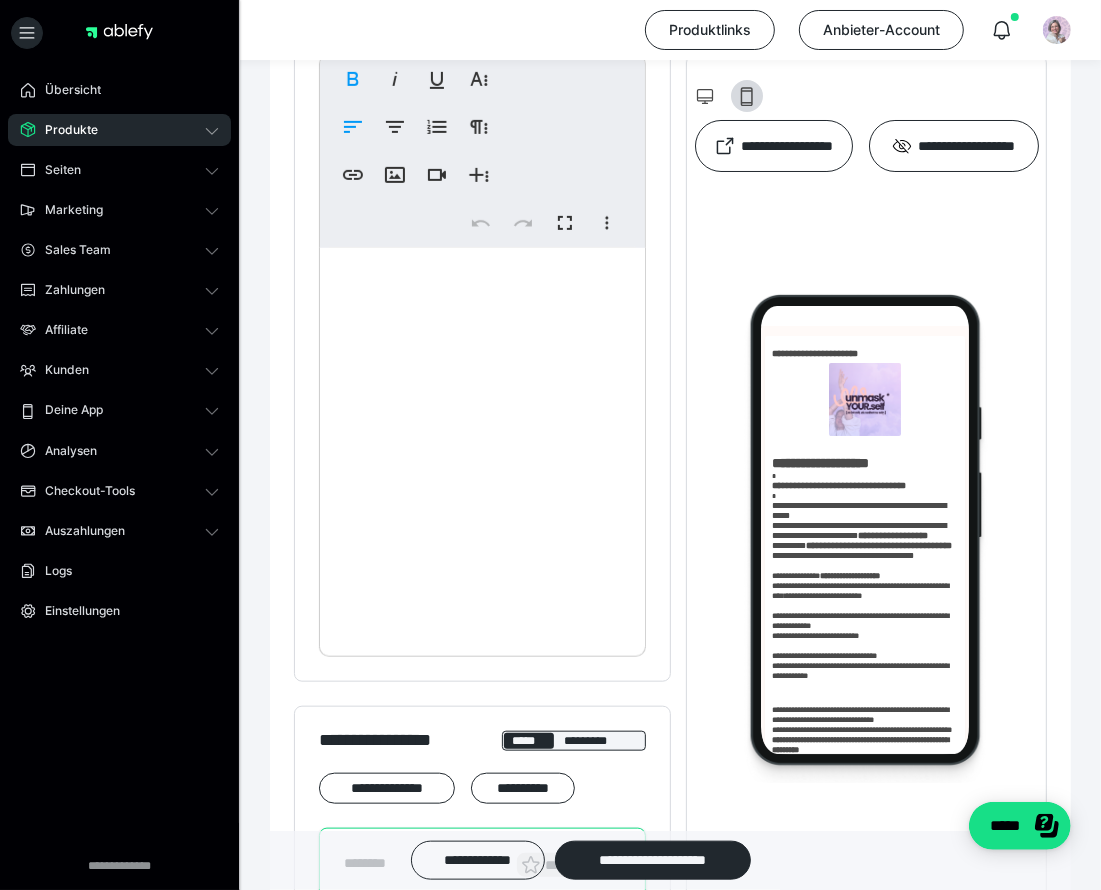 drag, startPoint x: 341, startPoint y: 310, endPoint x: 404, endPoint y: 660, distance: 355.62482 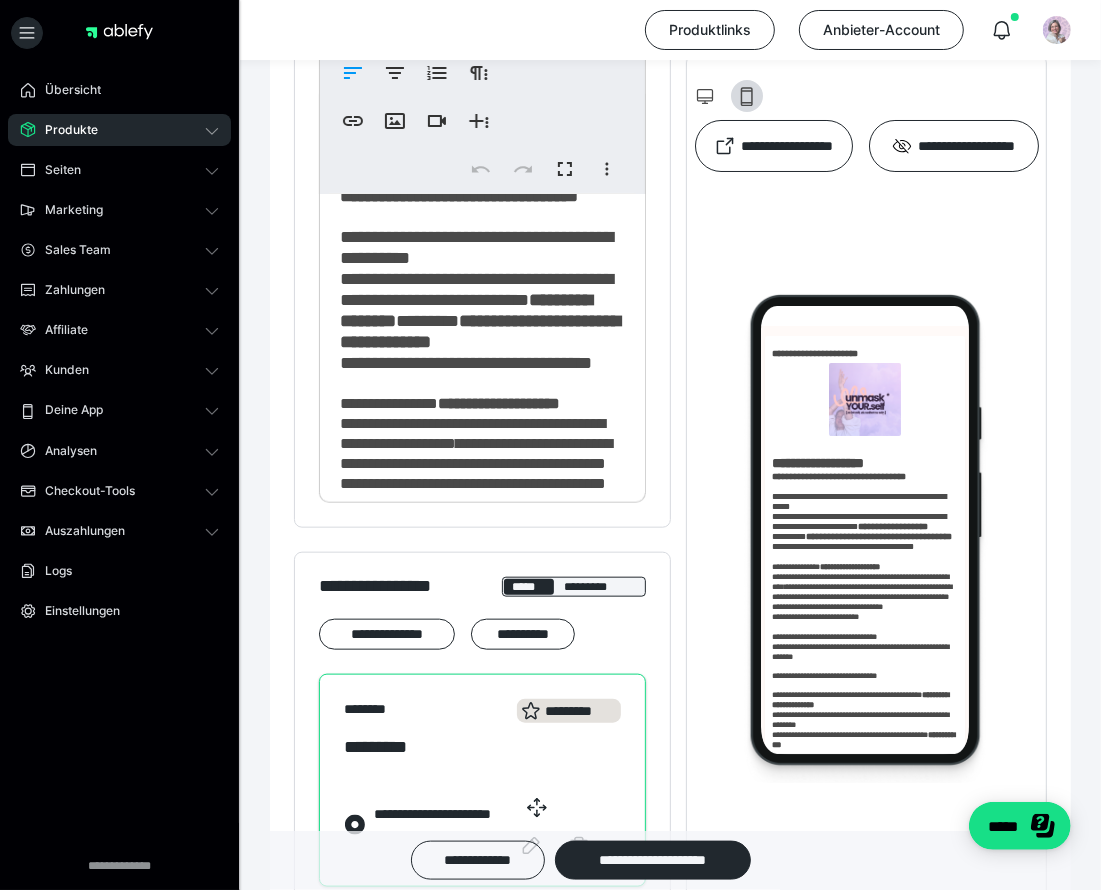 scroll, scrollTop: 0, scrollLeft: 0, axis: both 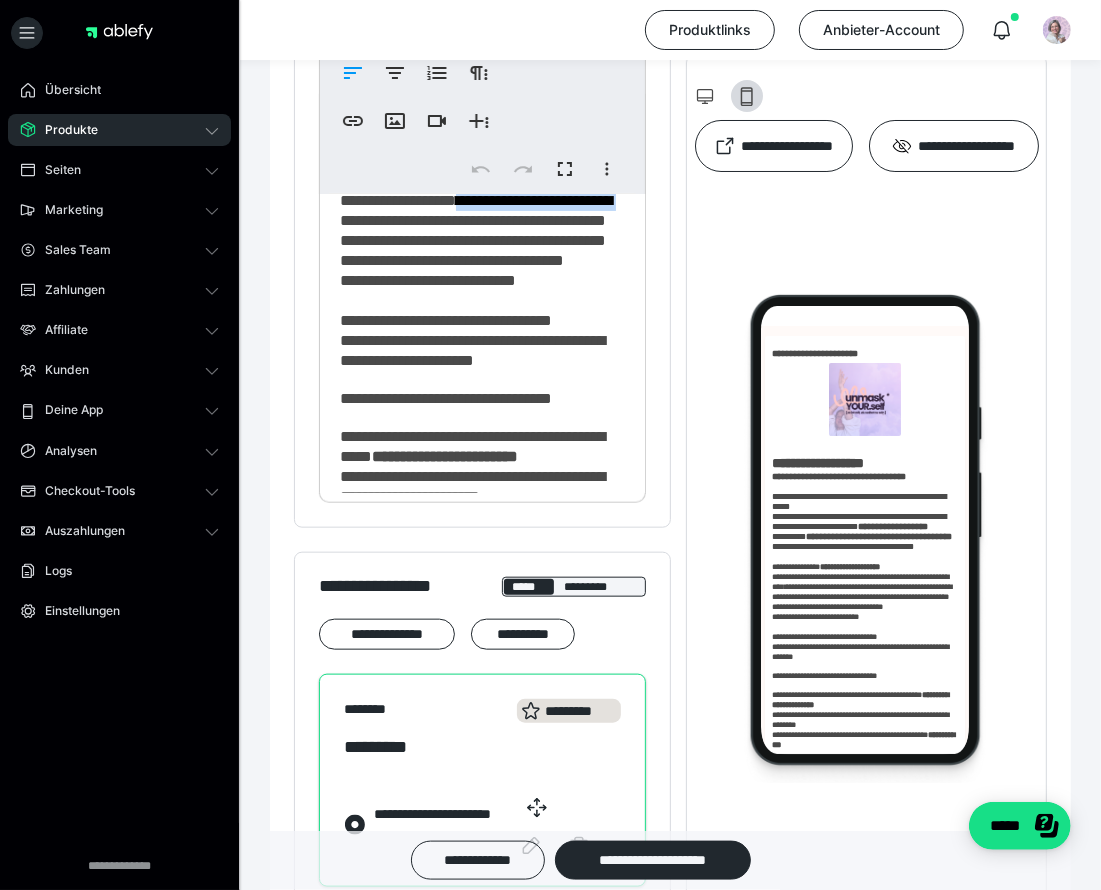drag, startPoint x: 538, startPoint y: 303, endPoint x: 481, endPoint y: 331, distance: 63.505905 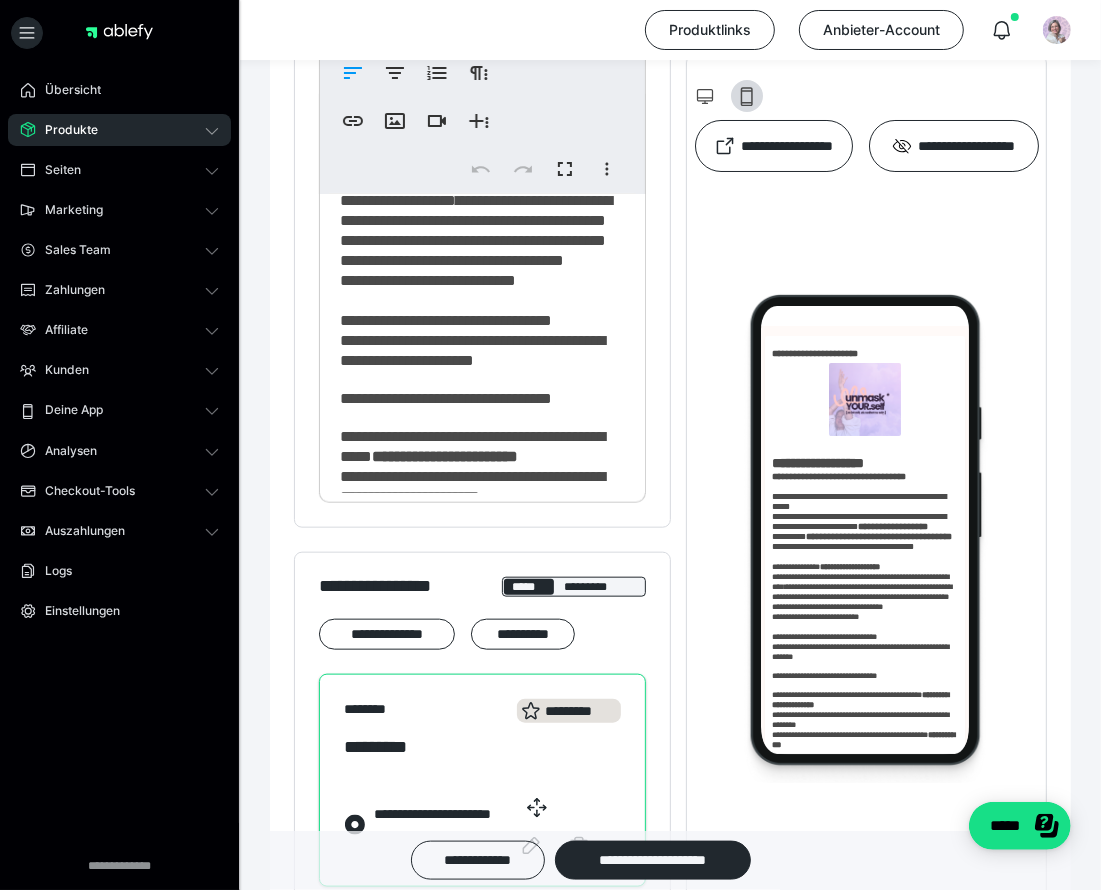 click on "**********" at bounding box center (473, 290) 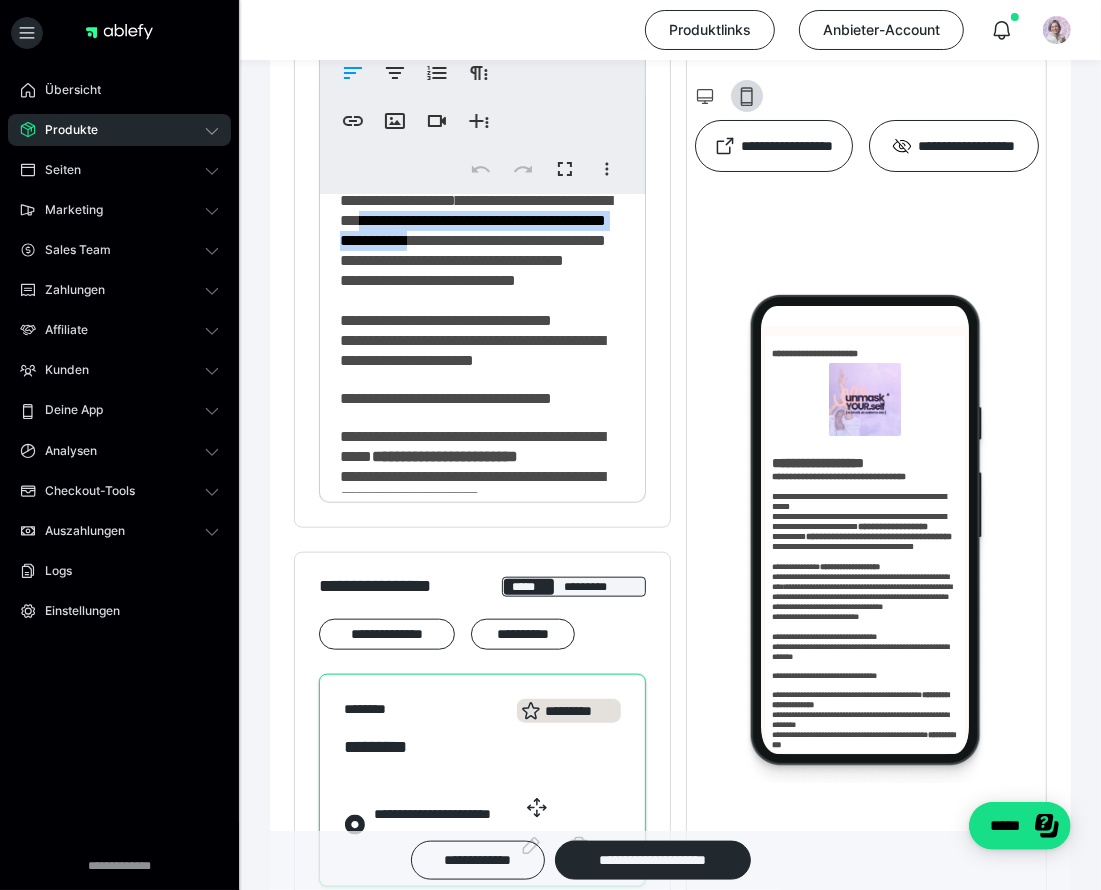 drag, startPoint x: 506, startPoint y: 325, endPoint x: 602, endPoint y: 343, distance: 97.67292 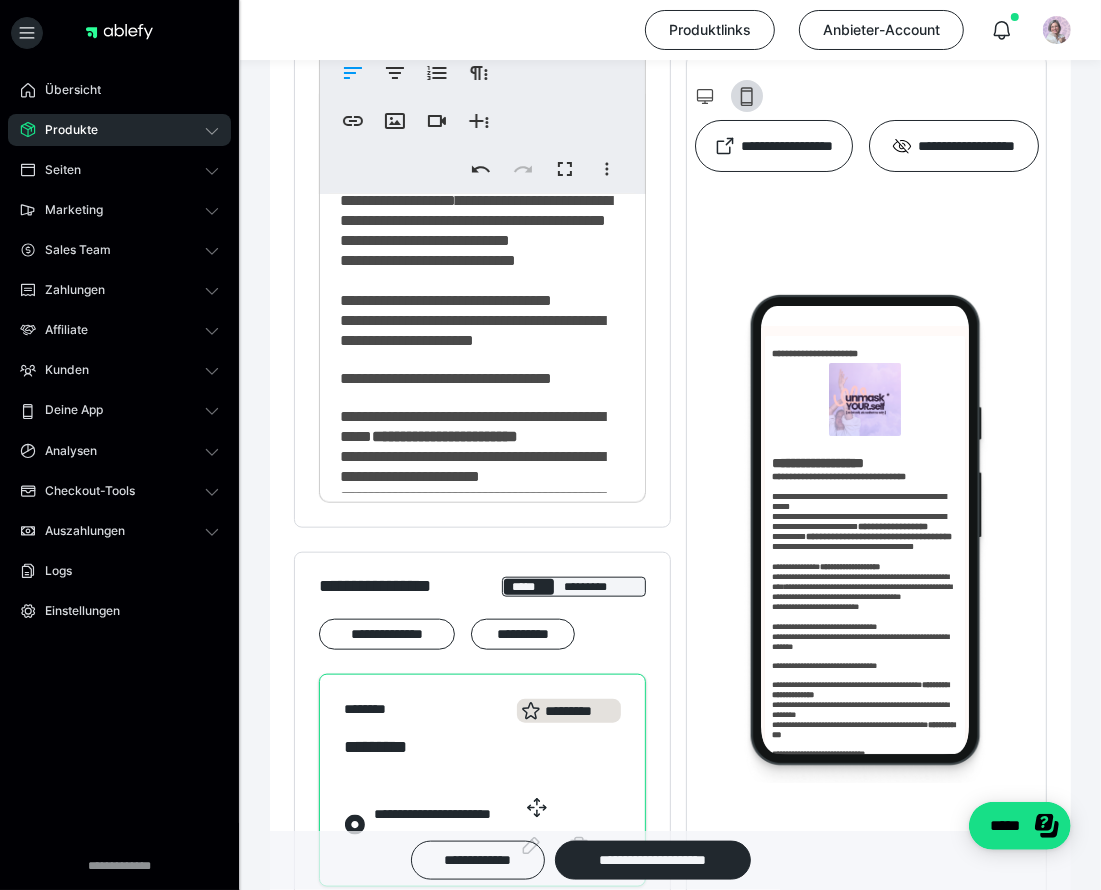 click on "**********" at bounding box center [473, 280] 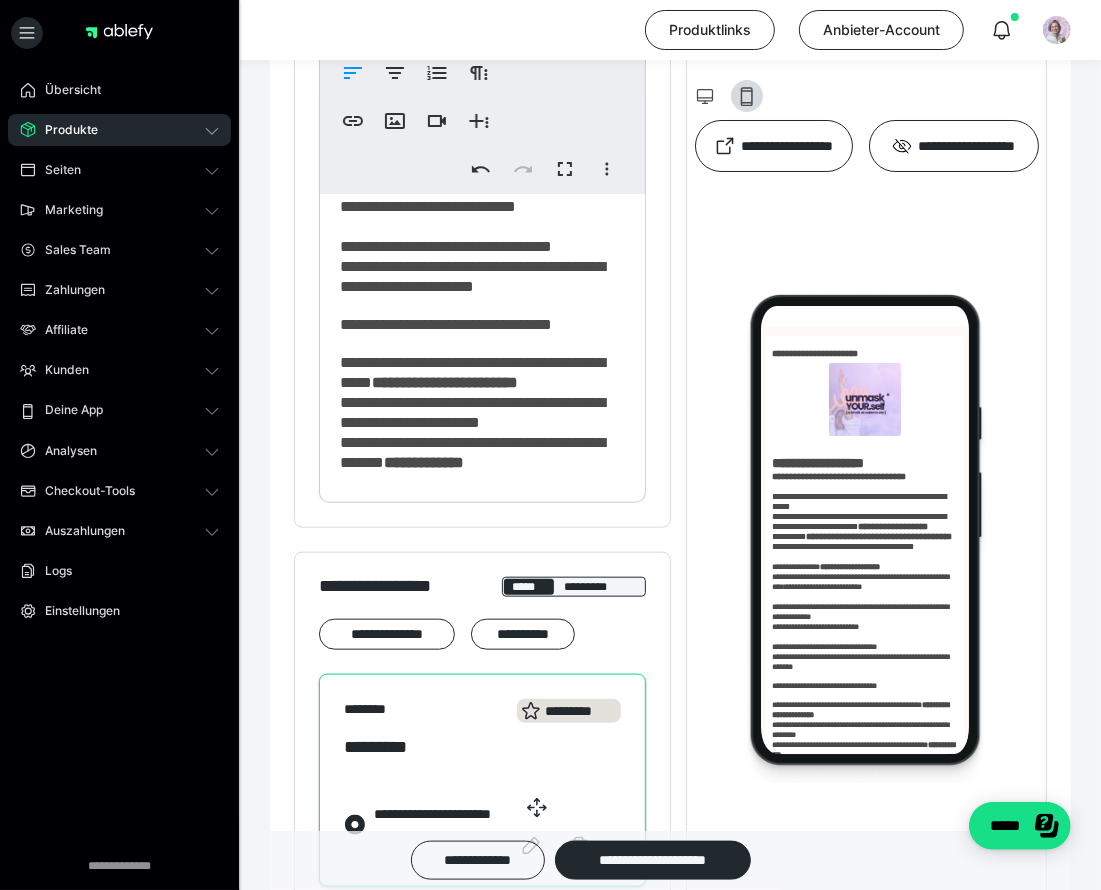 scroll, scrollTop: 318, scrollLeft: 0, axis: vertical 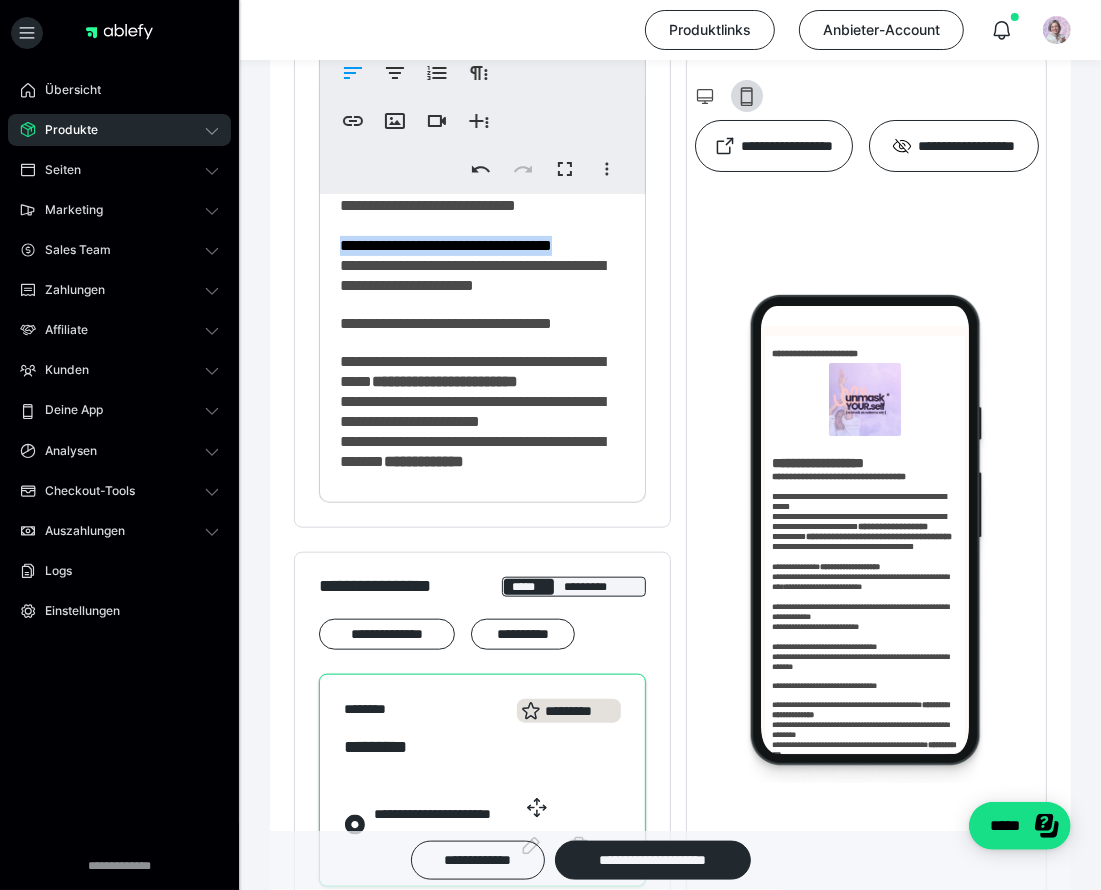 drag, startPoint x: 340, startPoint y: 373, endPoint x: 606, endPoint y: 366, distance: 266.0921 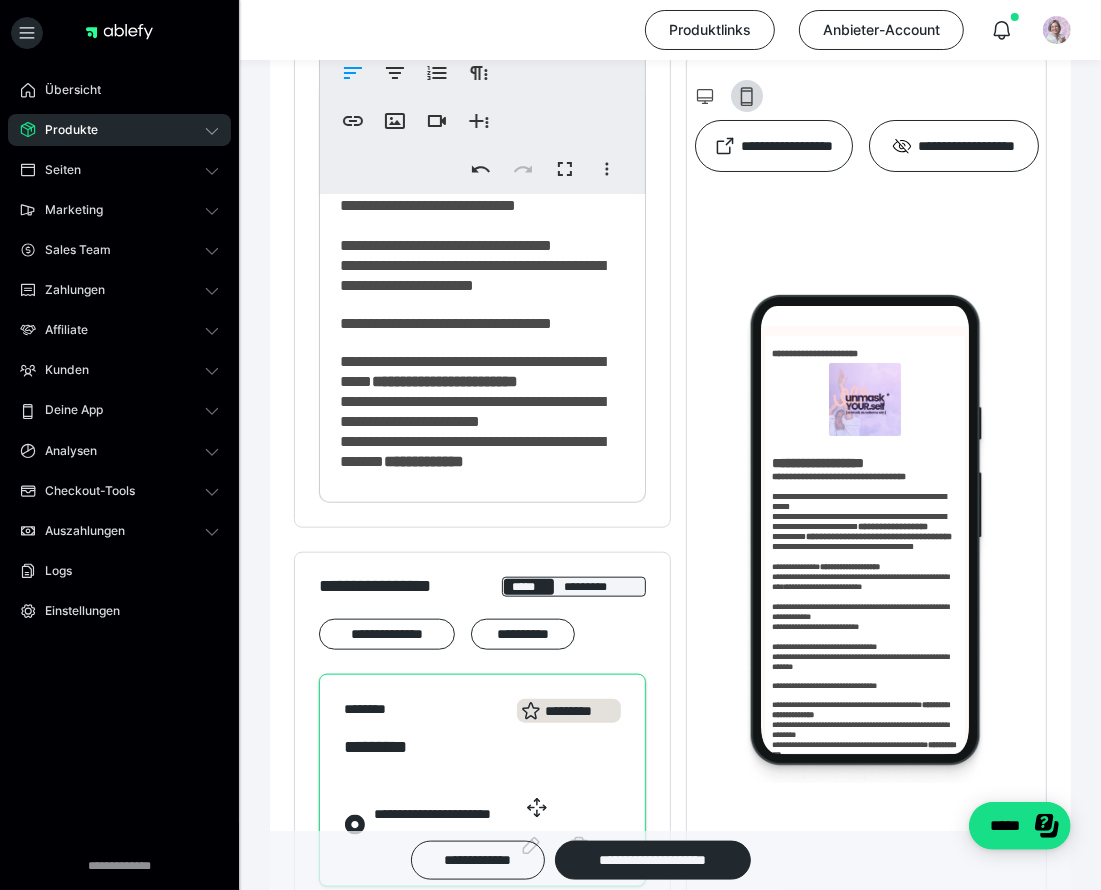 click on "**********" at bounding box center [475, 225] 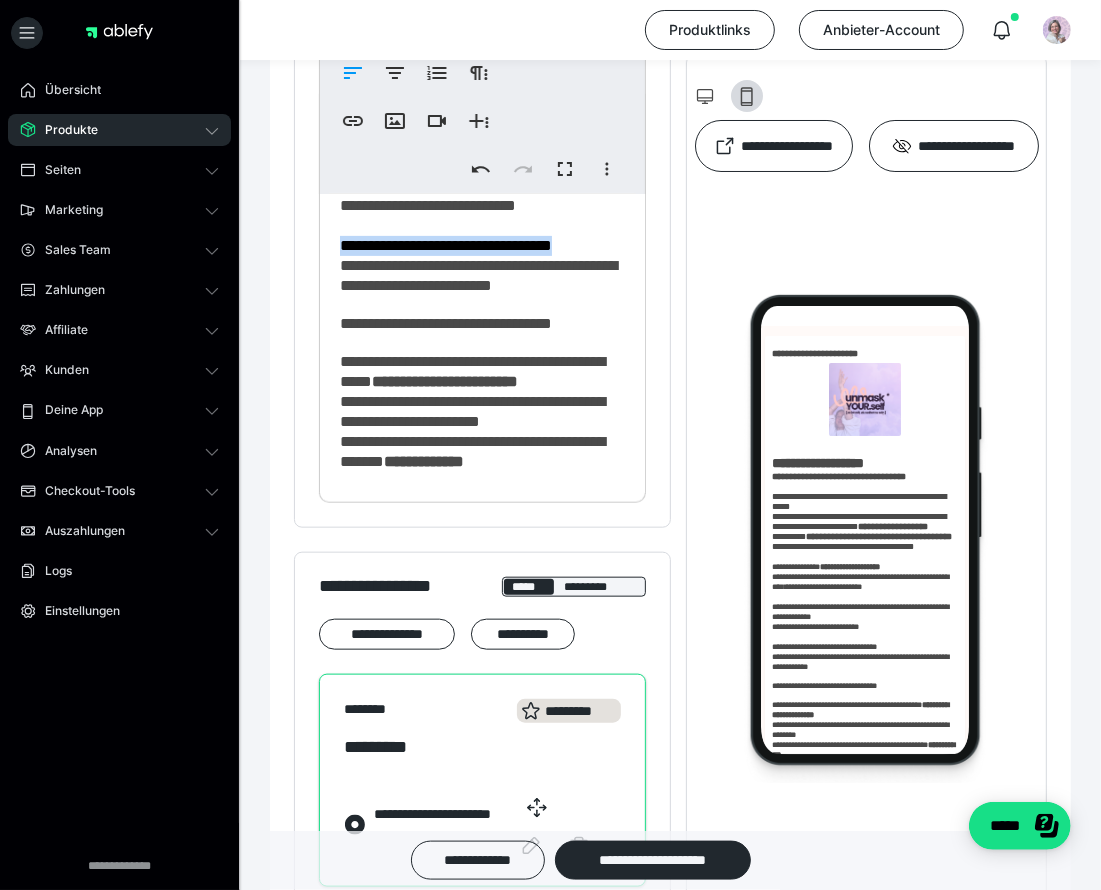 drag, startPoint x: 342, startPoint y: 371, endPoint x: 627, endPoint y: 371, distance: 285 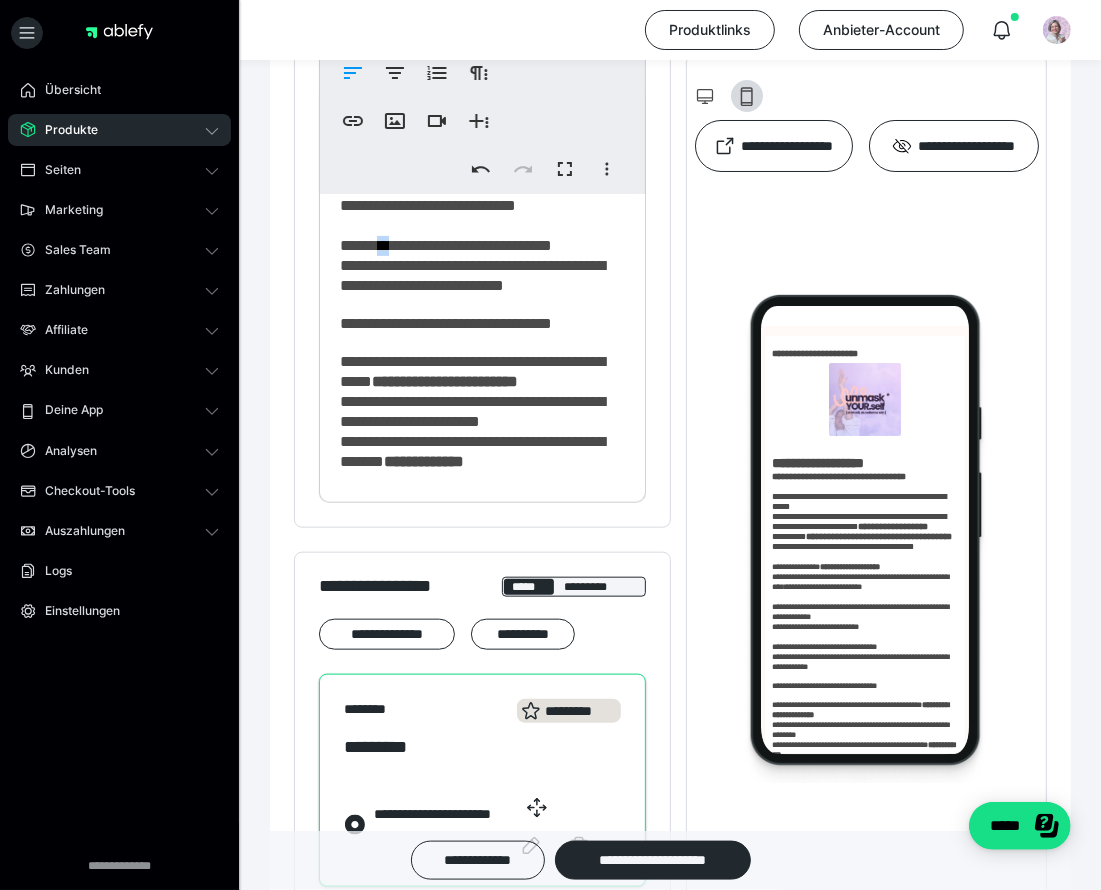 drag, startPoint x: 402, startPoint y: 377, endPoint x: 389, endPoint y: 377, distance: 13 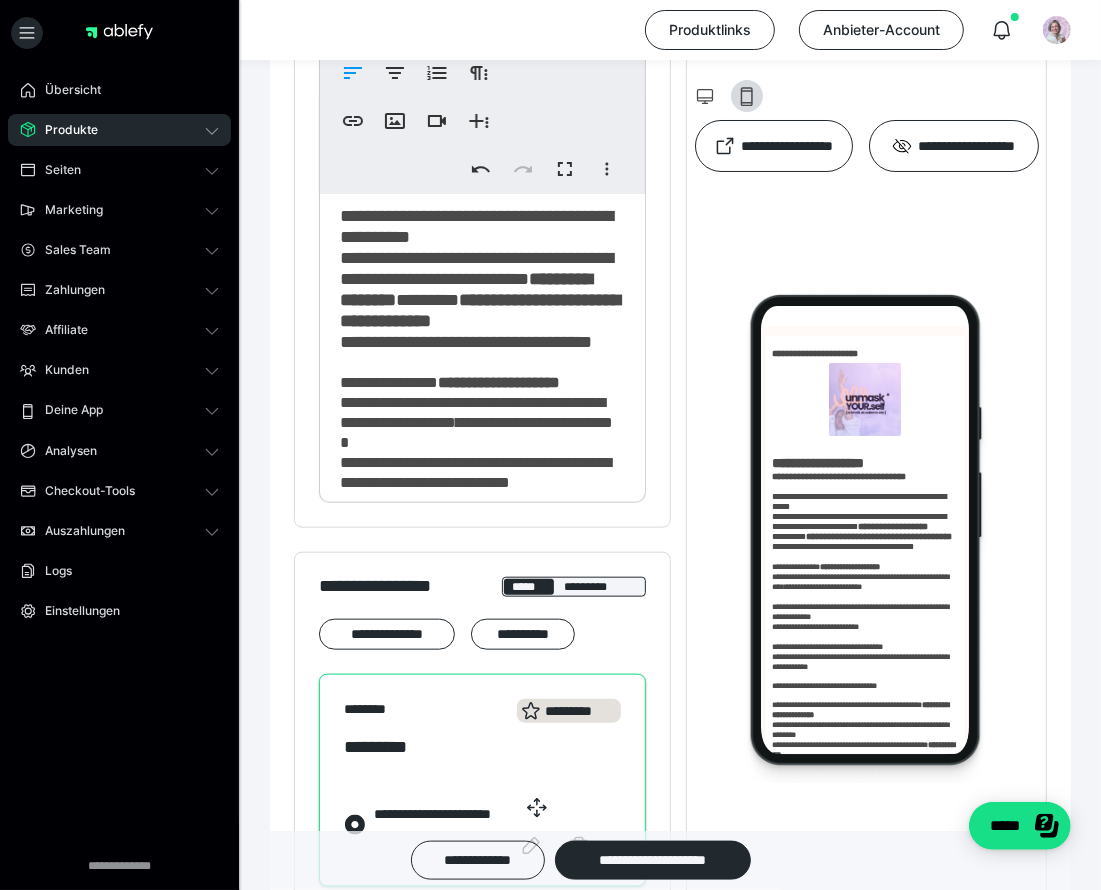 scroll, scrollTop: 0, scrollLeft: 0, axis: both 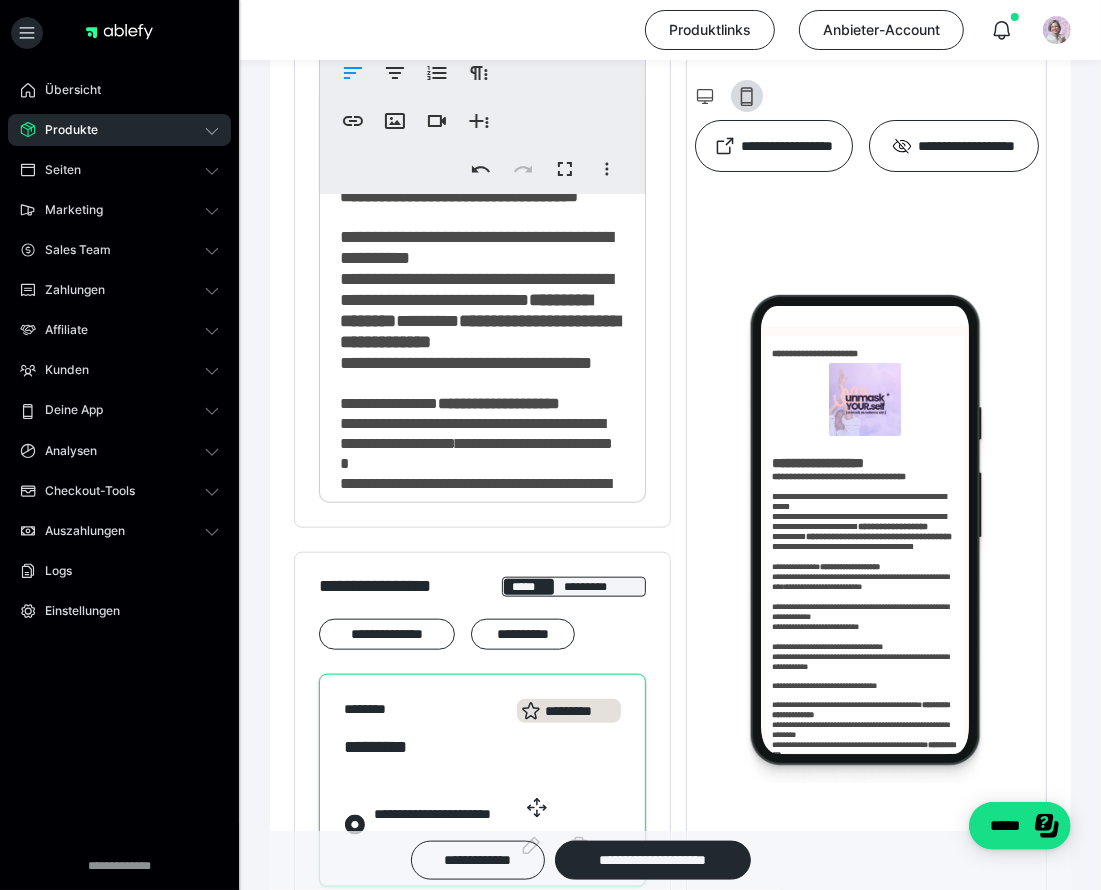 click on "**********" at bounding box center [482, 400] 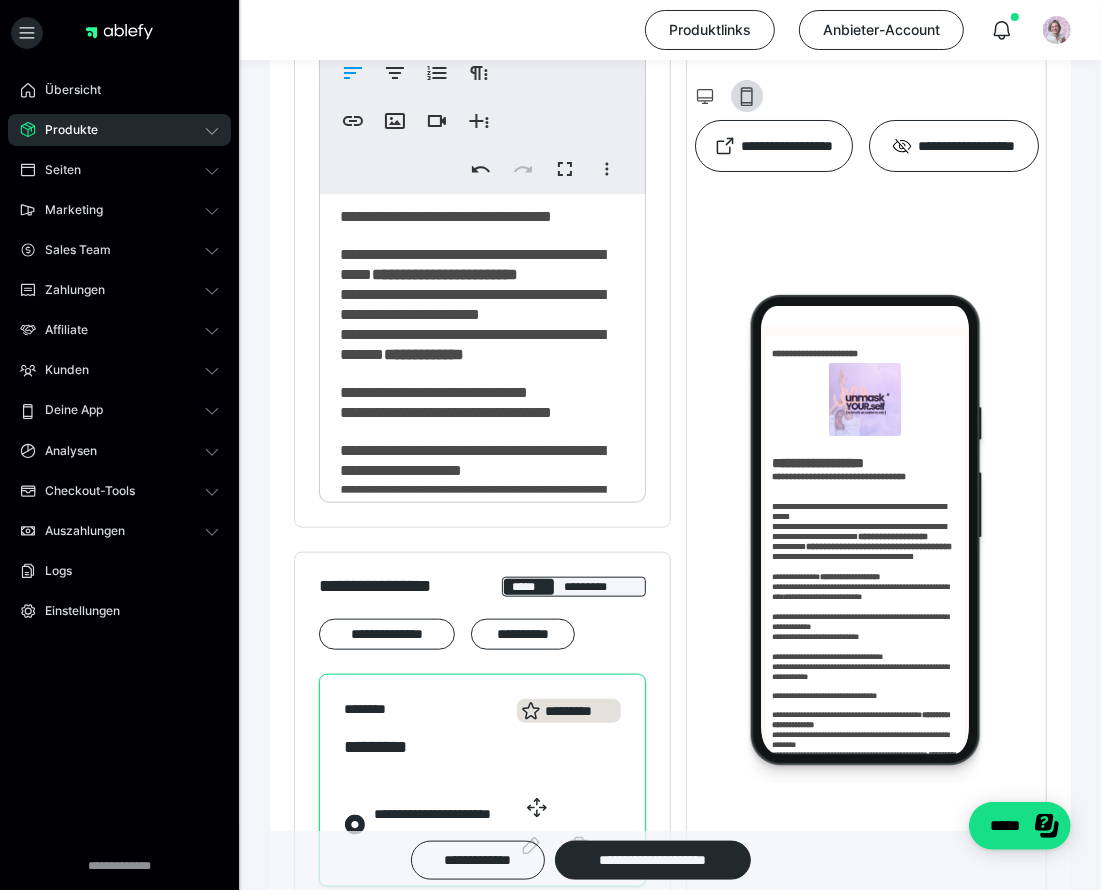 scroll, scrollTop: 447, scrollLeft: 0, axis: vertical 